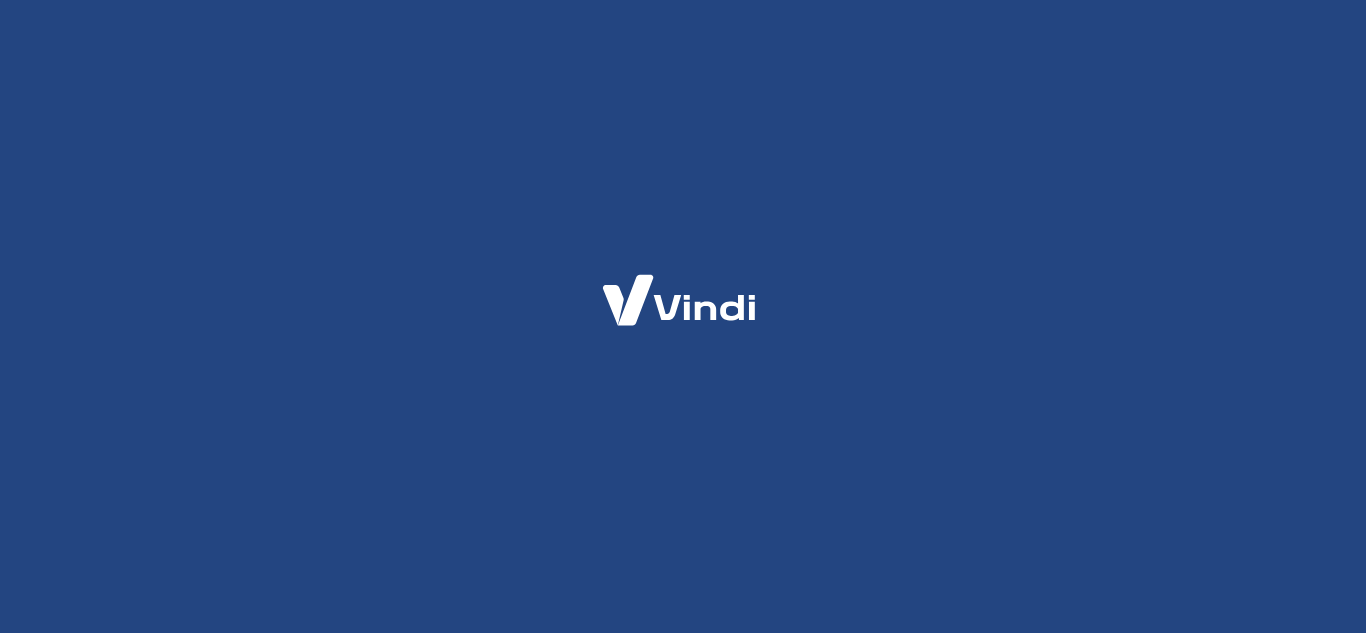 scroll, scrollTop: 0, scrollLeft: 0, axis: both 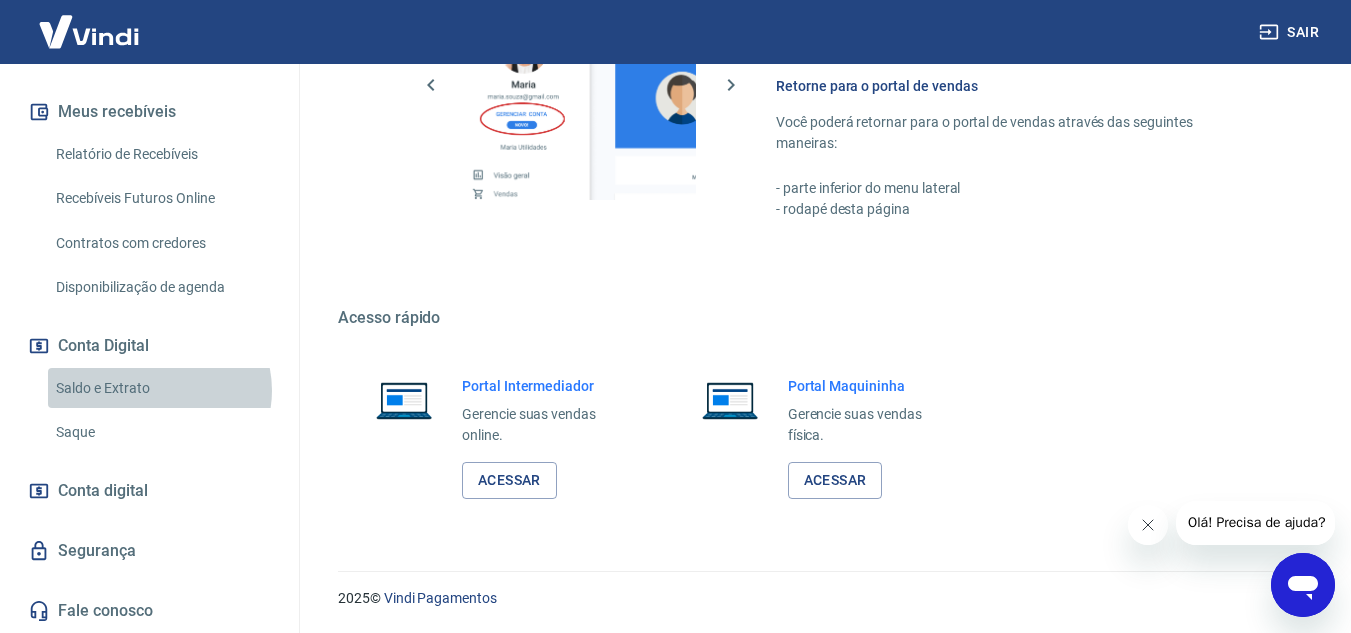 click on "Saldo e Extrato" at bounding box center (161, 388) 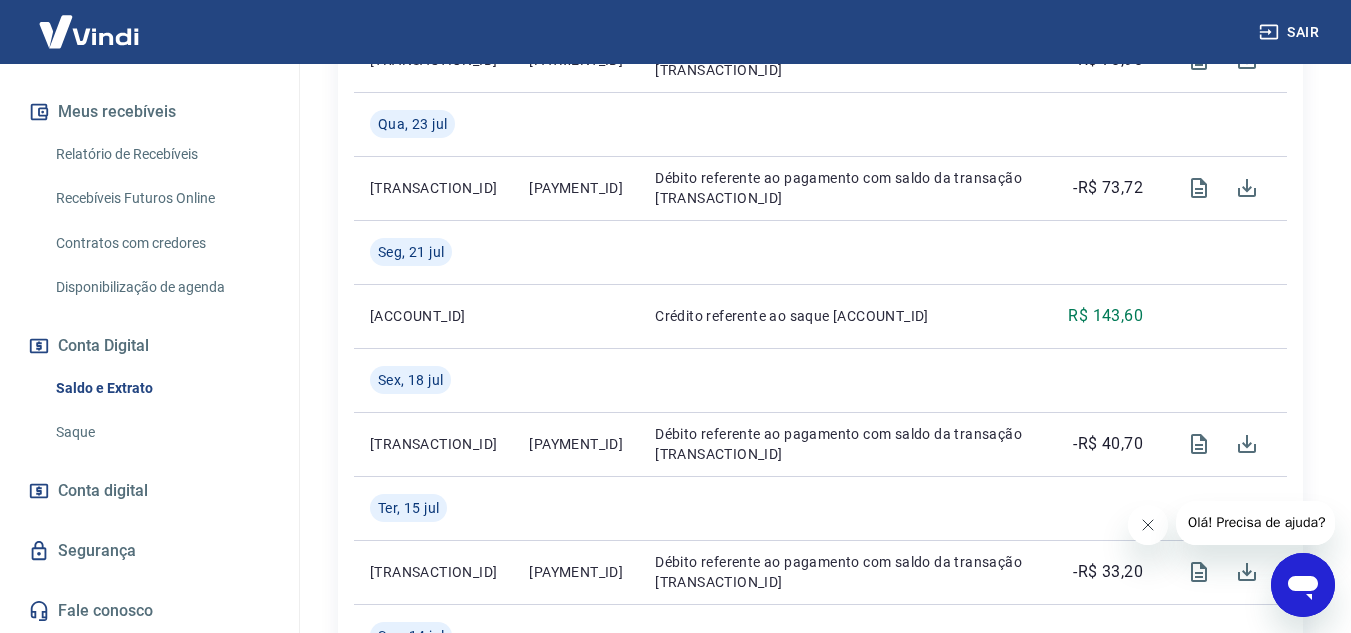 scroll, scrollTop: 1400, scrollLeft: 0, axis: vertical 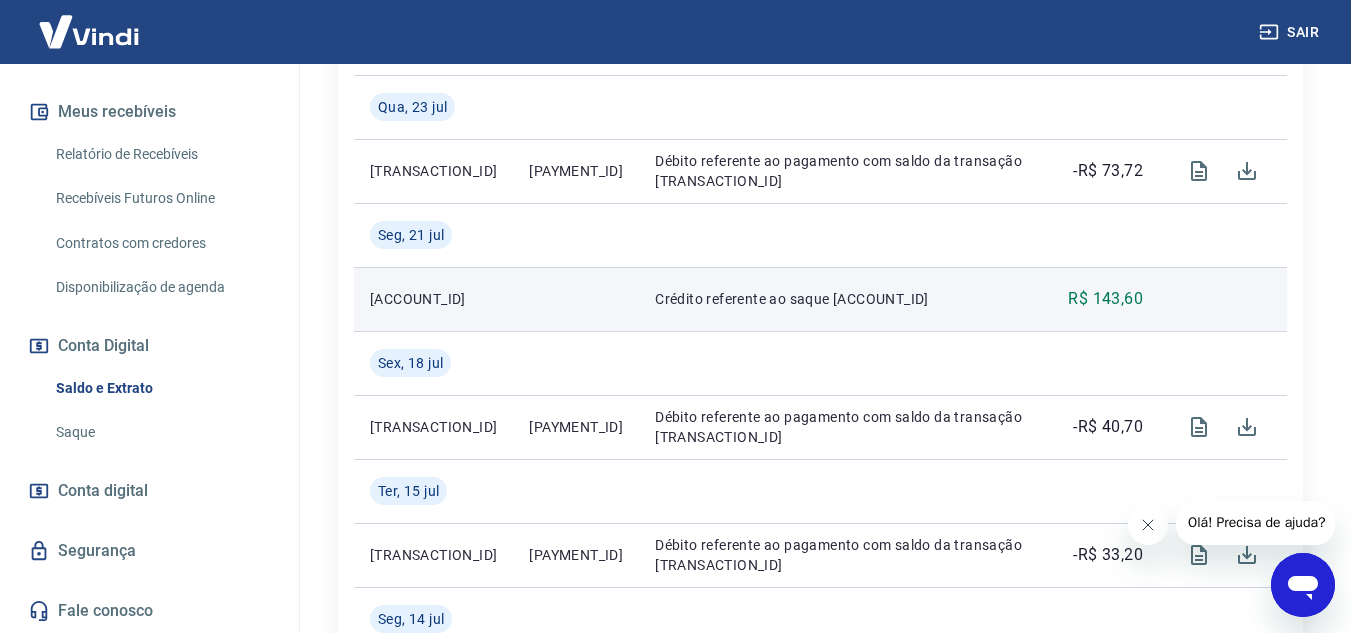 click on "[TRANSACTION_ID]" at bounding box center [433, 299] 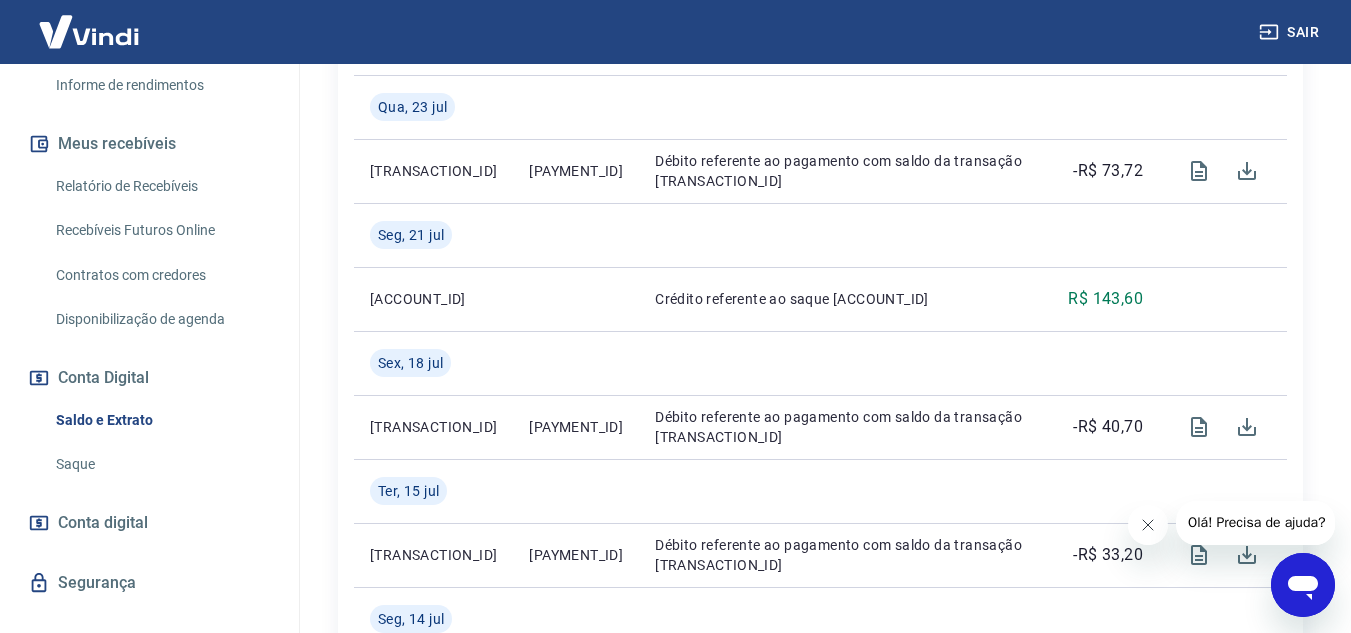 scroll, scrollTop: 332, scrollLeft: 0, axis: vertical 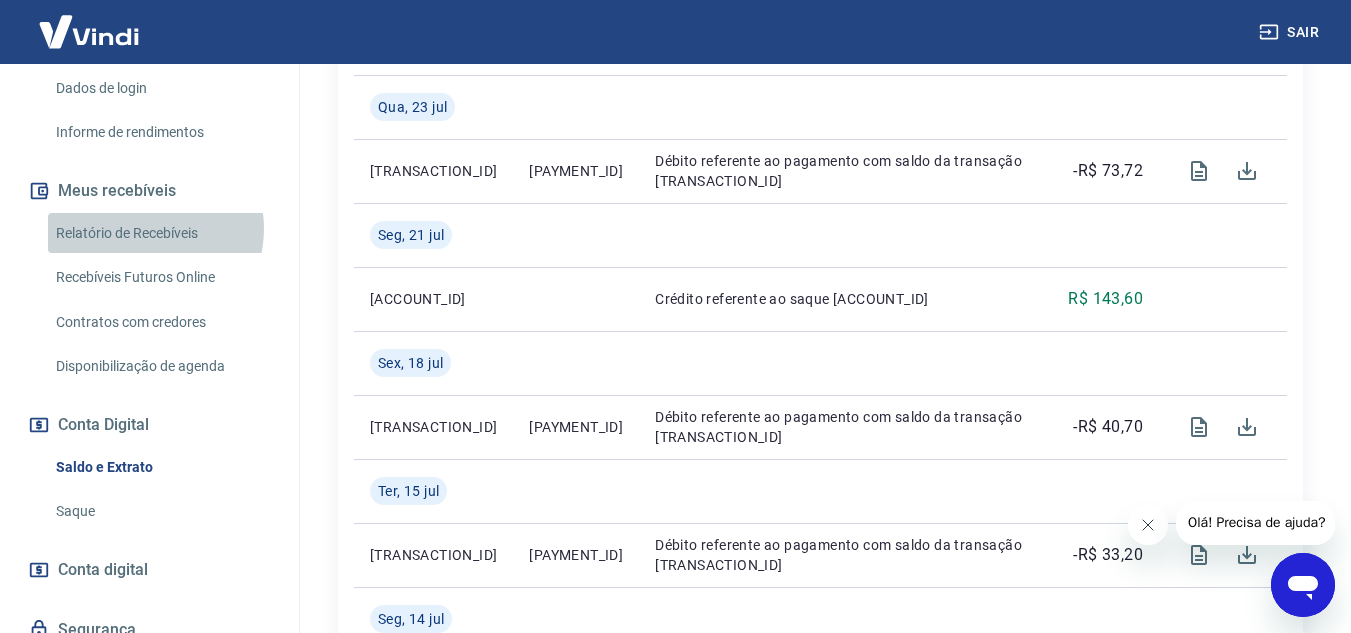 click on "Relatório de Recebíveis" at bounding box center (161, 233) 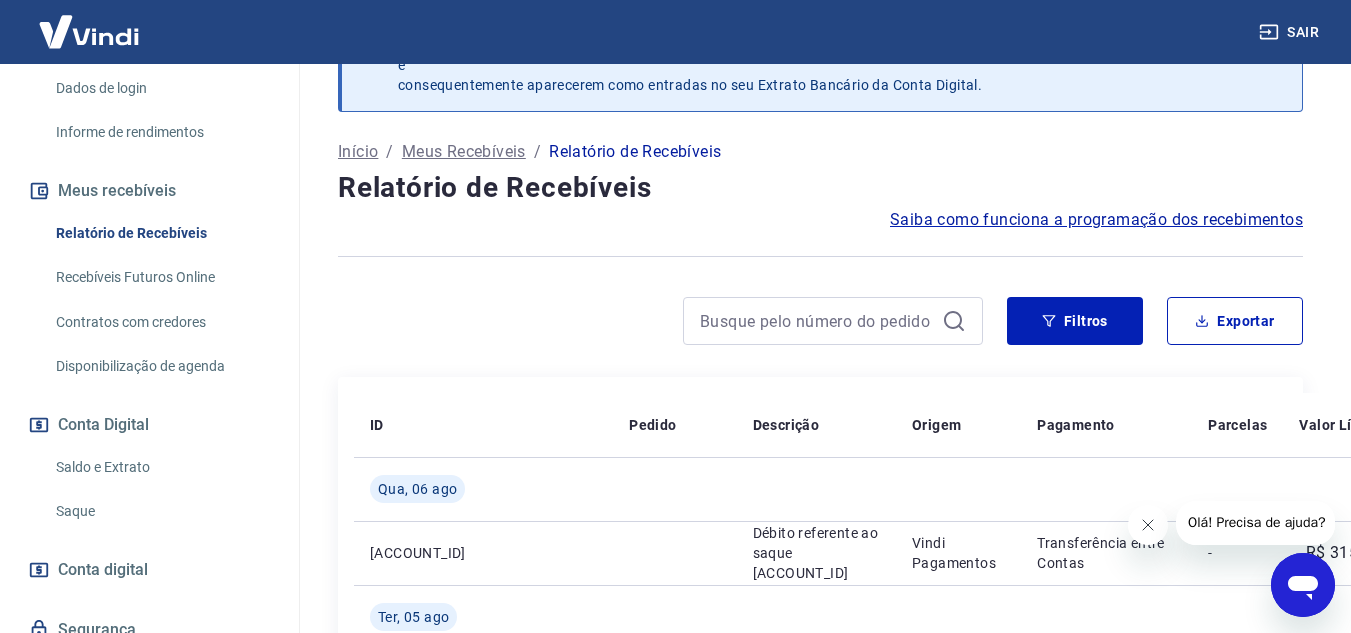 scroll, scrollTop: 1400, scrollLeft: 0, axis: vertical 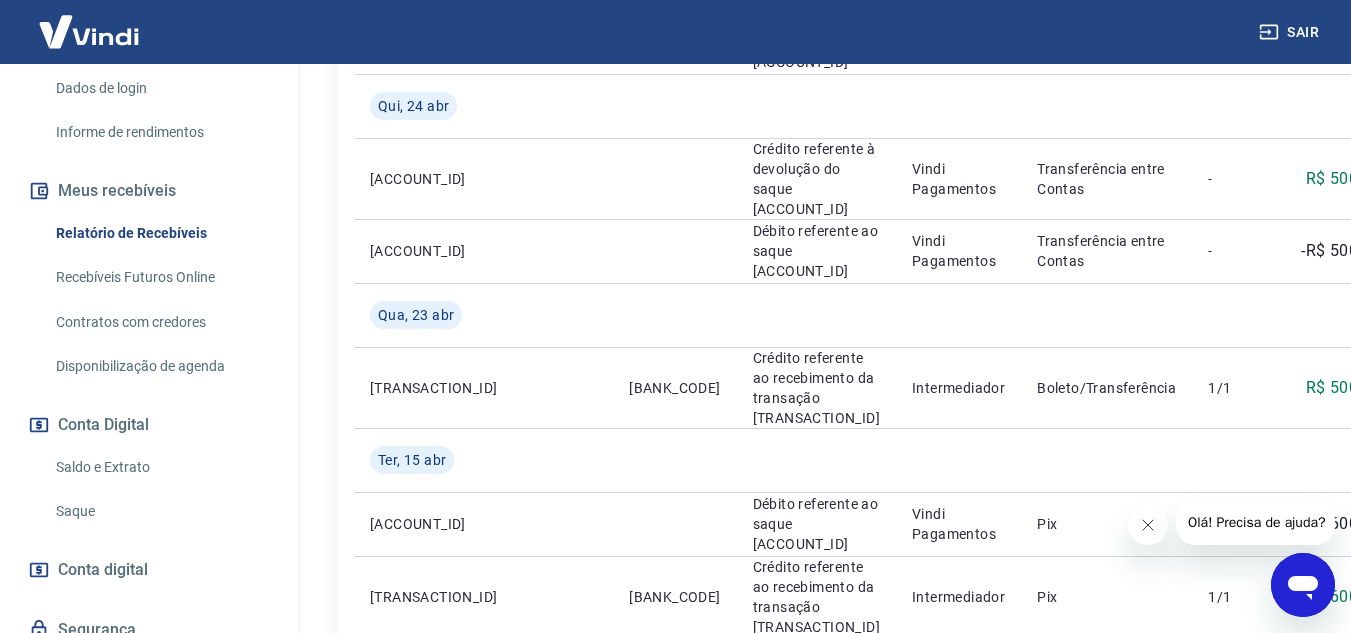 click on "Recebíveis Futuros Online" at bounding box center [161, 277] 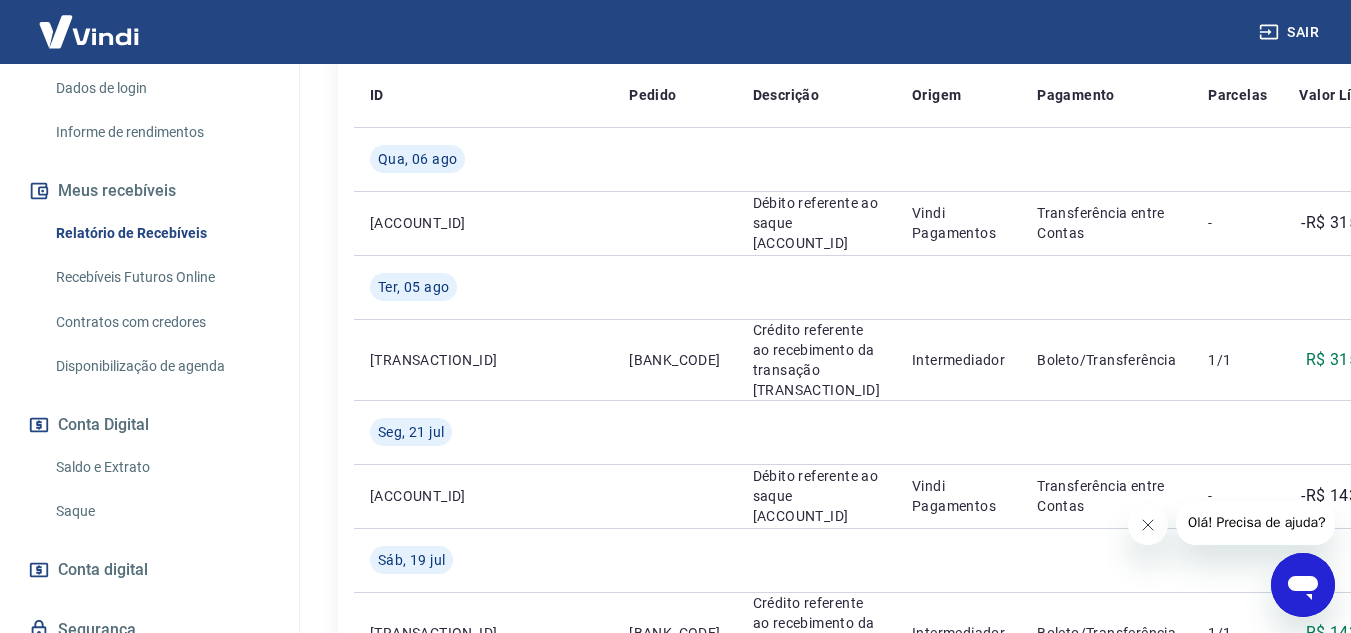 scroll, scrollTop: 0, scrollLeft: 0, axis: both 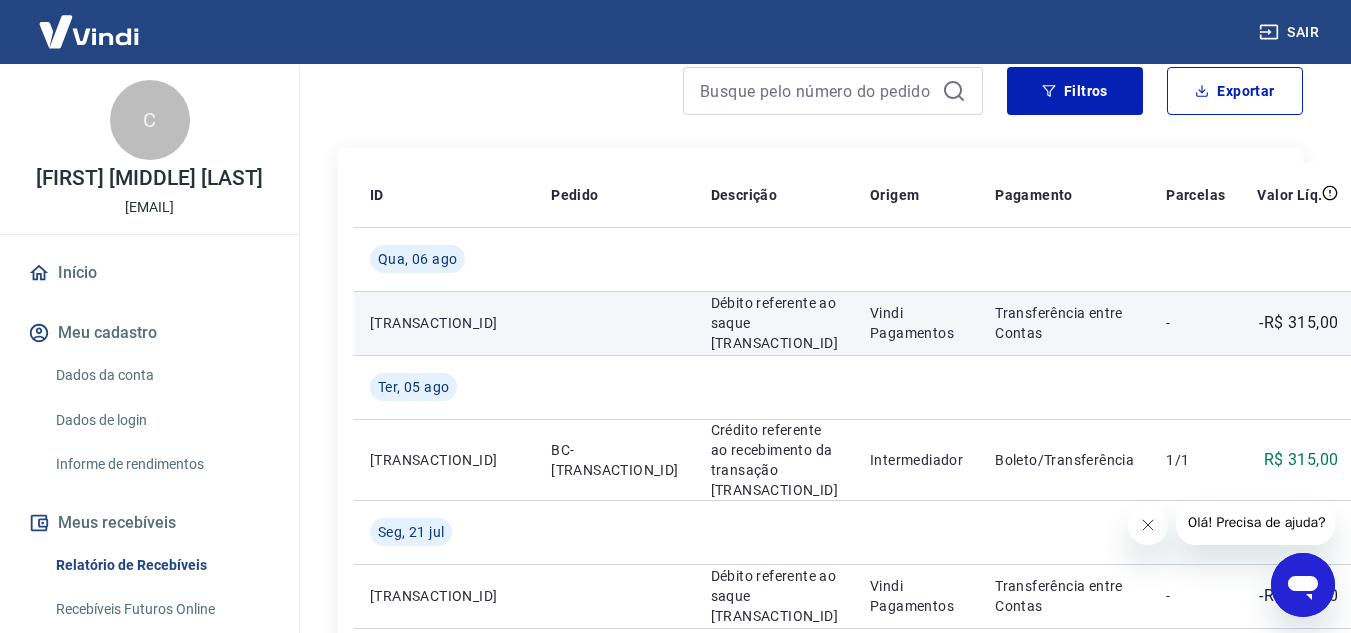 click on "-R$ 315,00" at bounding box center (1297, 323) 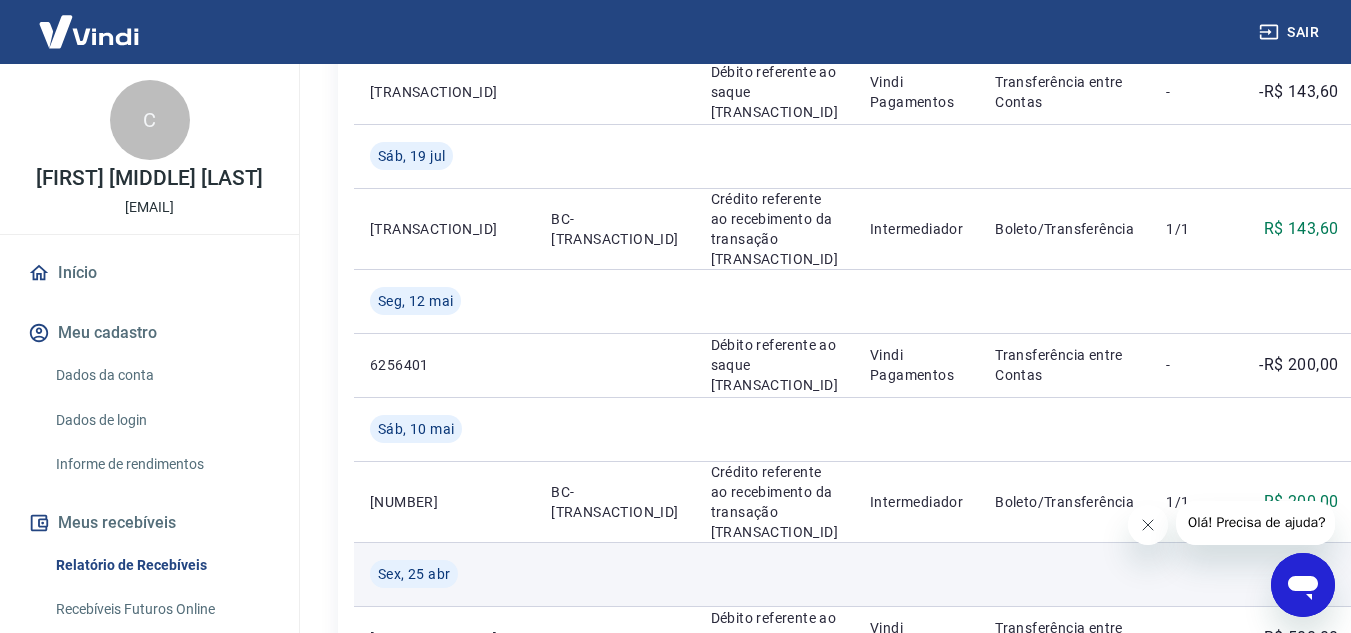 scroll, scrollTop: 800, scrollLeft: 0, axis: vertical 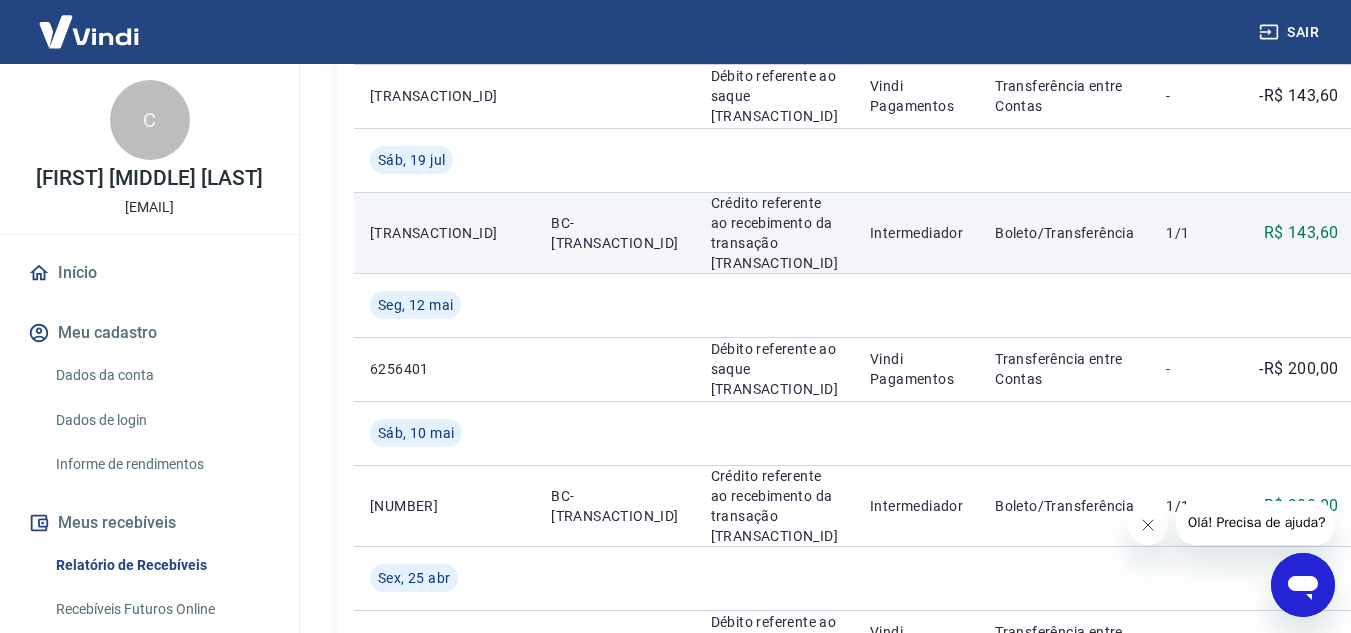 click on "BC-[TRANSACTION_ID]" at bounding box center (614, 232) 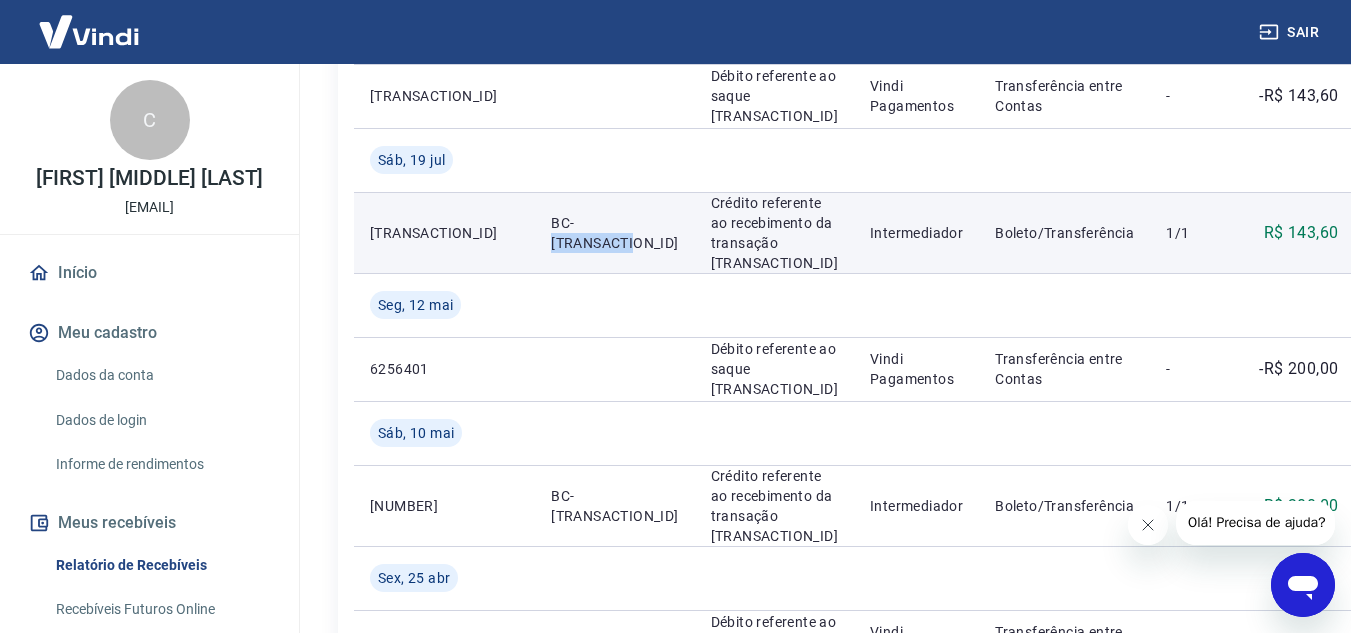 click on "BC-[TRANSACTION_ID]" at bounding box center (614, 233) 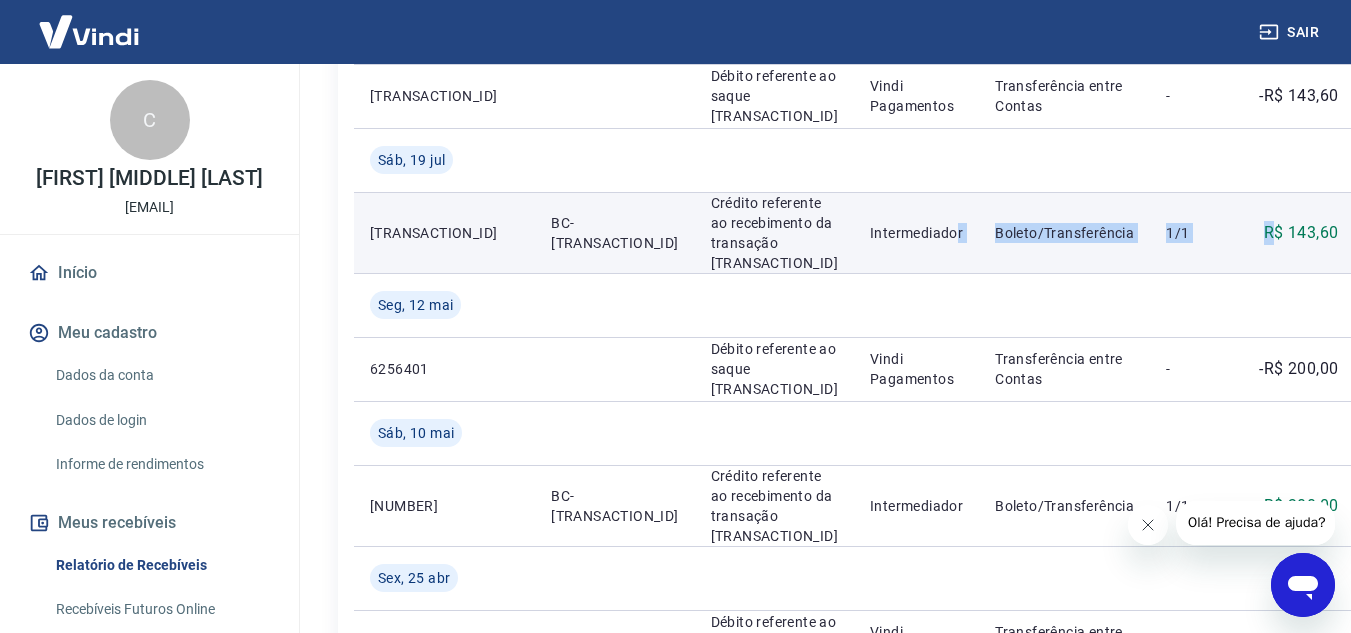 drag, startPoint x: 814, startPoint y: 322, endPoint x: 1131, endPoint y: 343, distance: 317.69482 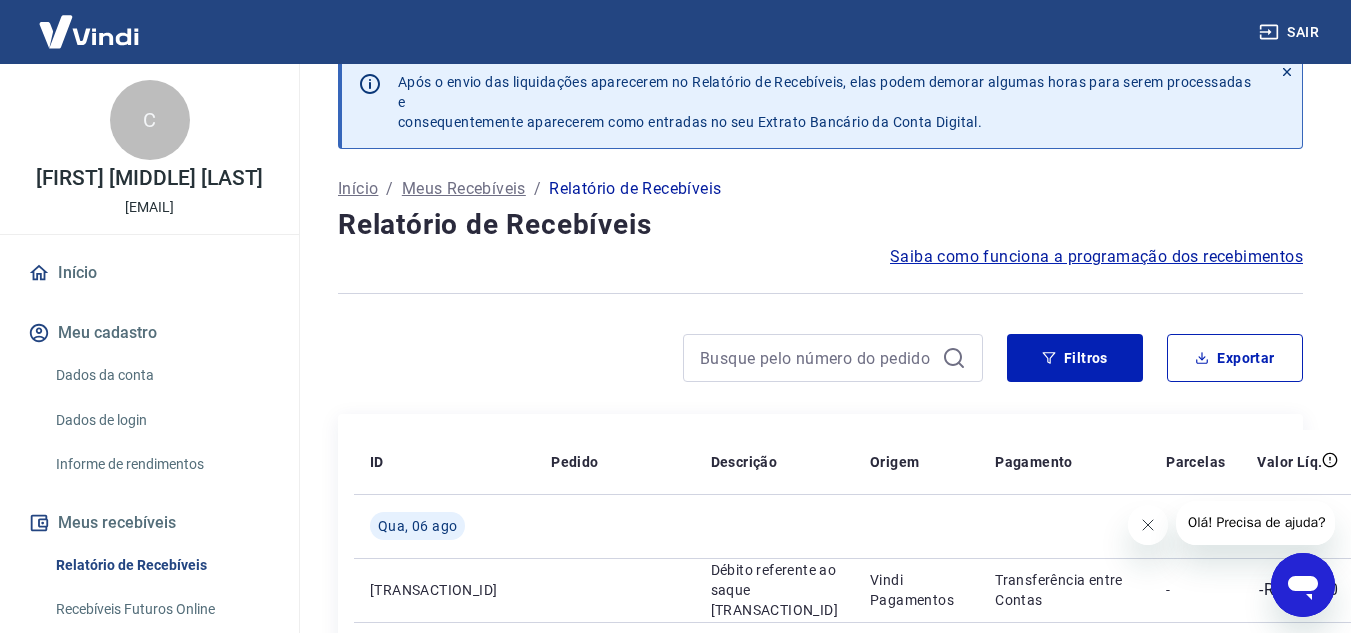 scroll, scrollTop: 0, scrollLeft: 0, axis: both 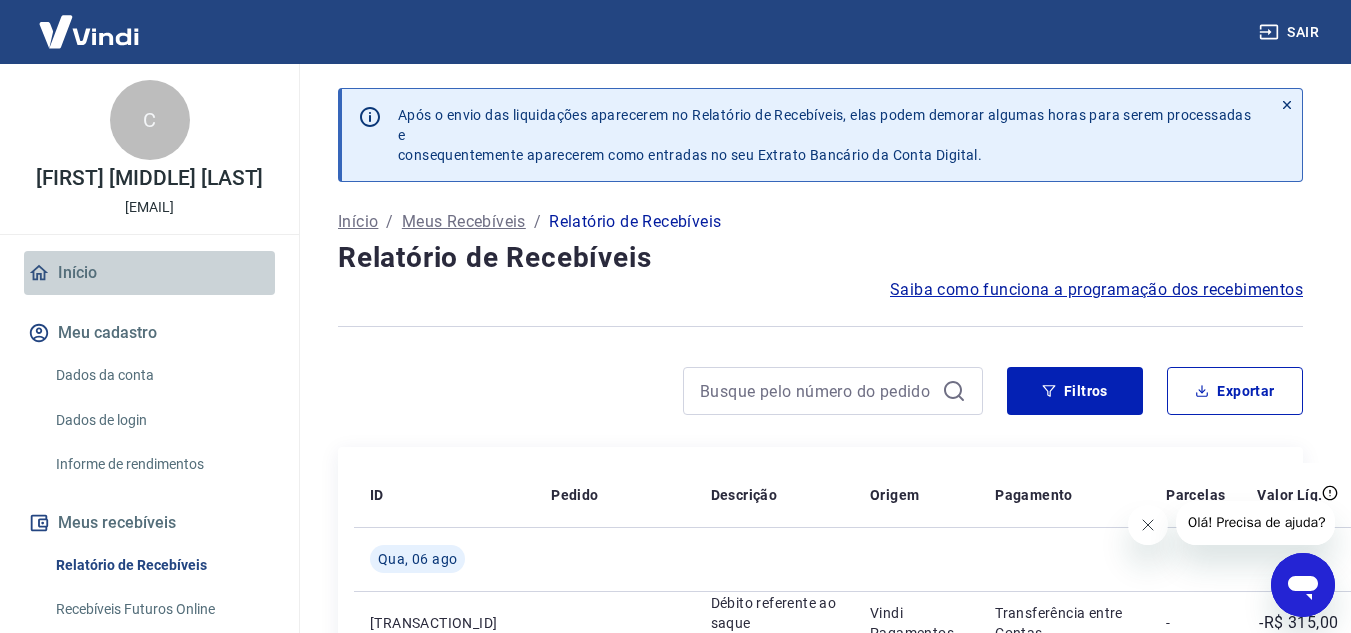 click on "Início" at bounding box center (149, 273) 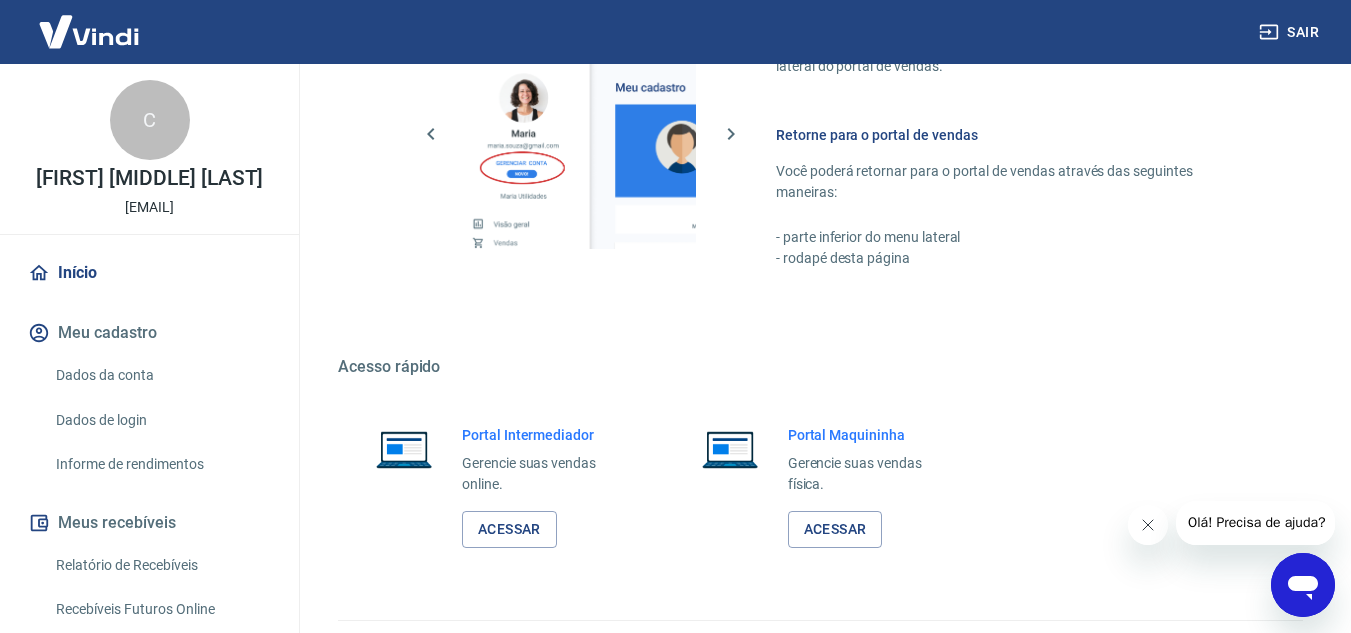 scroll, scrollTop: 1008, scrollLeft: 0, axis: vertical 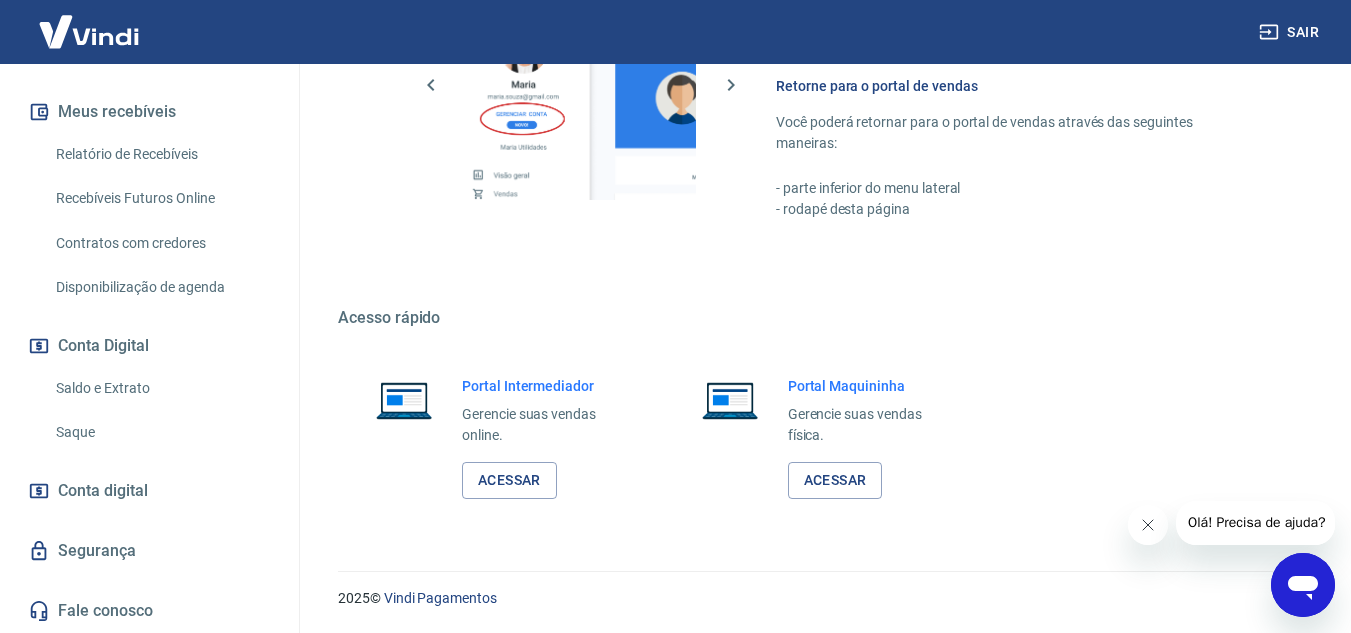 click on "Segurança" at bounding box center [149, 551] 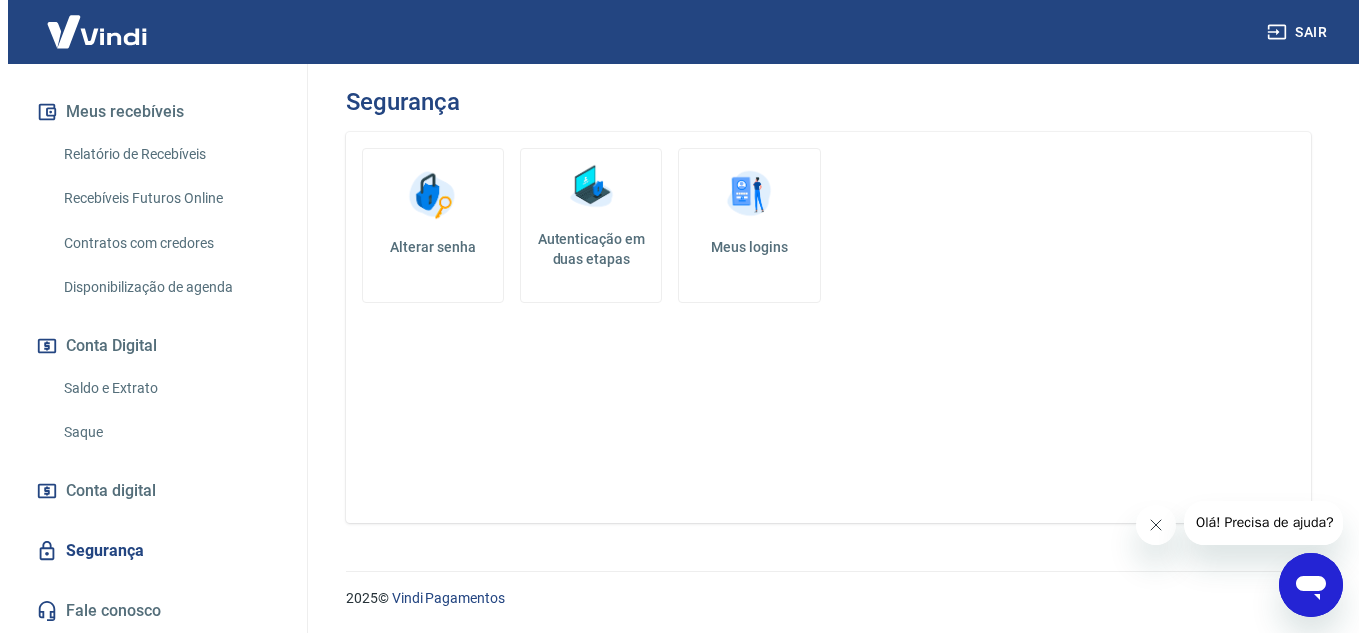 scroll, scrollTop: 0, scrollLeft: 0, axis: both 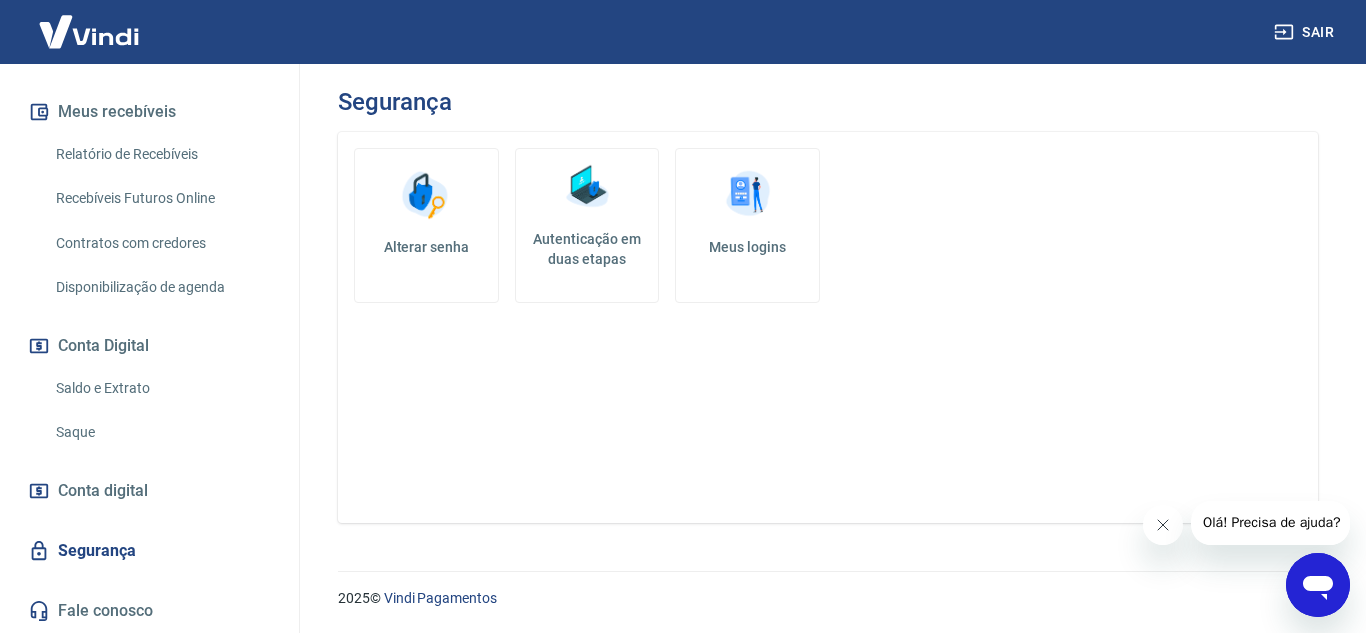 click 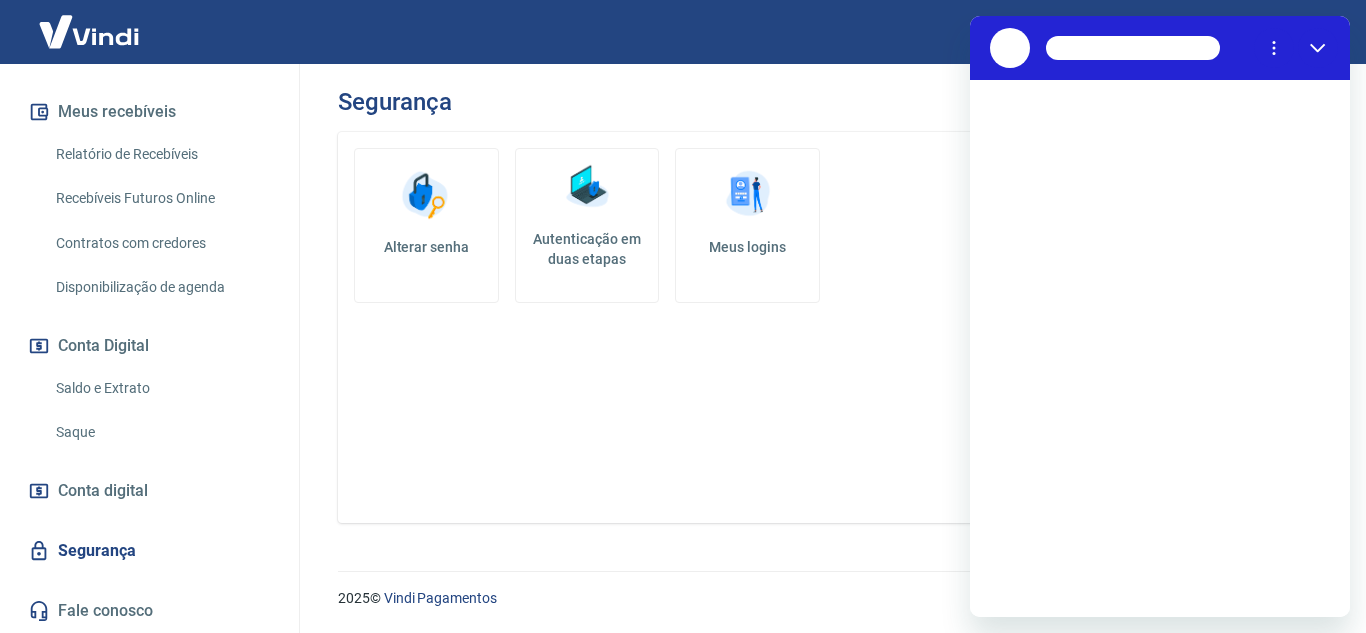 scroll, scrollTop: 0, scrollLeft: 0, axis: both 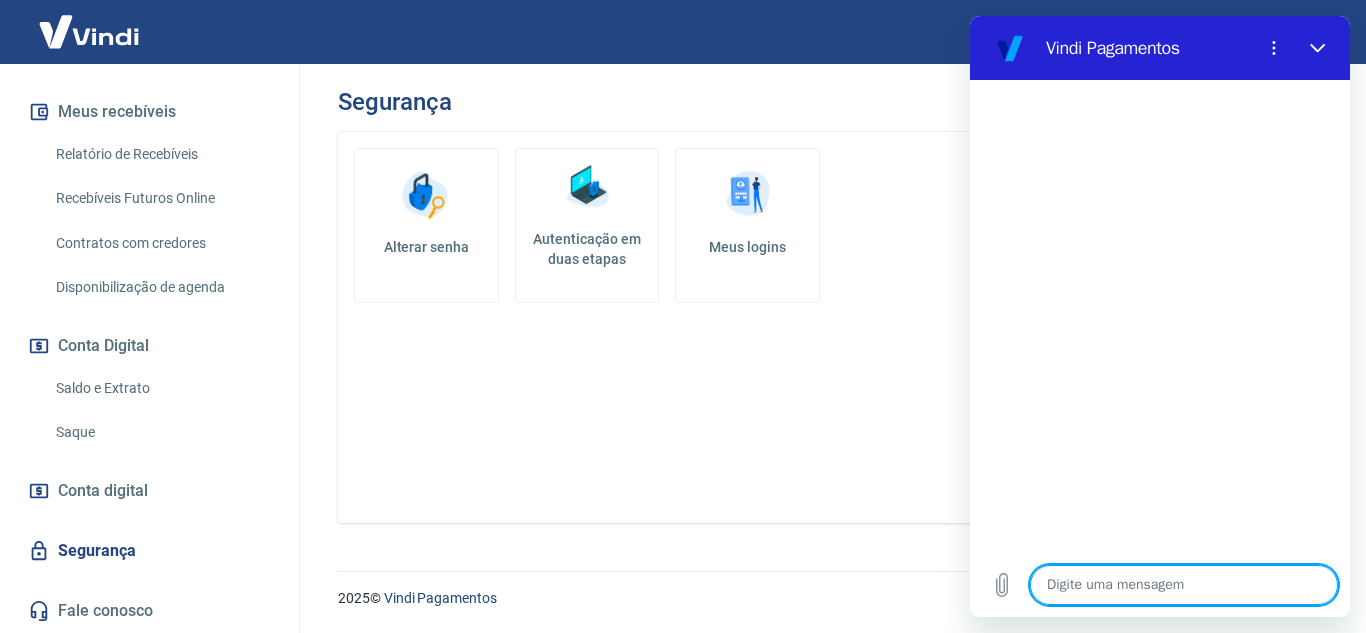type on "n" 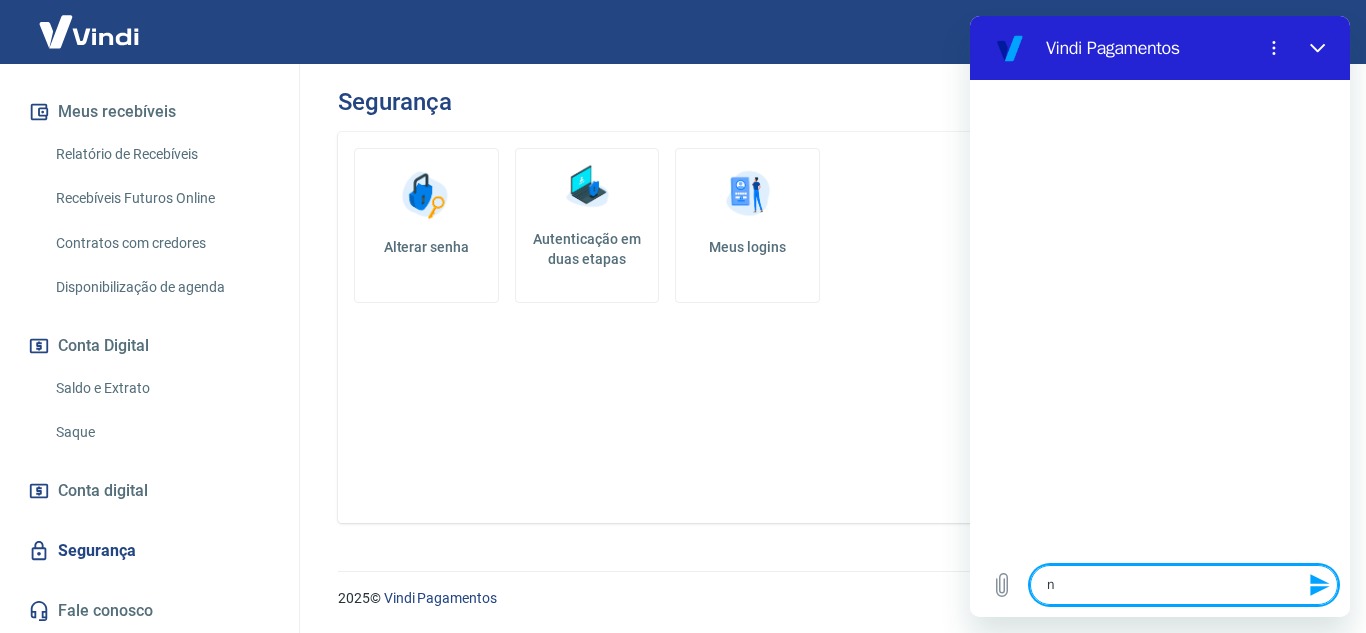 type on "no" 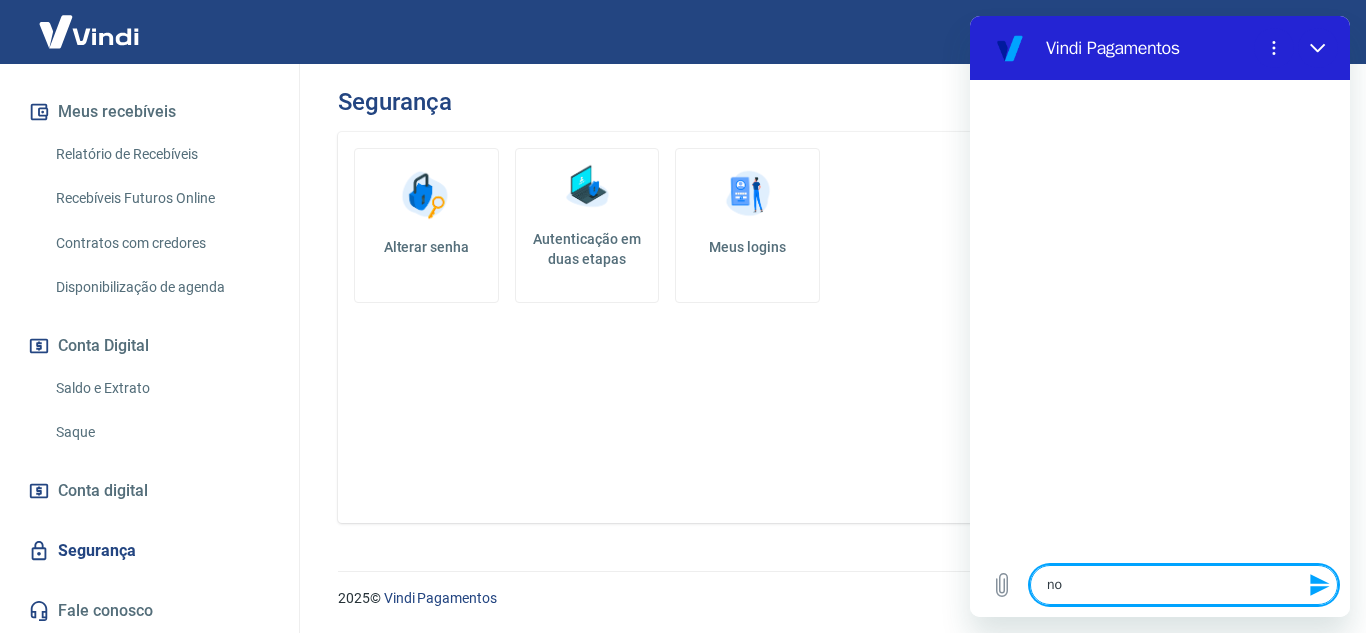 type on "not" 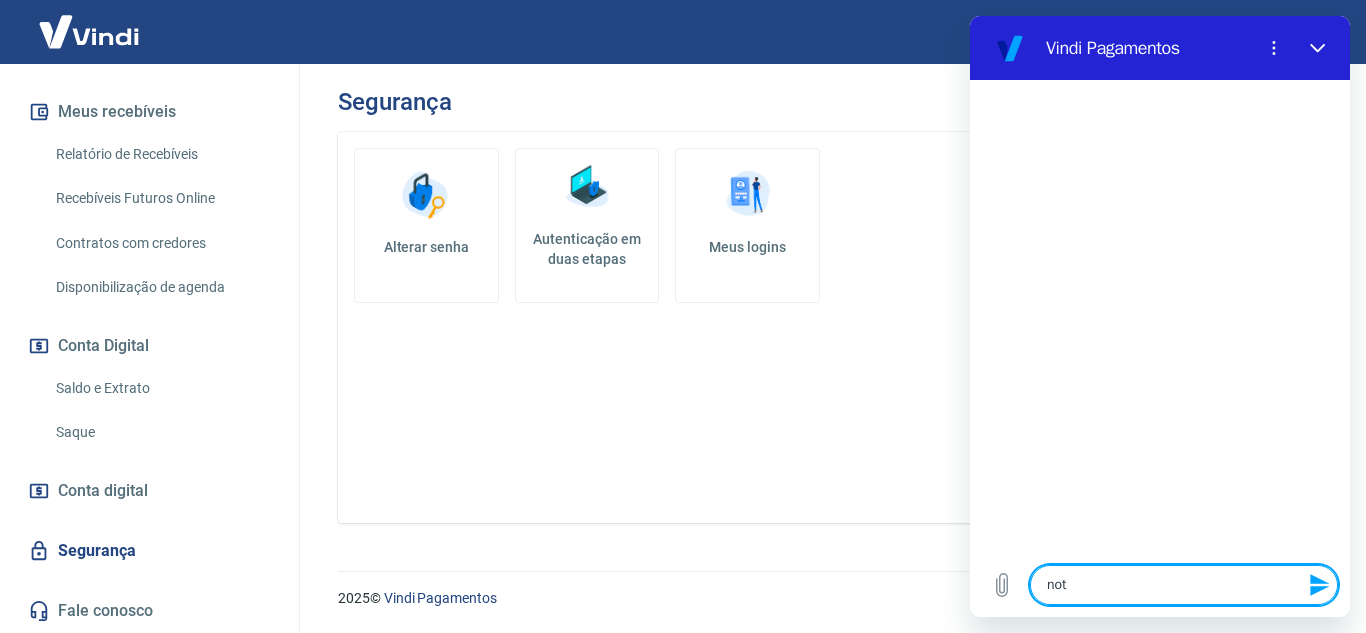 type on "nota" 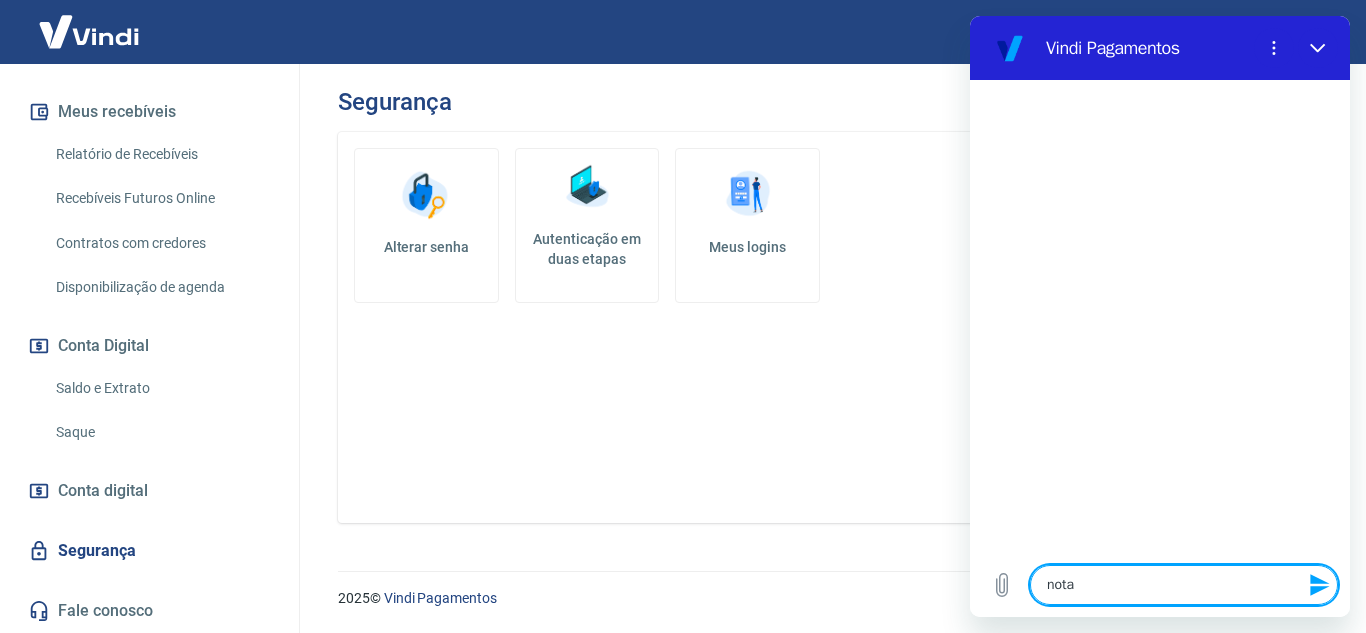 type on "x" 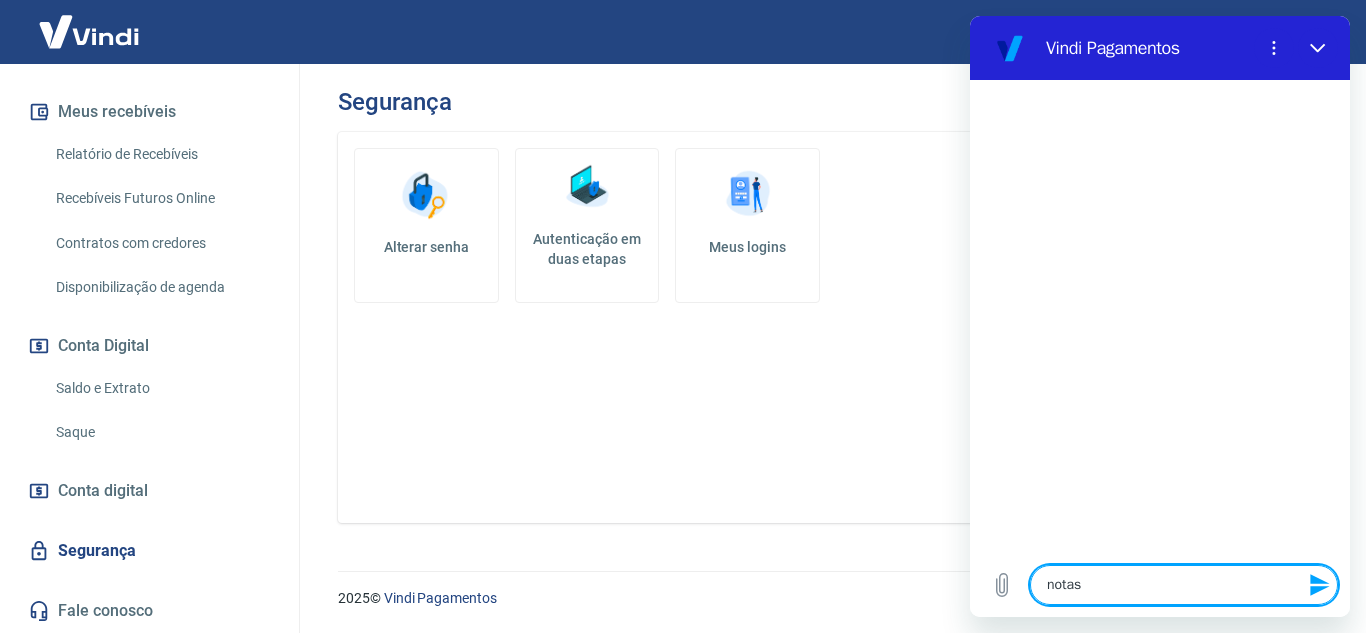 type on "notas" 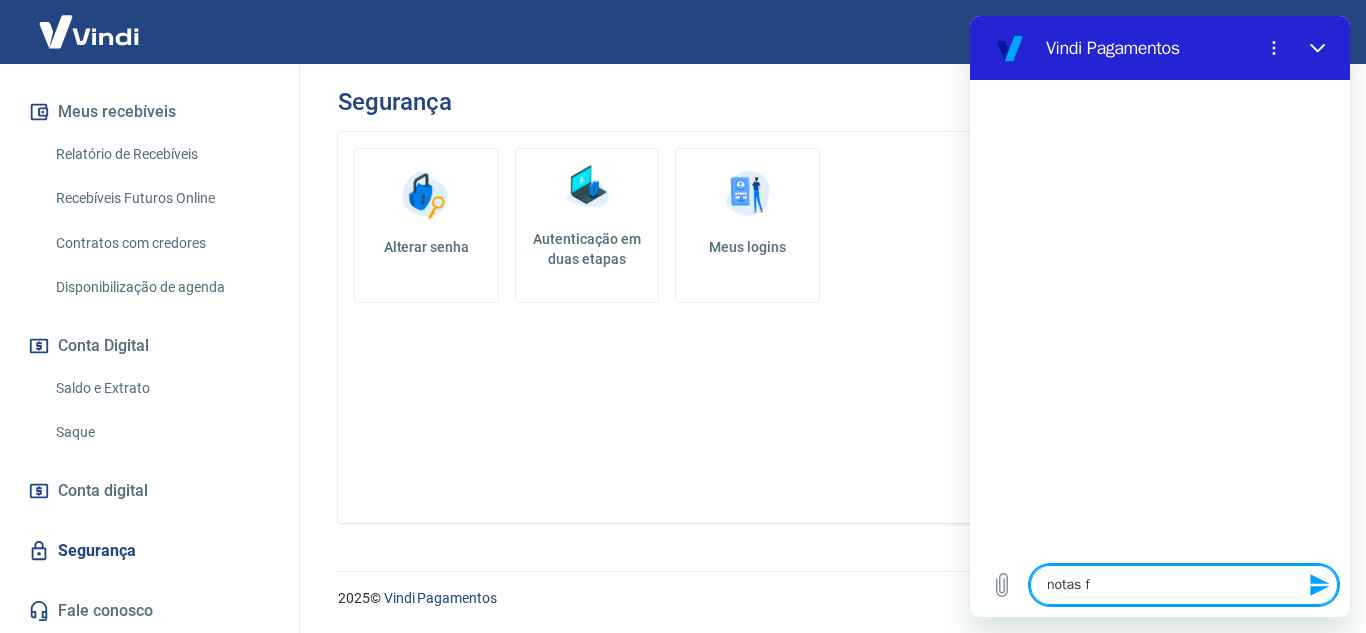 type on "notas fi" 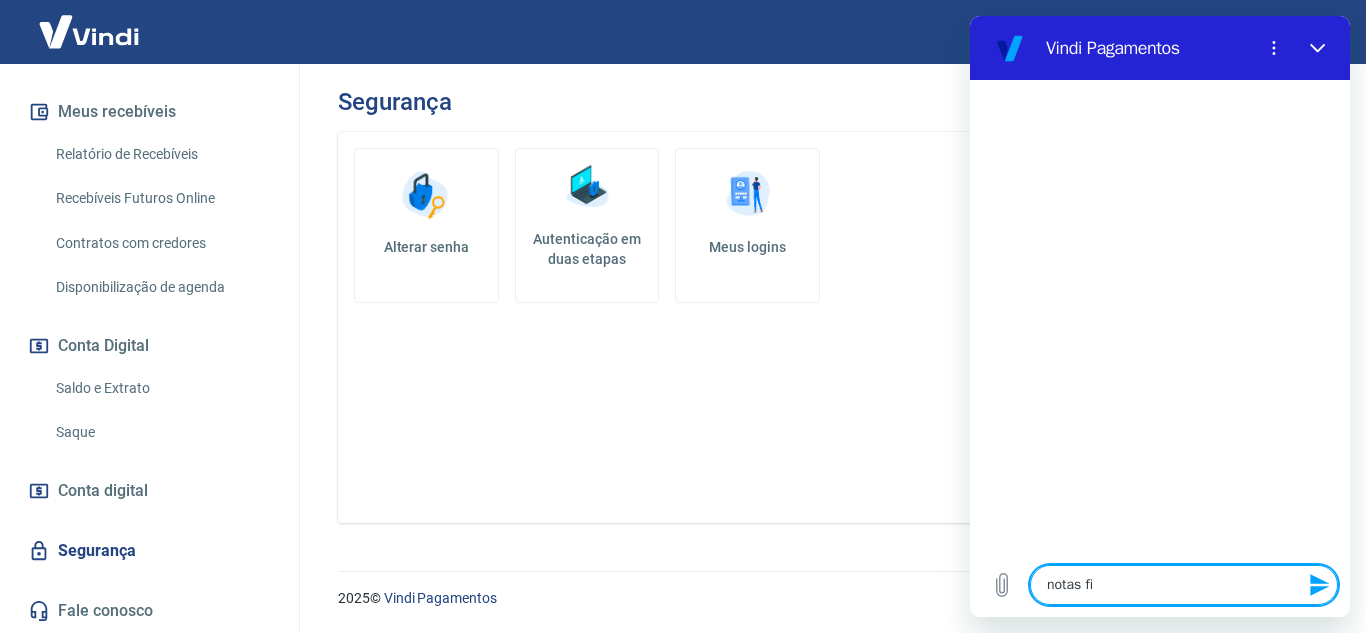 type on "notas fis" 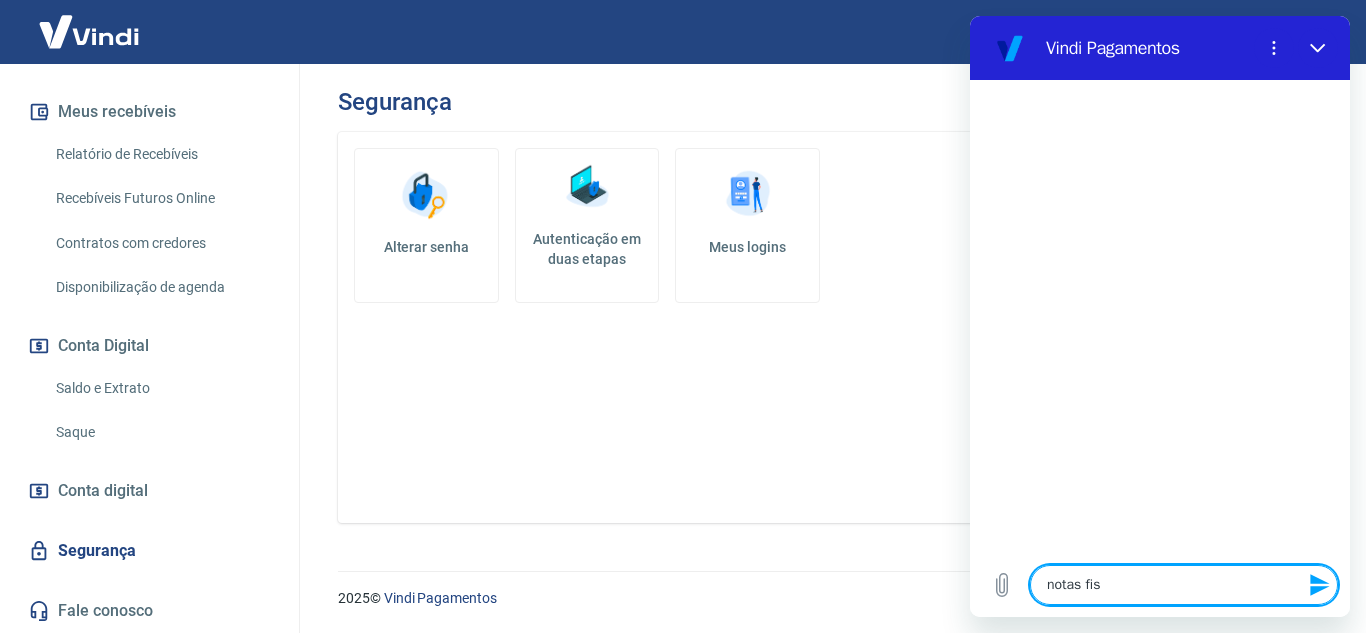 type on "notas fisc" 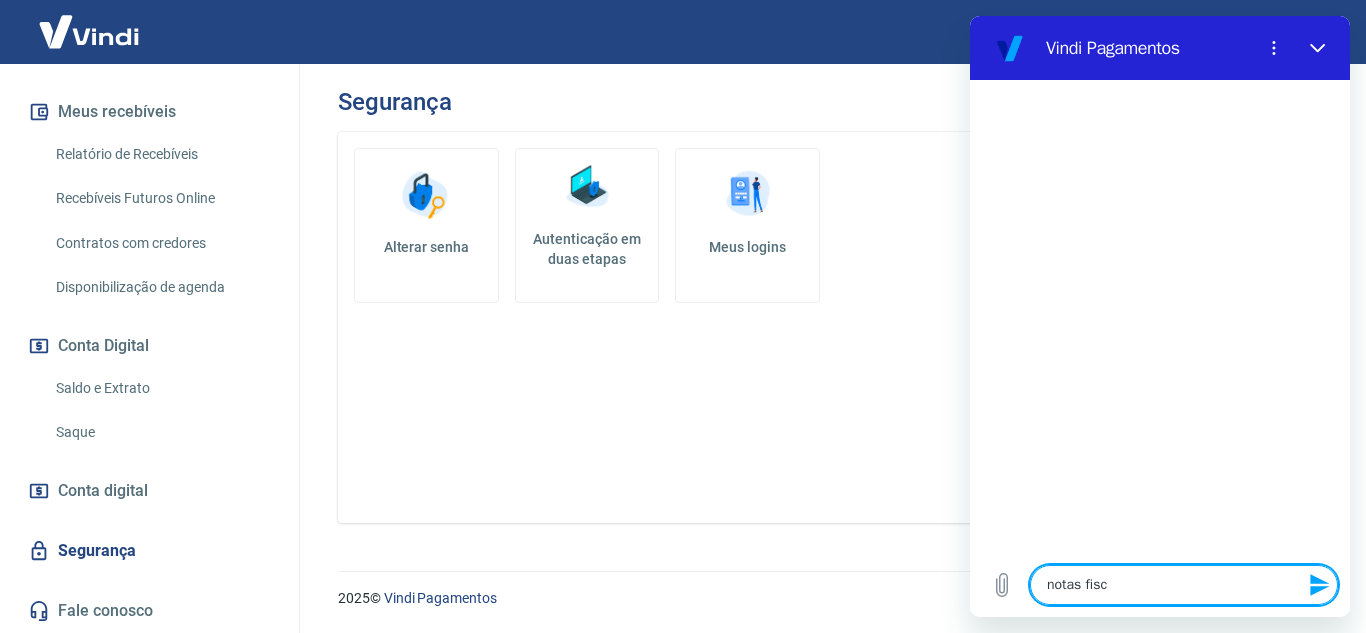 type on "notas fisca" 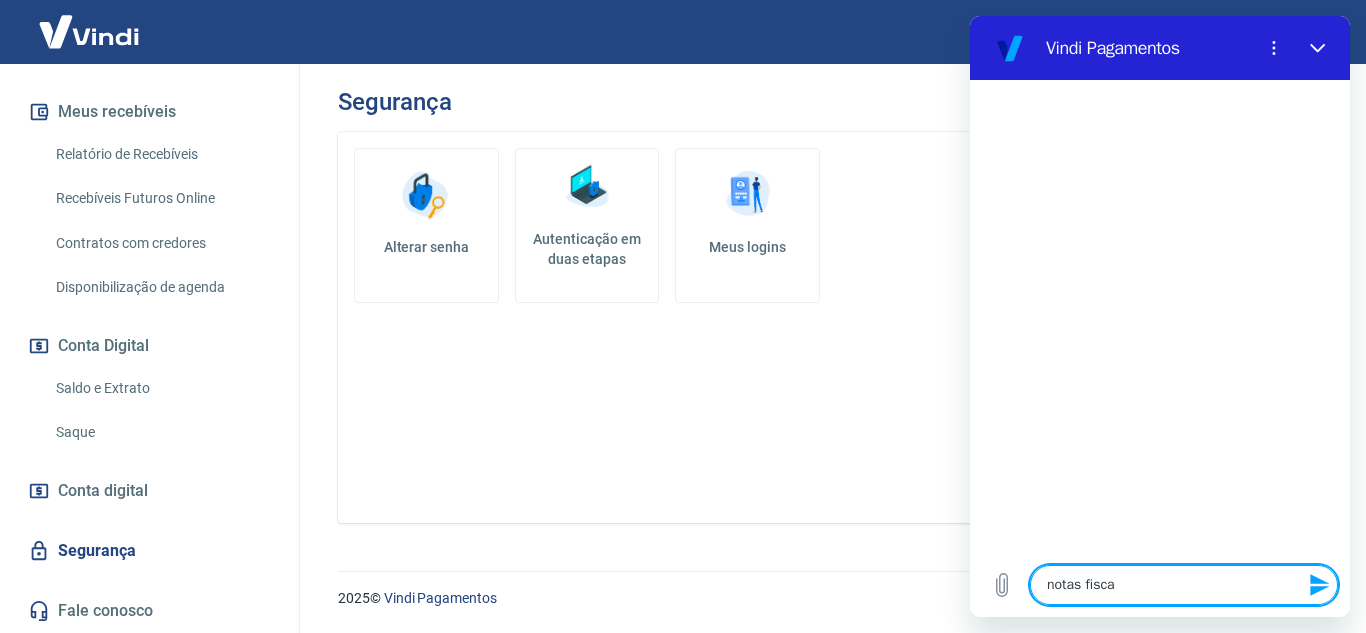 type on "notas fiscai" 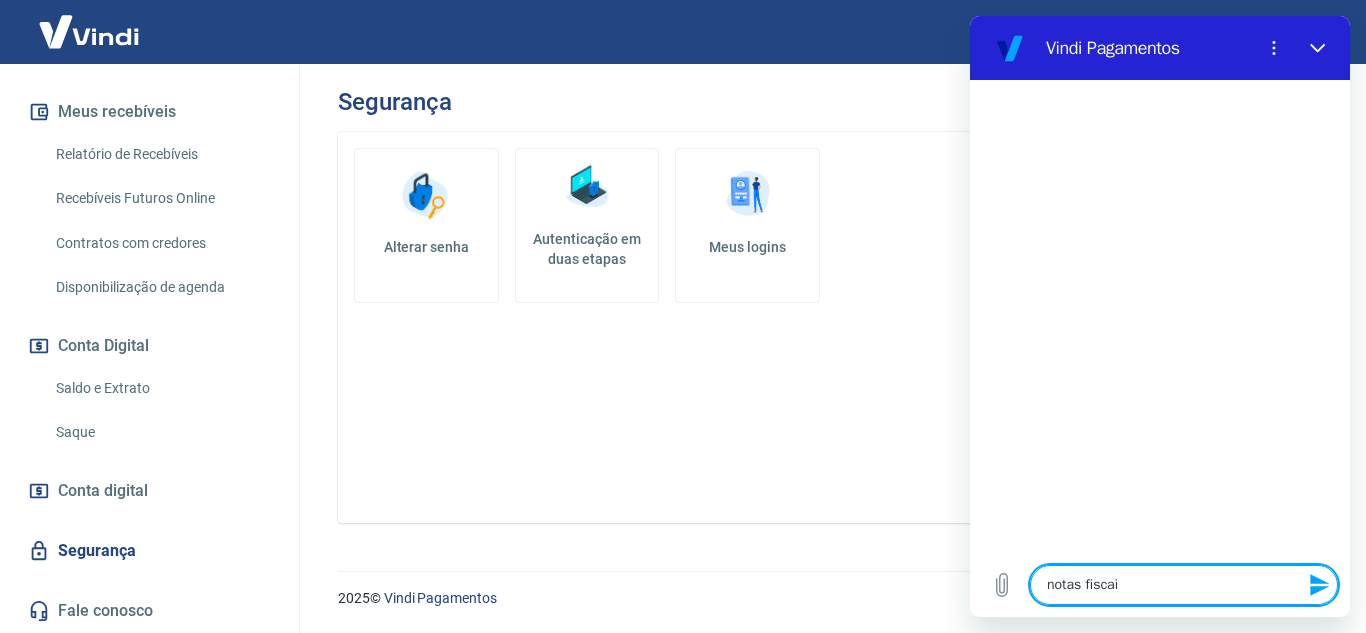 type on "notas fiscaia" 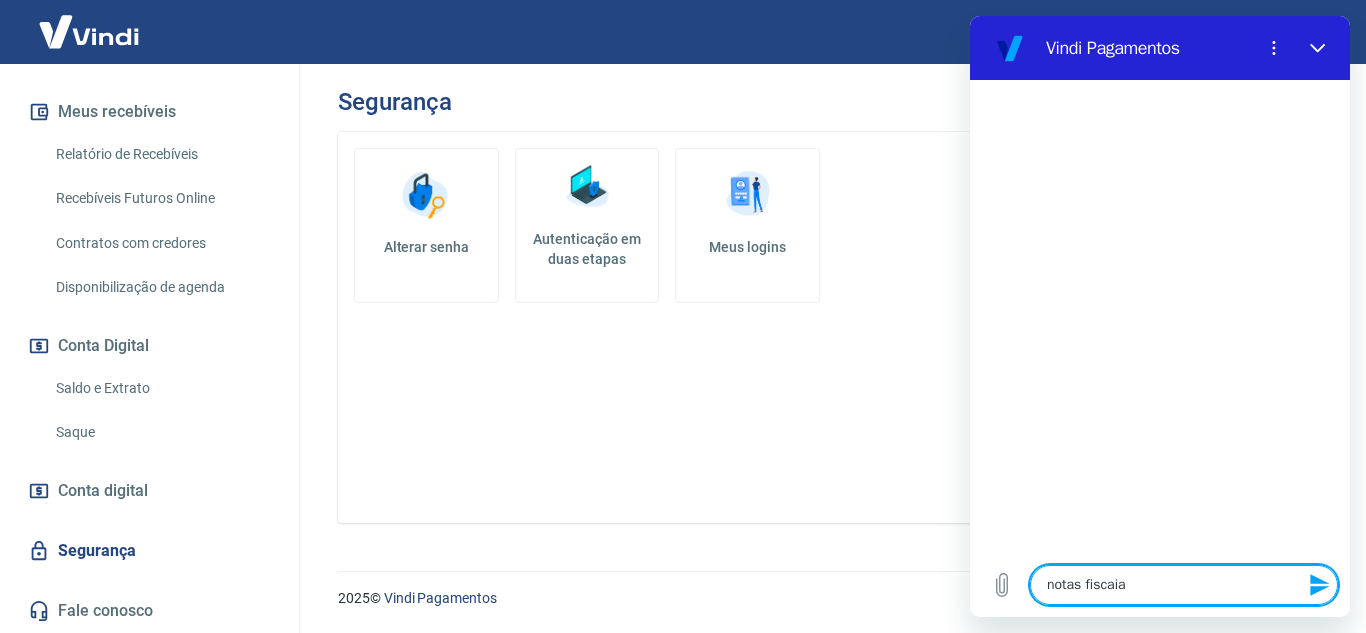 type on "notas fiscaias" 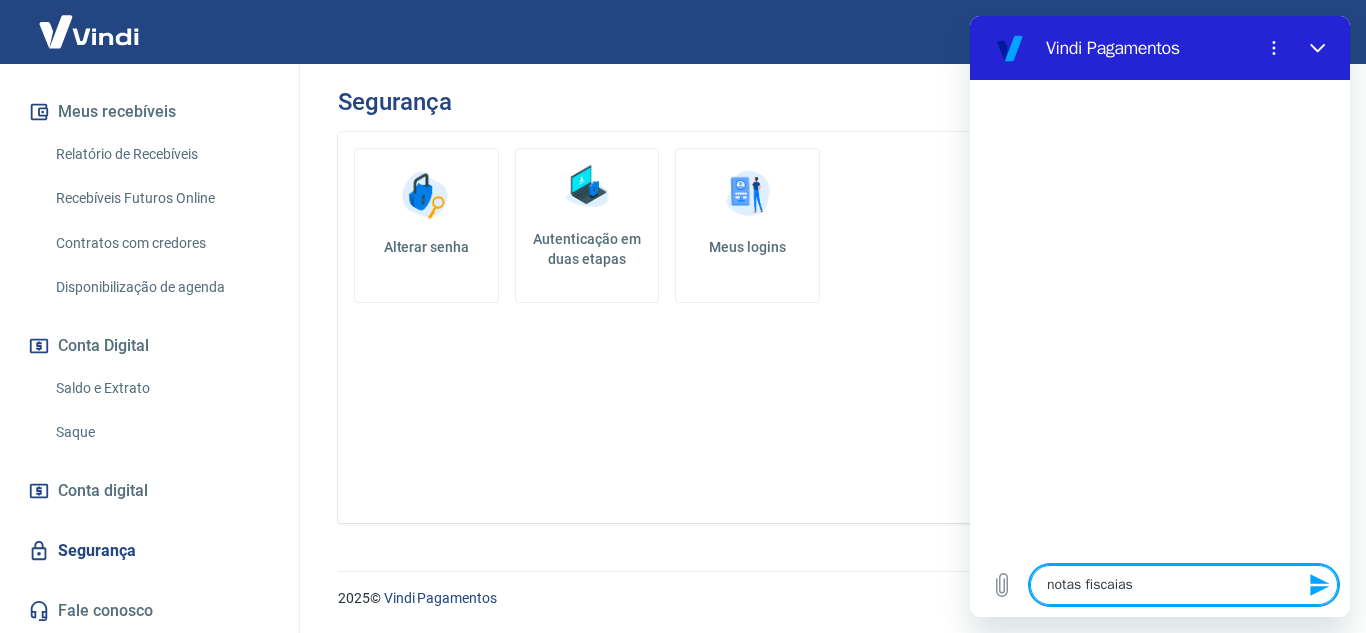 type on "notas fiscaias" 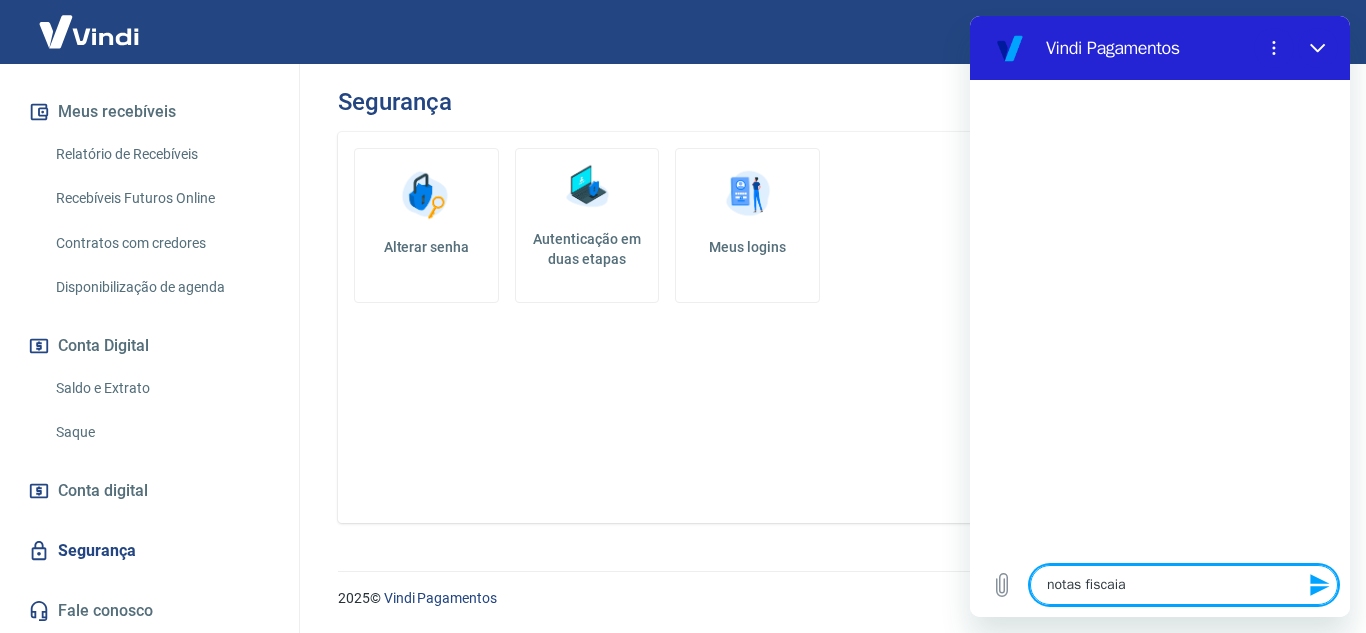 type on "notas fiscai" 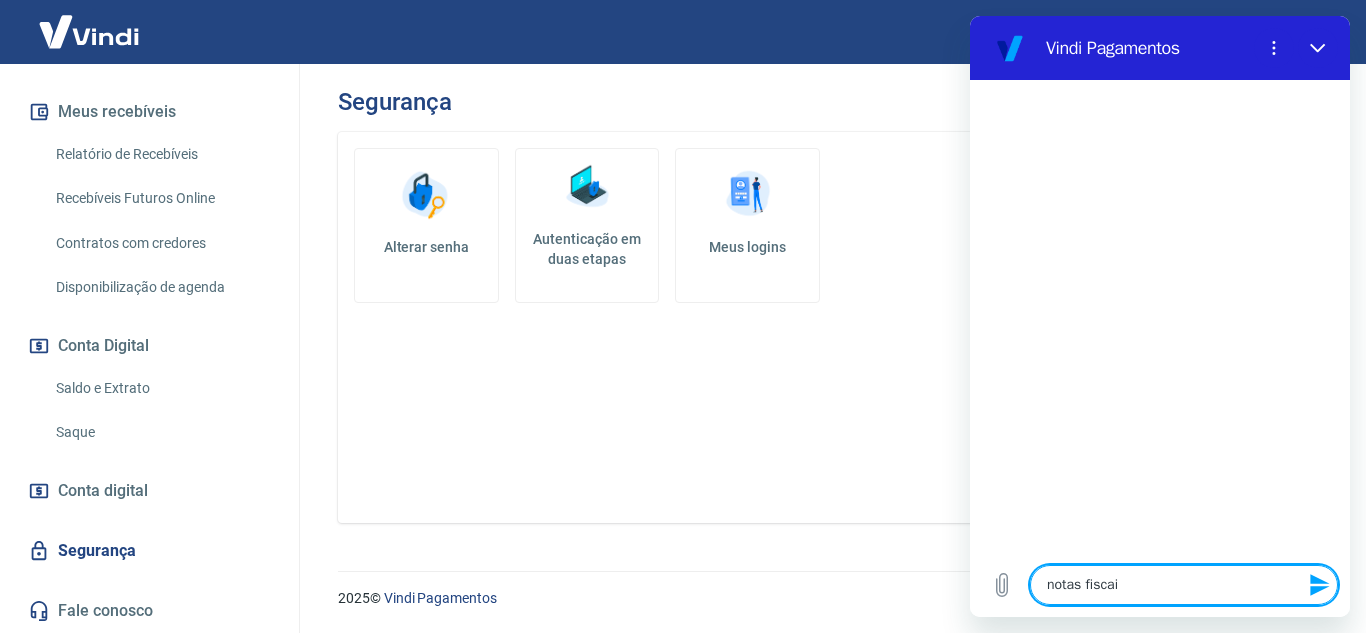 type on "notas fisca" 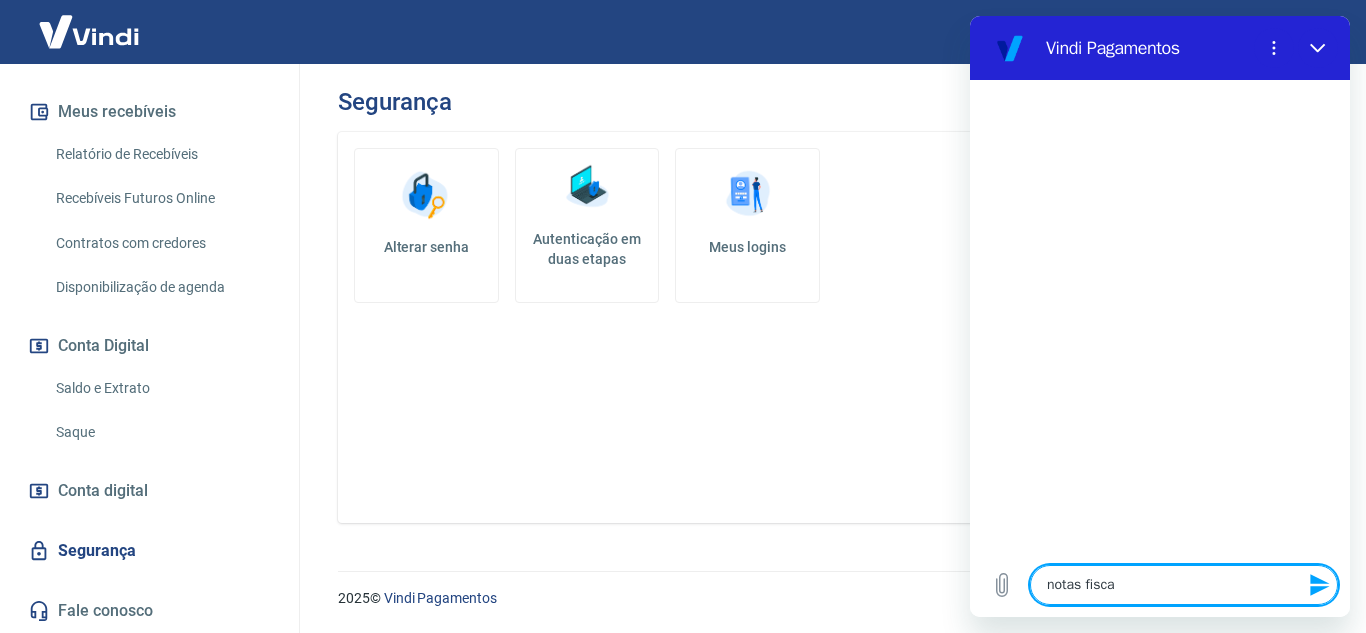 type on "notas fiscai" 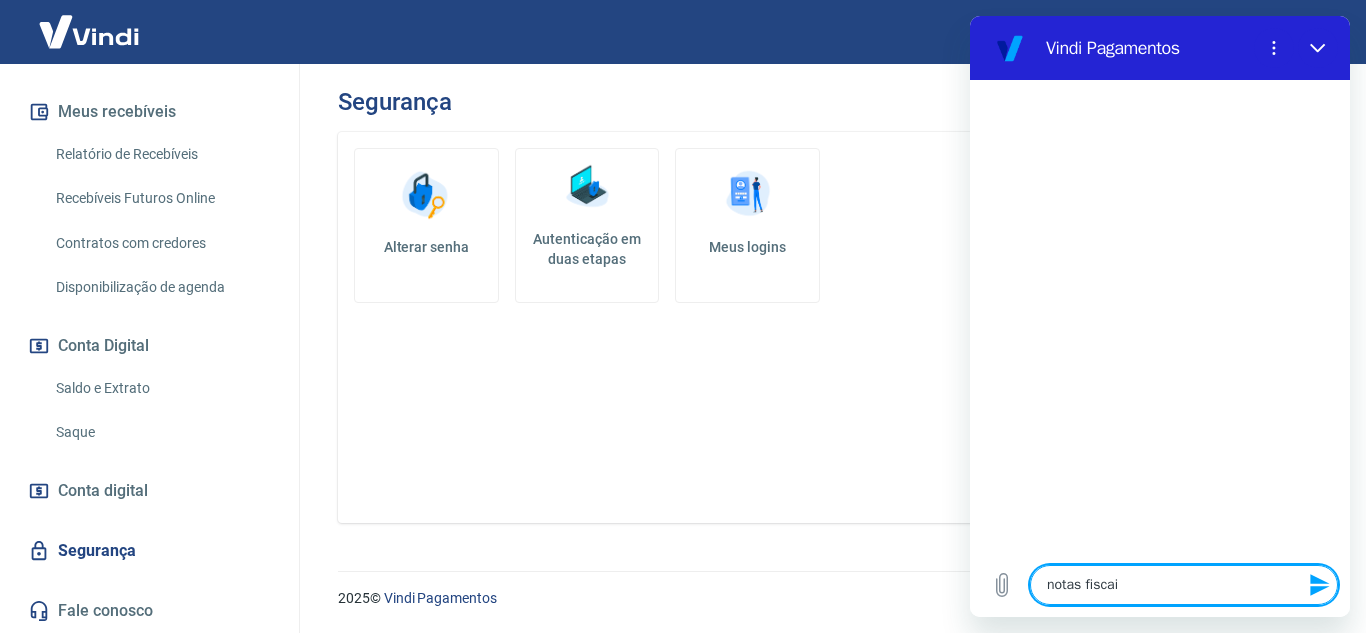 type on "notas fiscais" 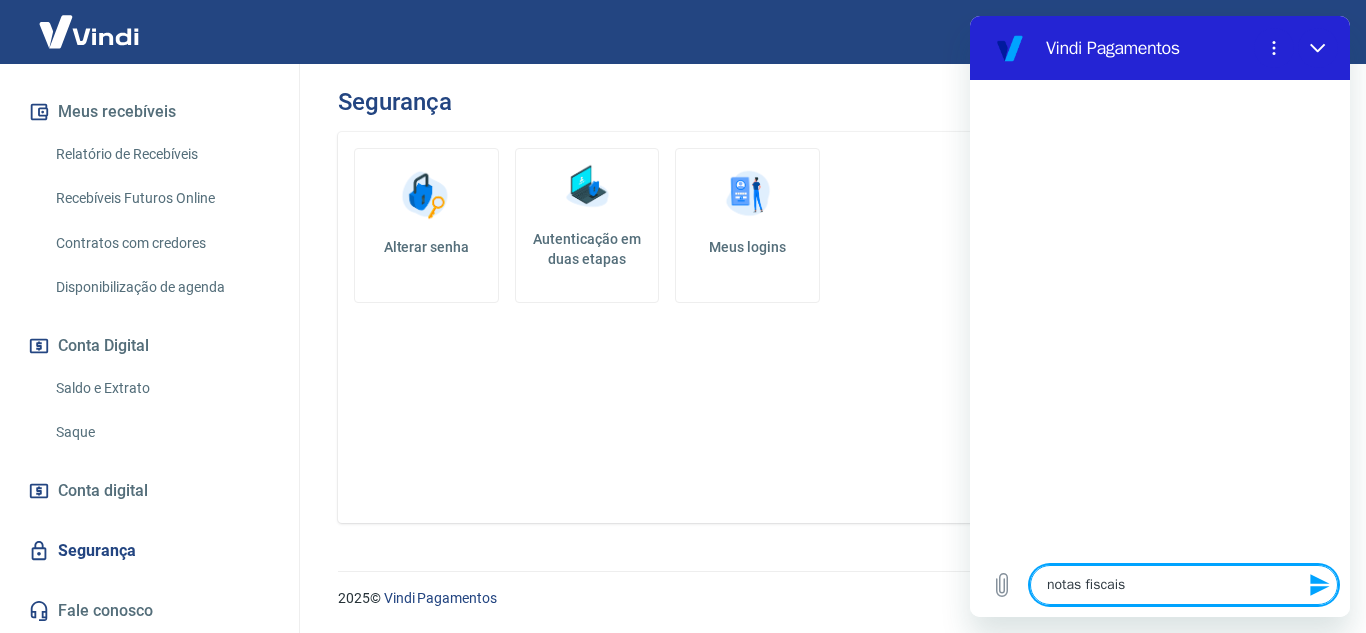 type 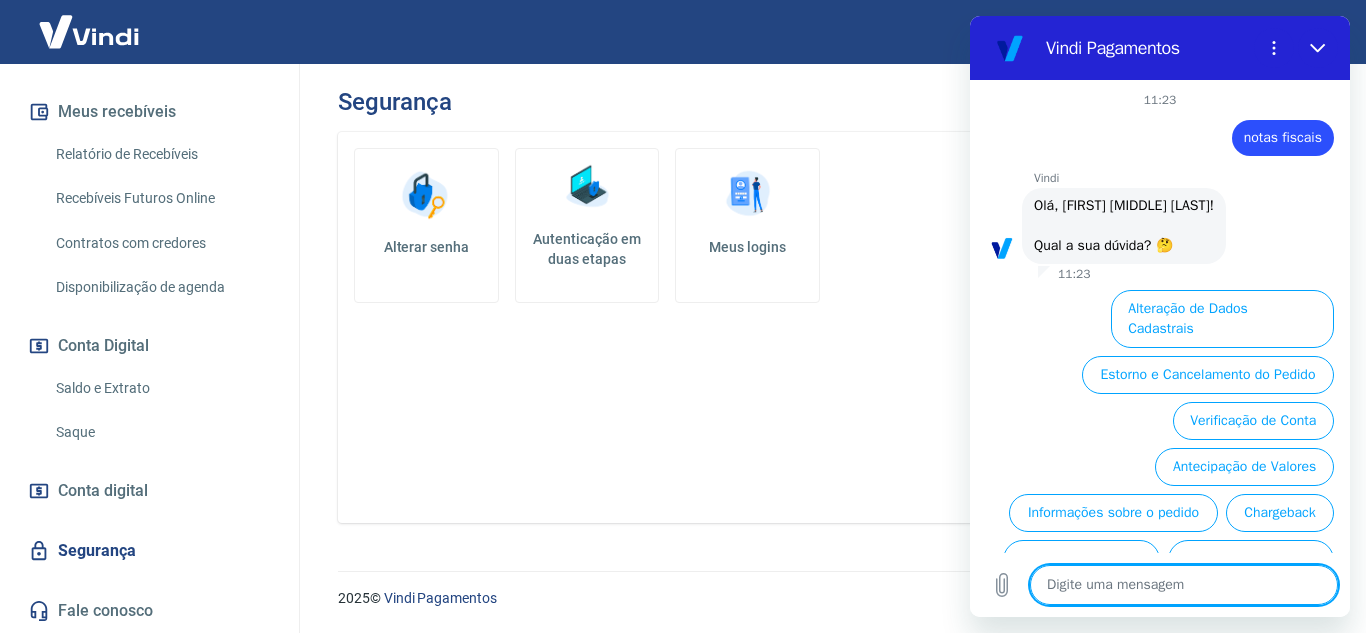 type on "x" 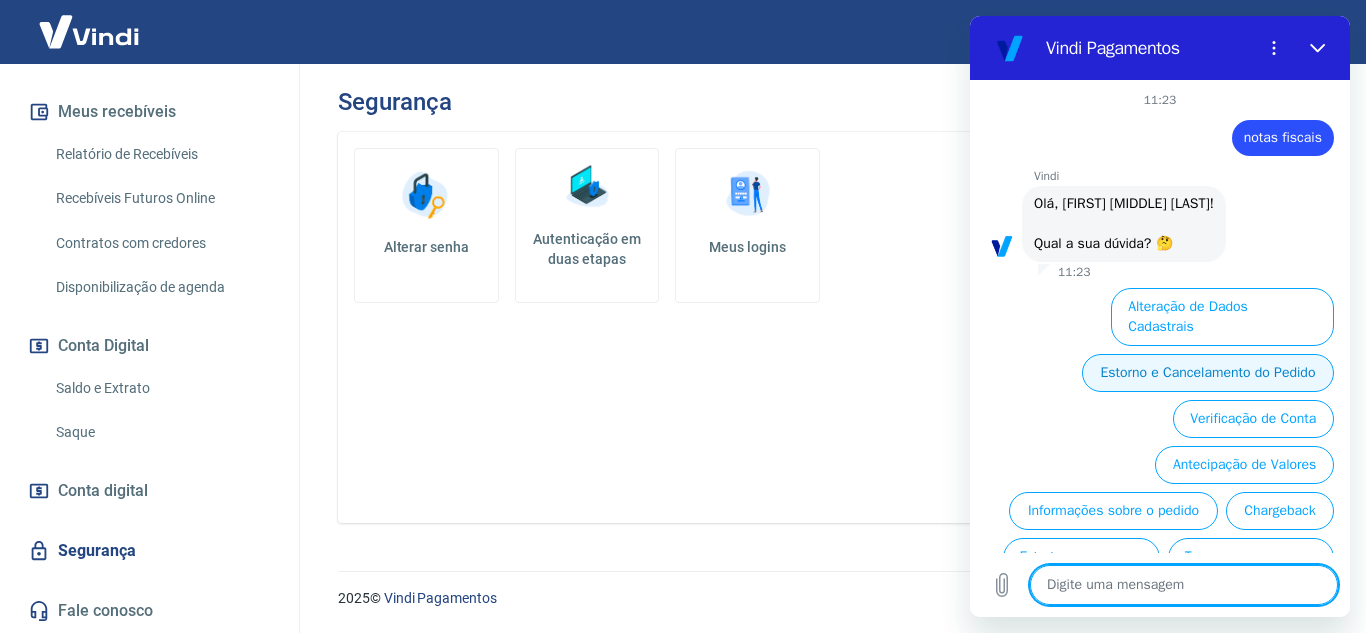 scroll, scrollTop: 100, scrollLeft: 0, axis: vertical 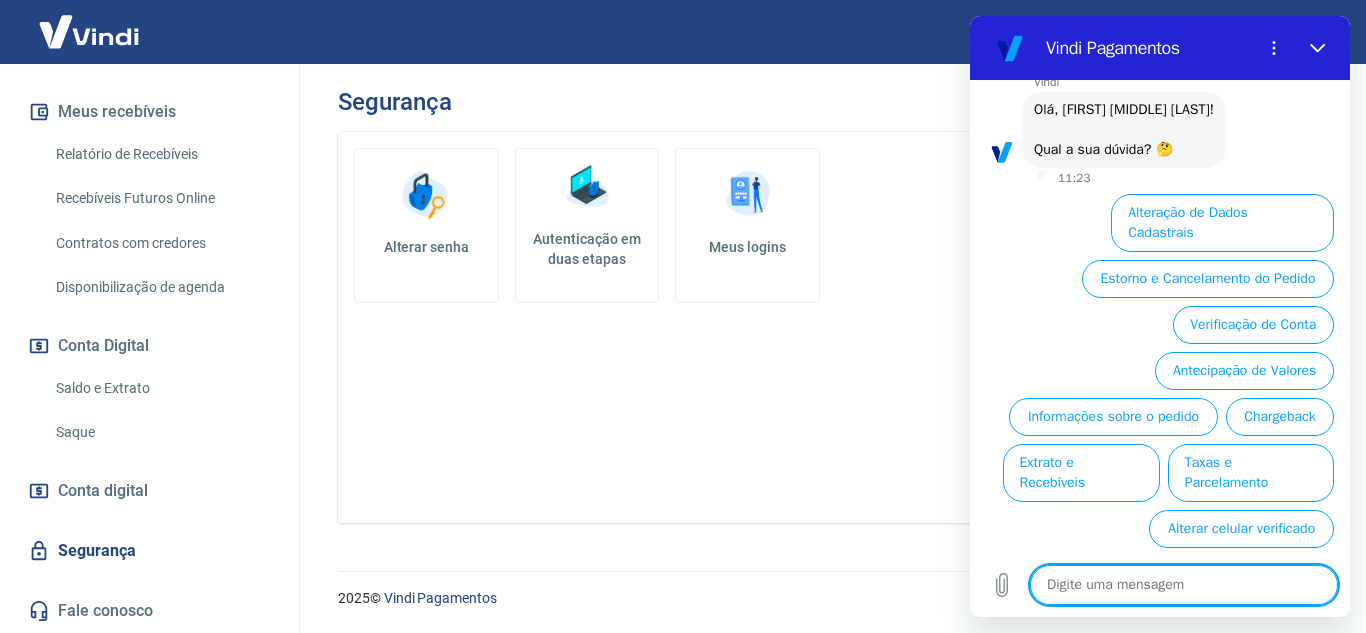 click at bounding box center [1184, 585] 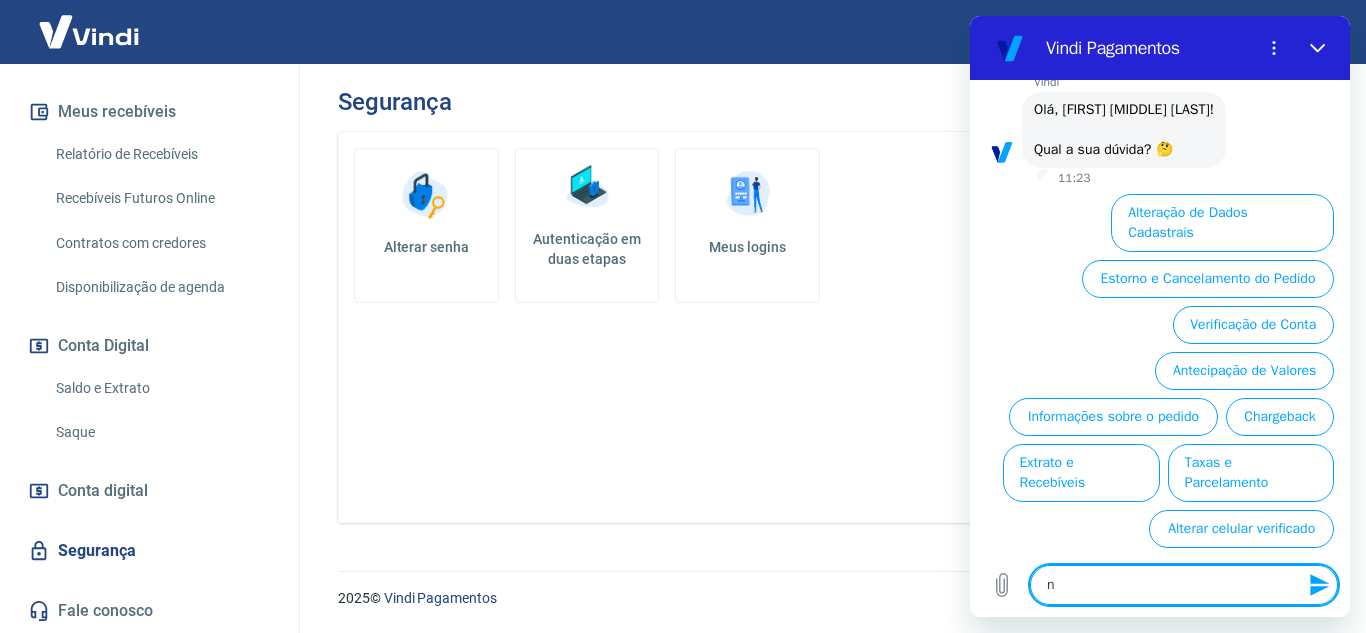type on "no" 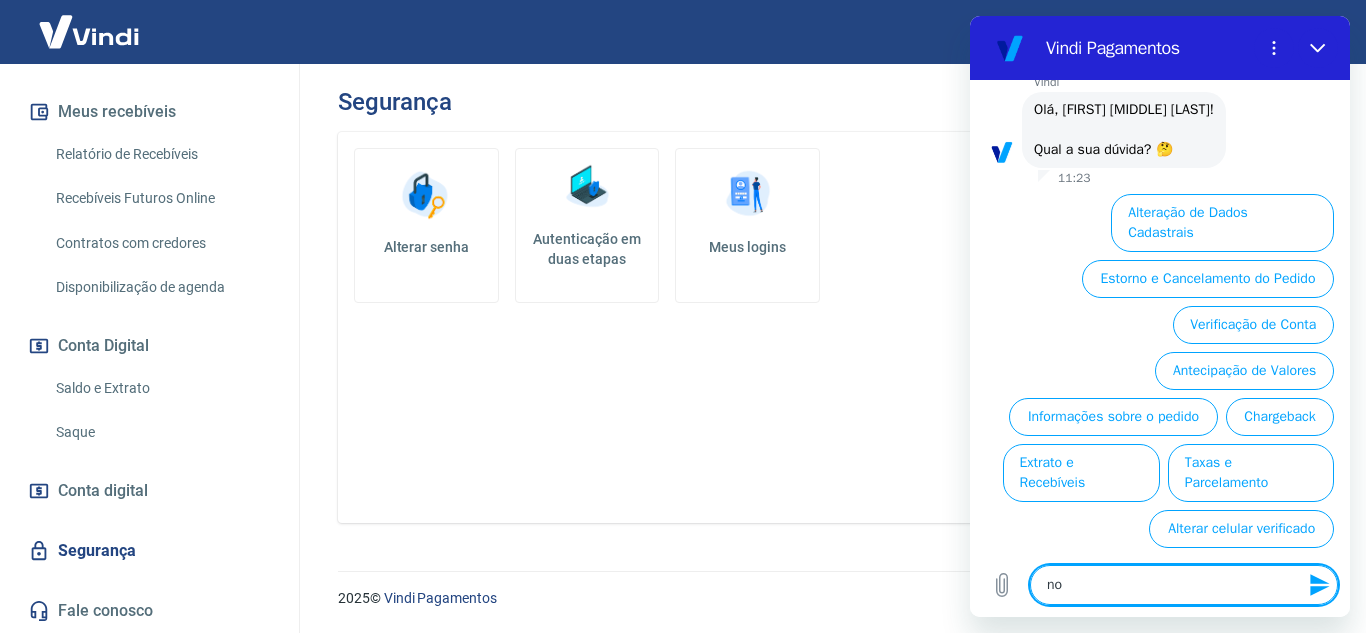 type on "not" 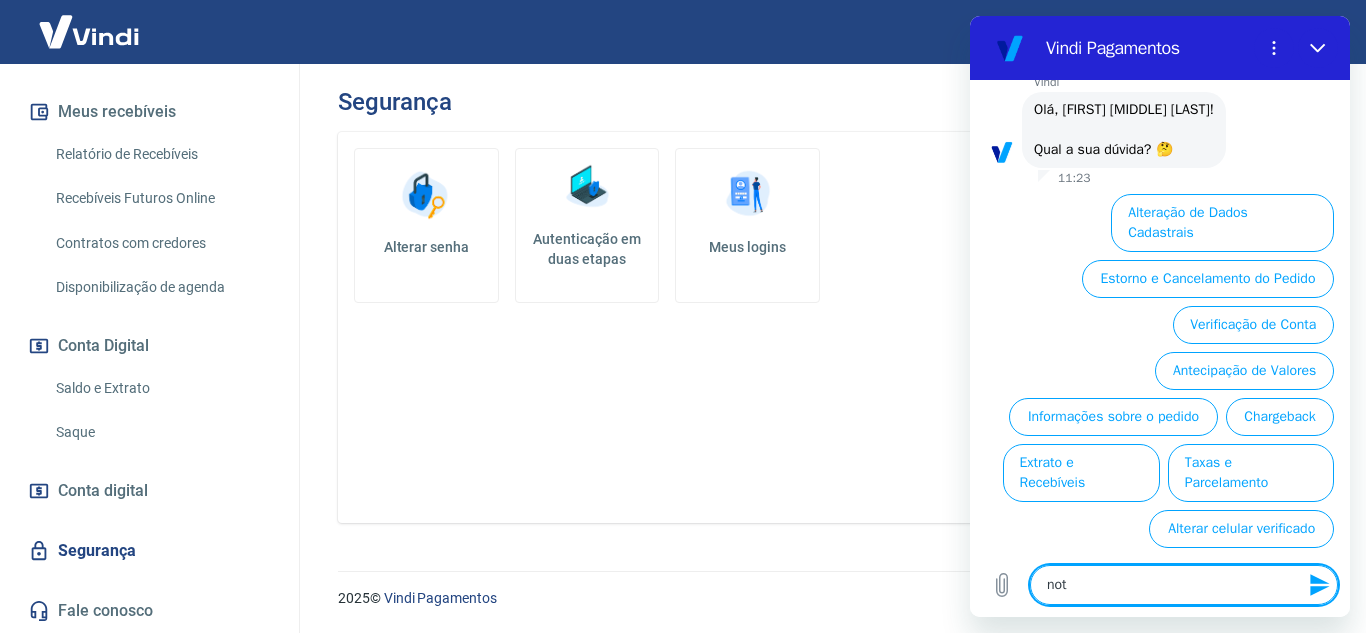 type on "nota" 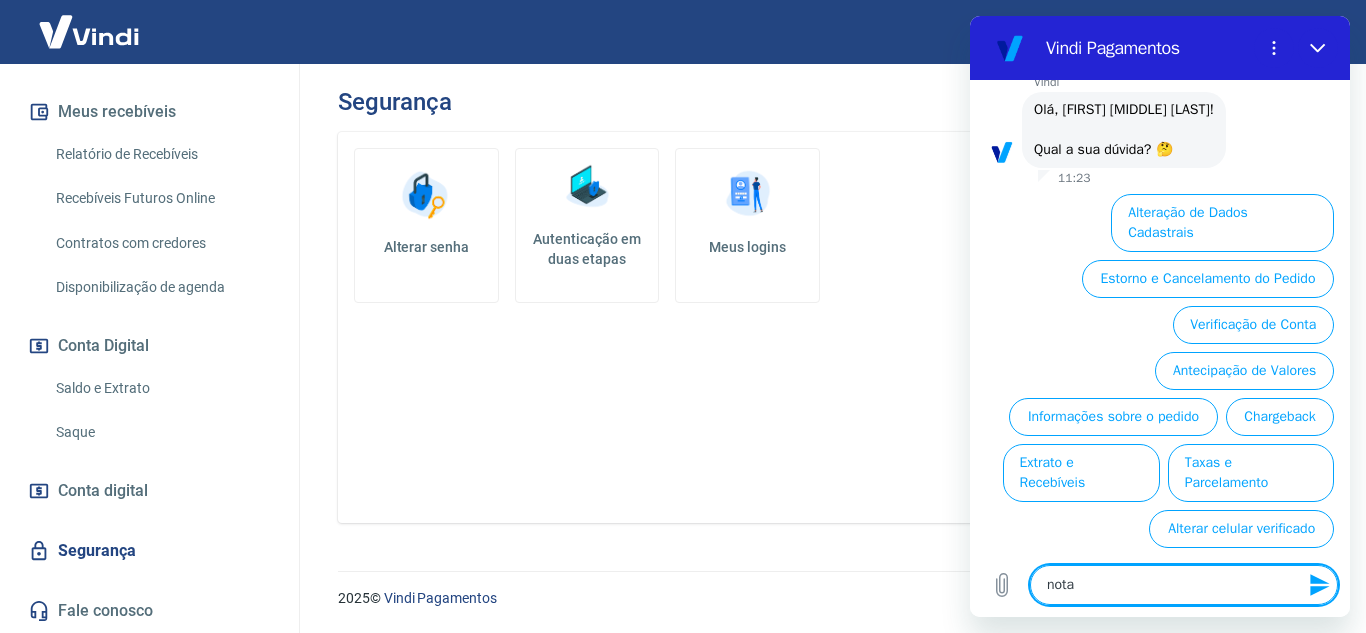 type on "notas" 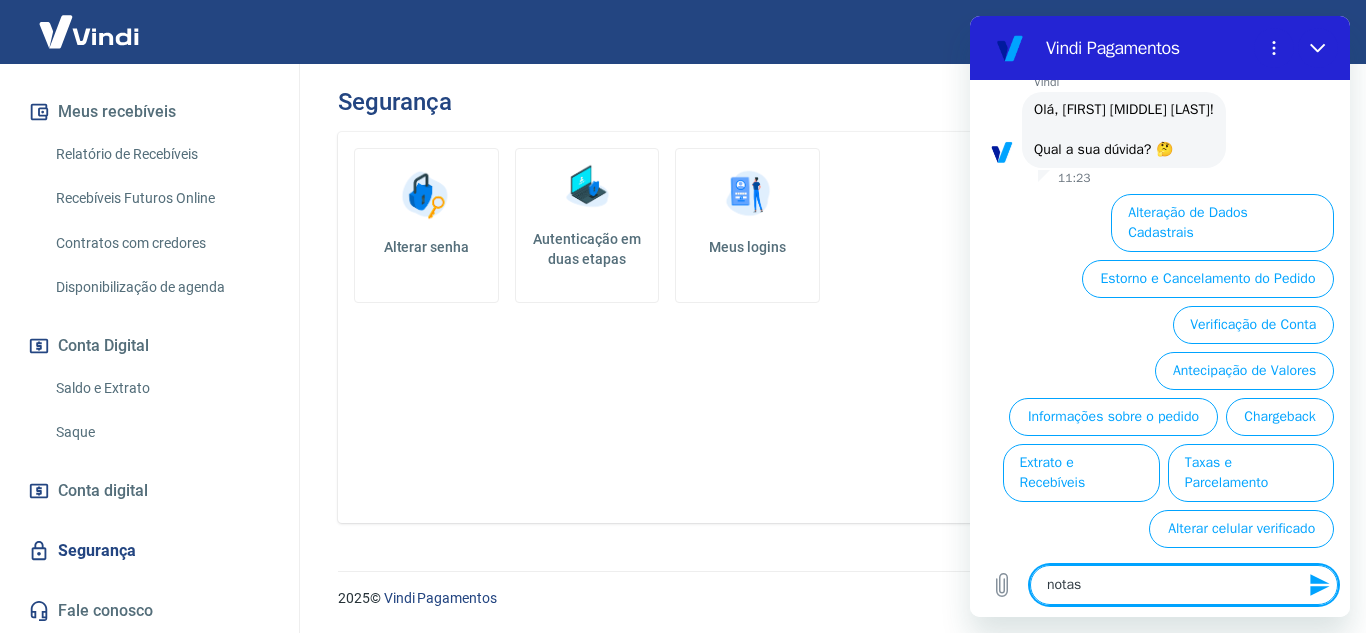 type on "nota" 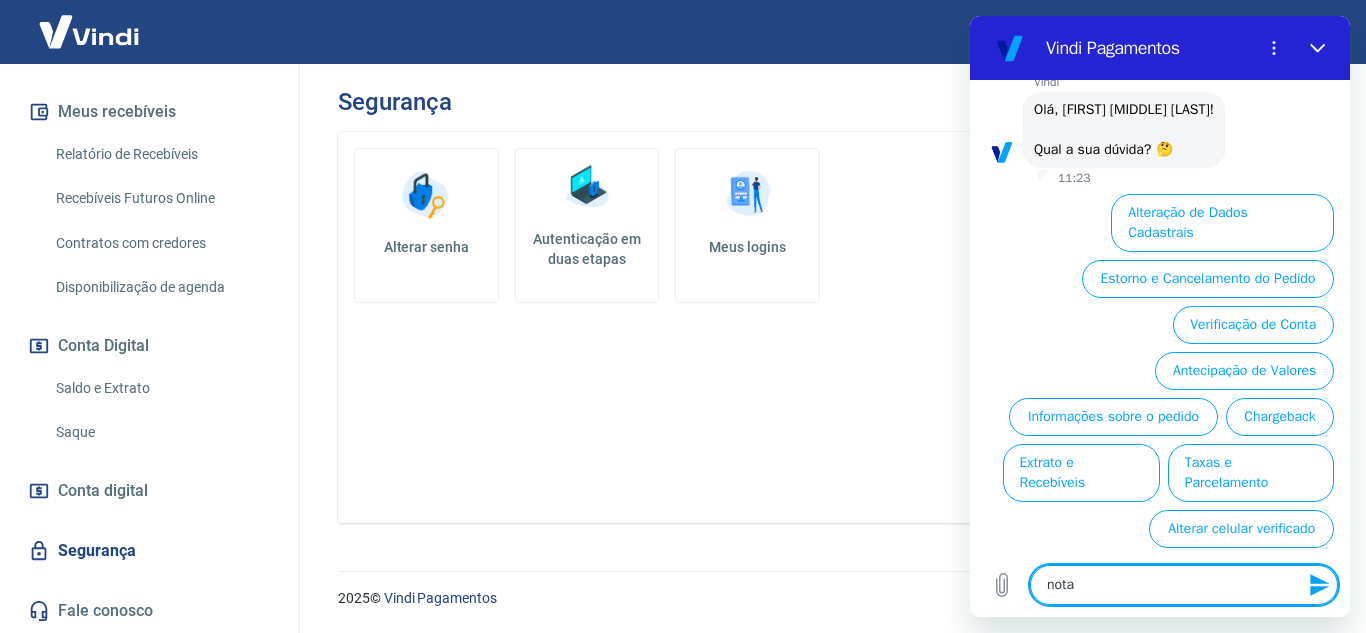 type on "nota" 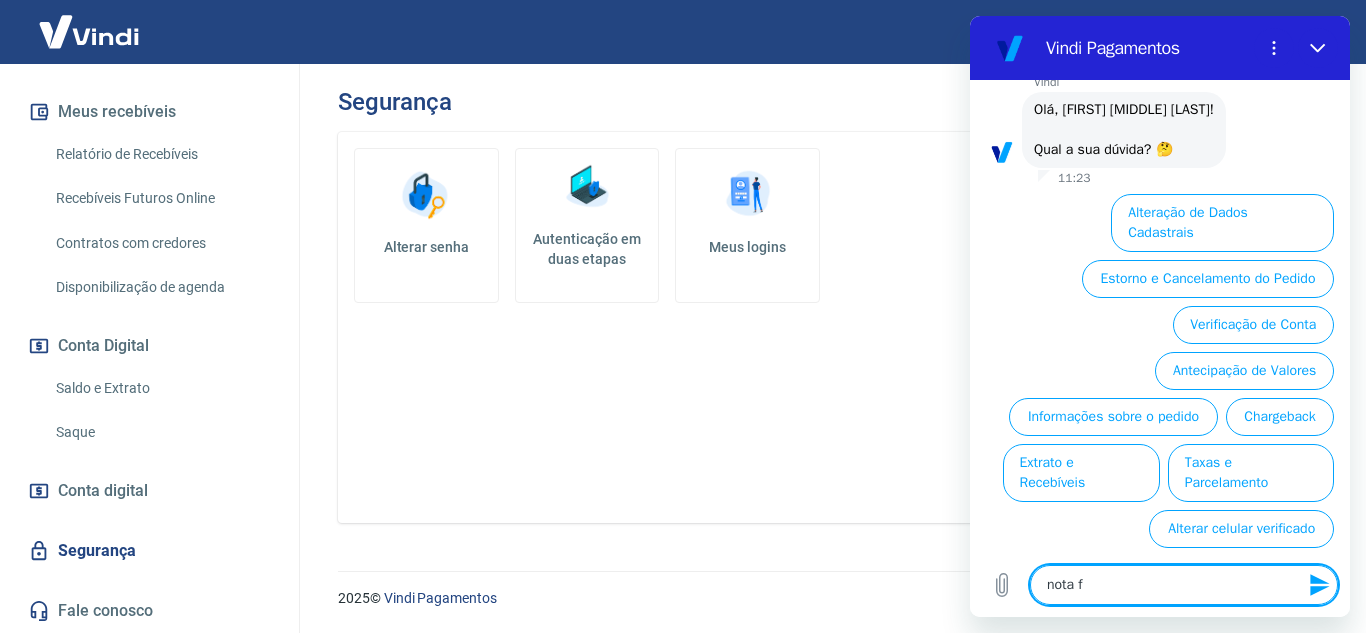 type on "nota fi" 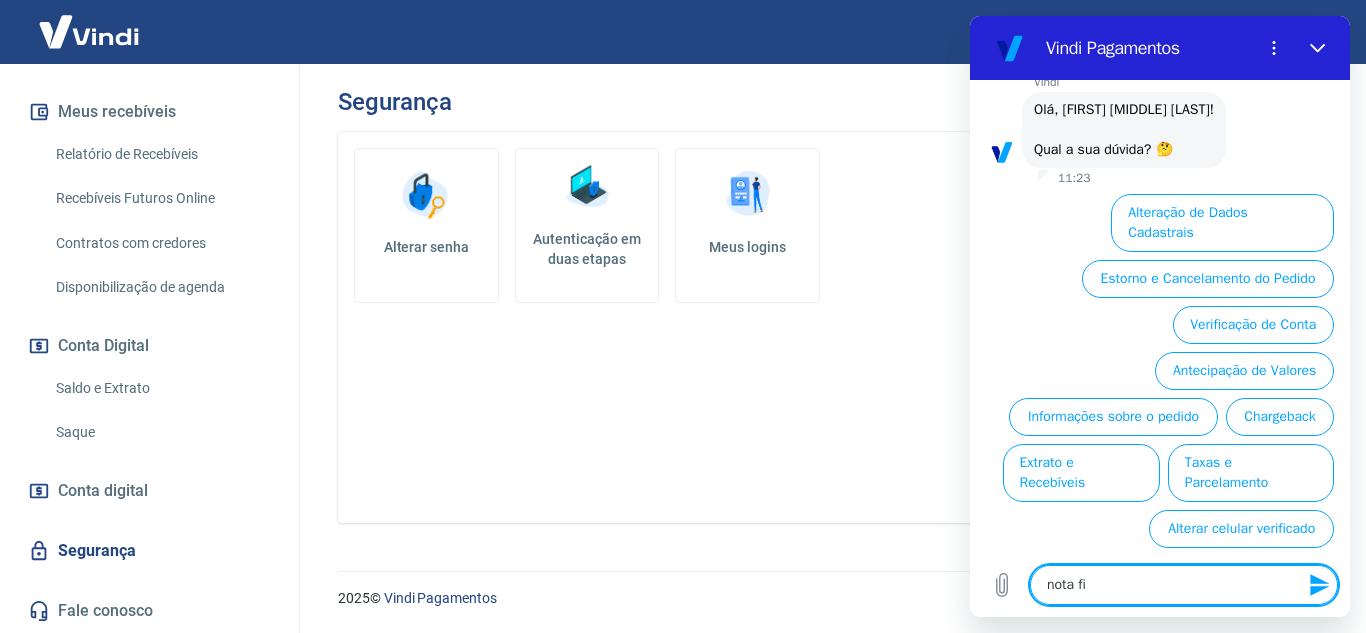 type on "nota fis" 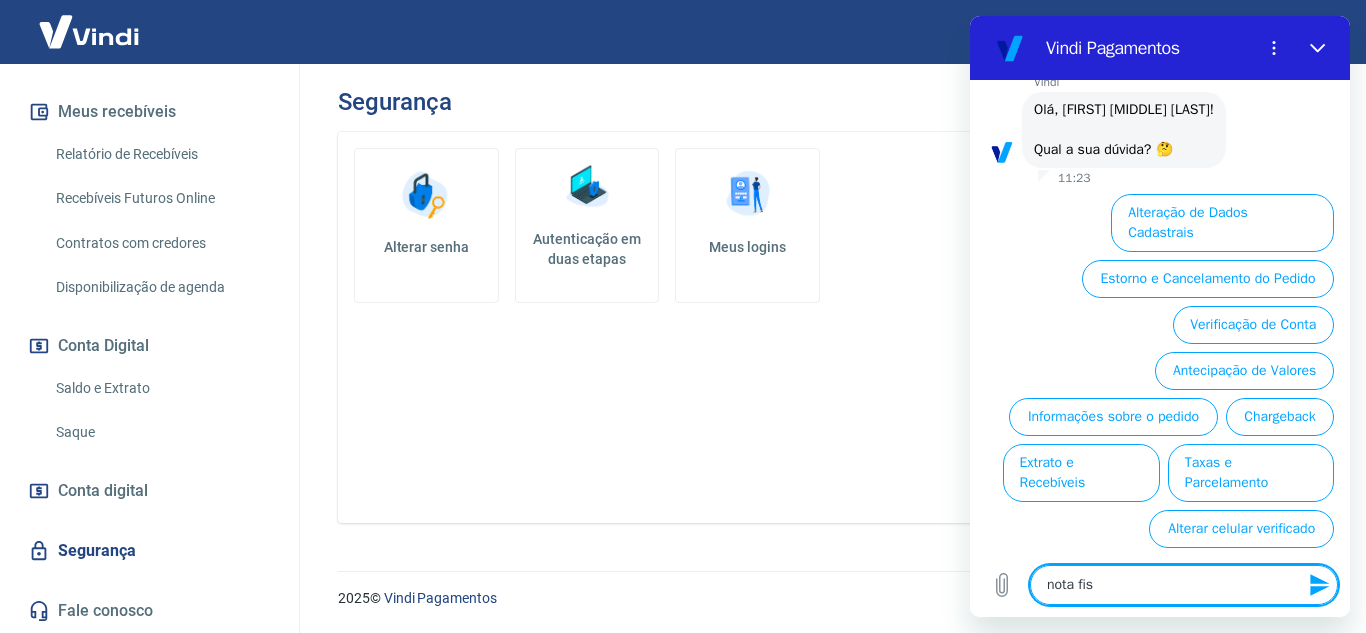 type on "nota fisc" 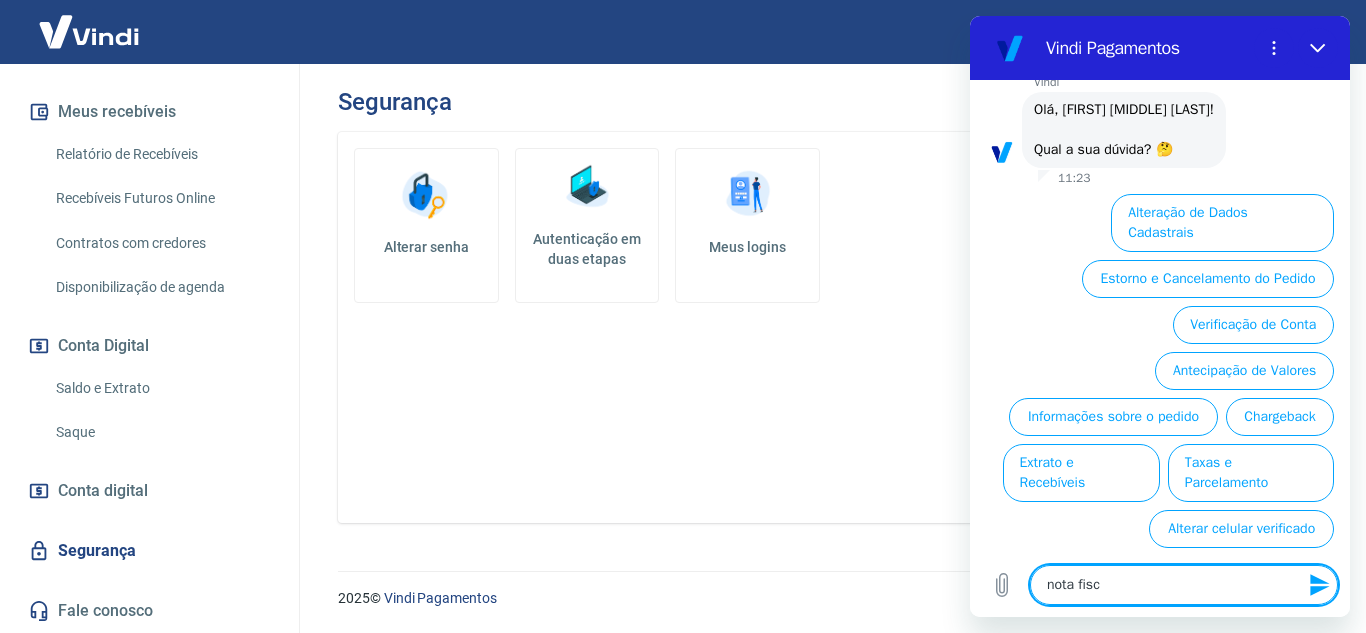 type on "x" 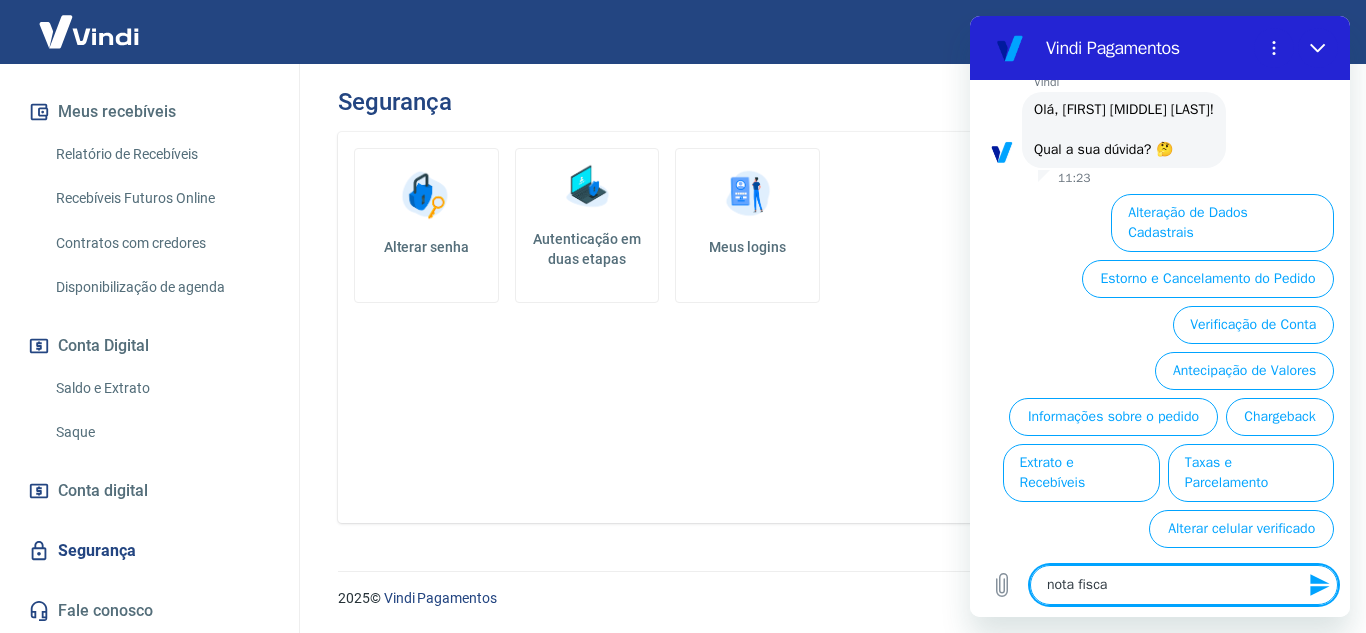 type on "nota fiscal" 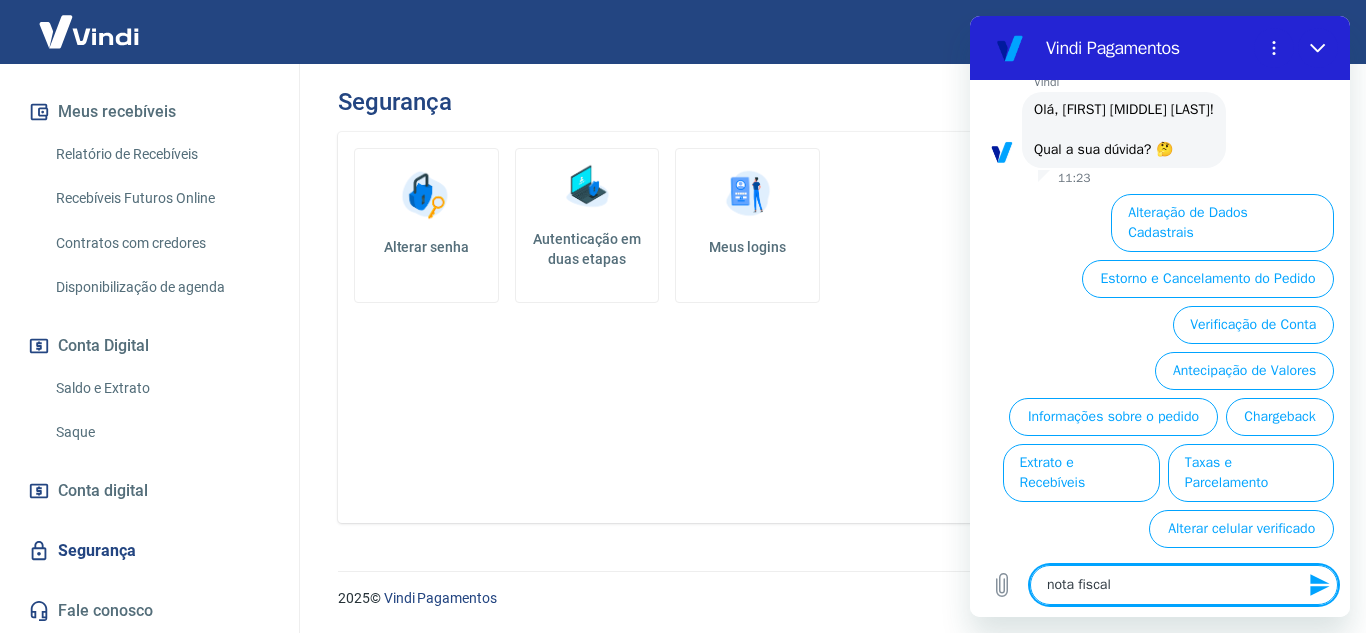 type 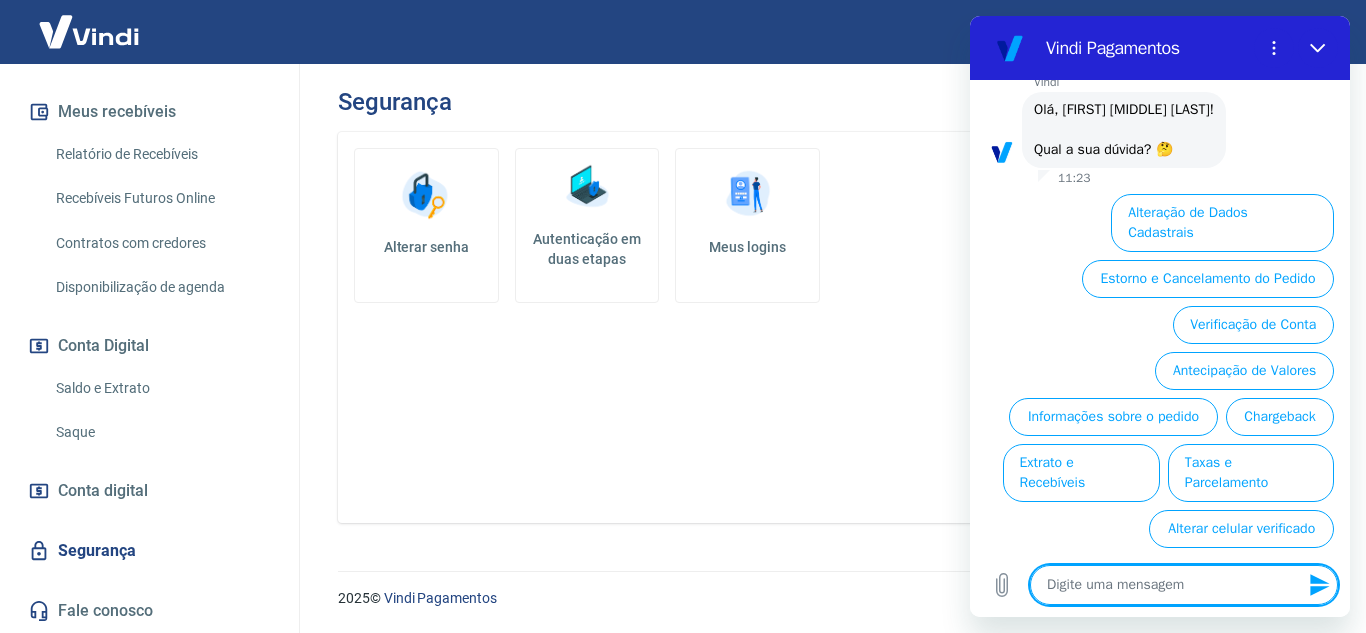 scroll, scrollTop: 0, scrollLeft: 0, axis: both 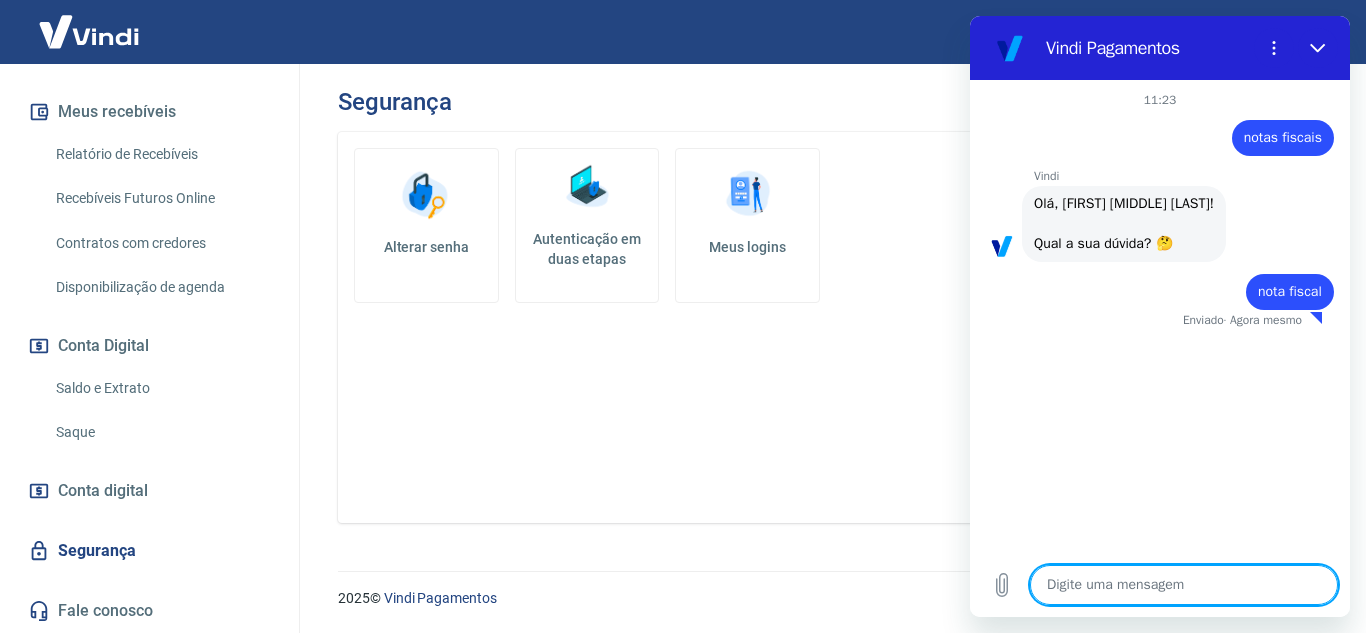 type on "x" 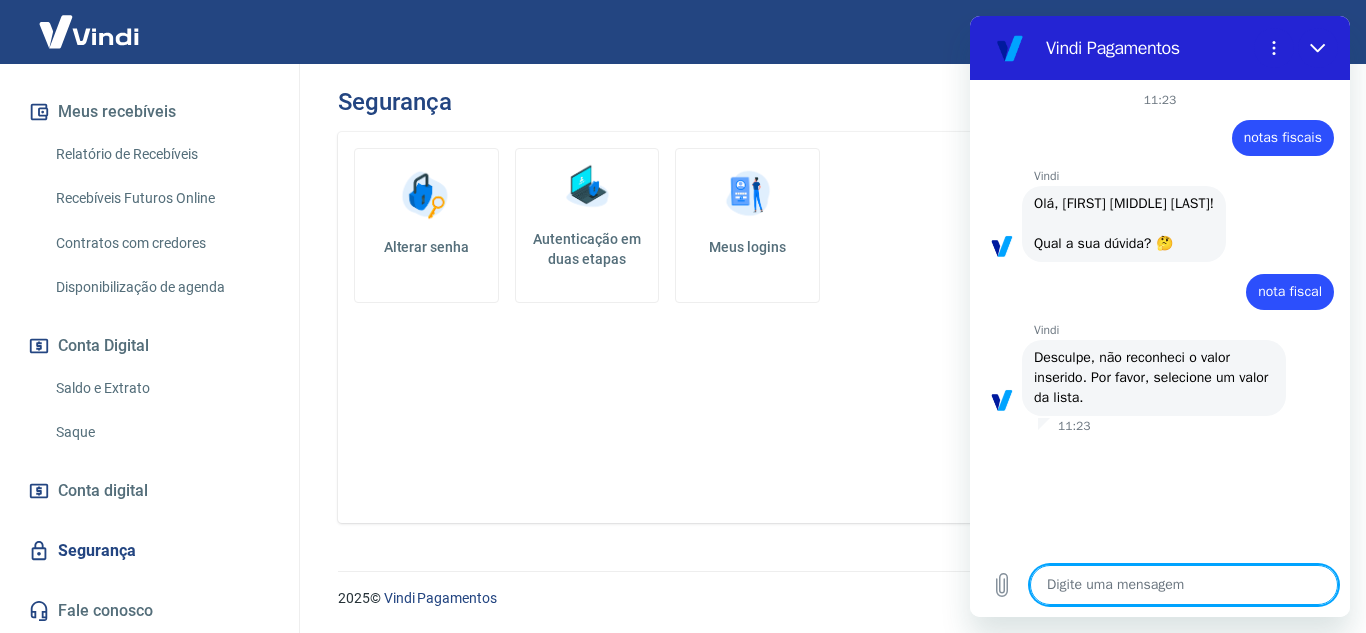 type on "n" 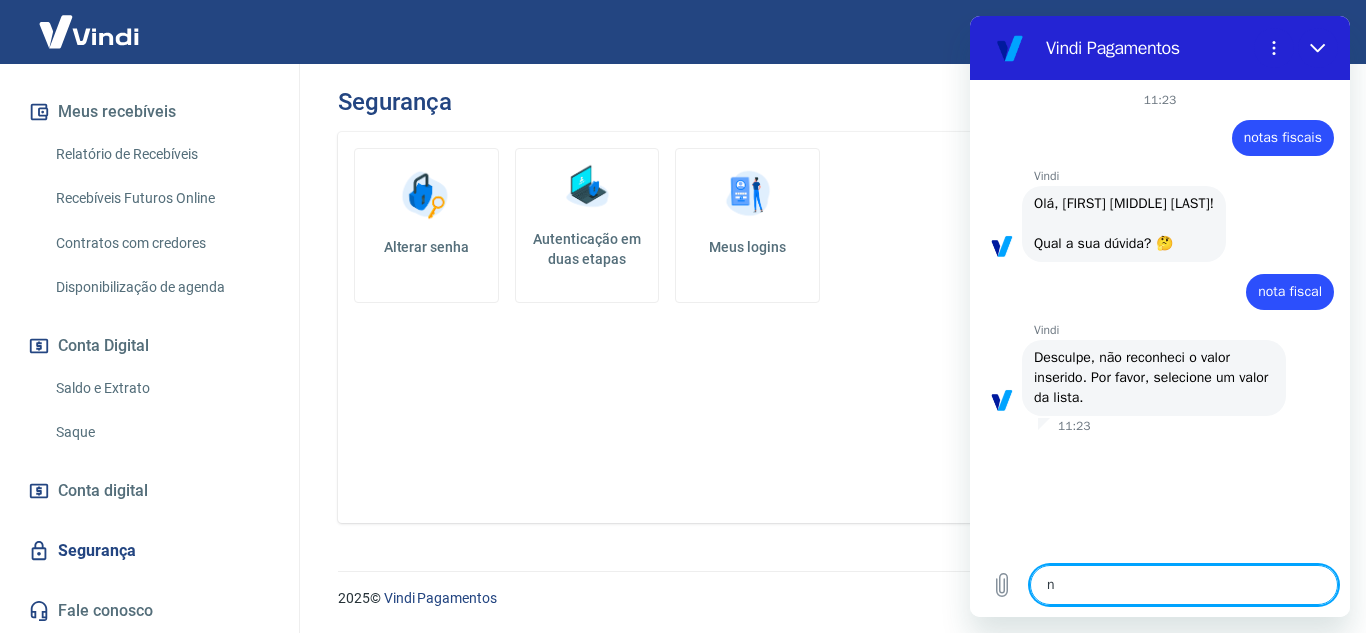 type on "no" 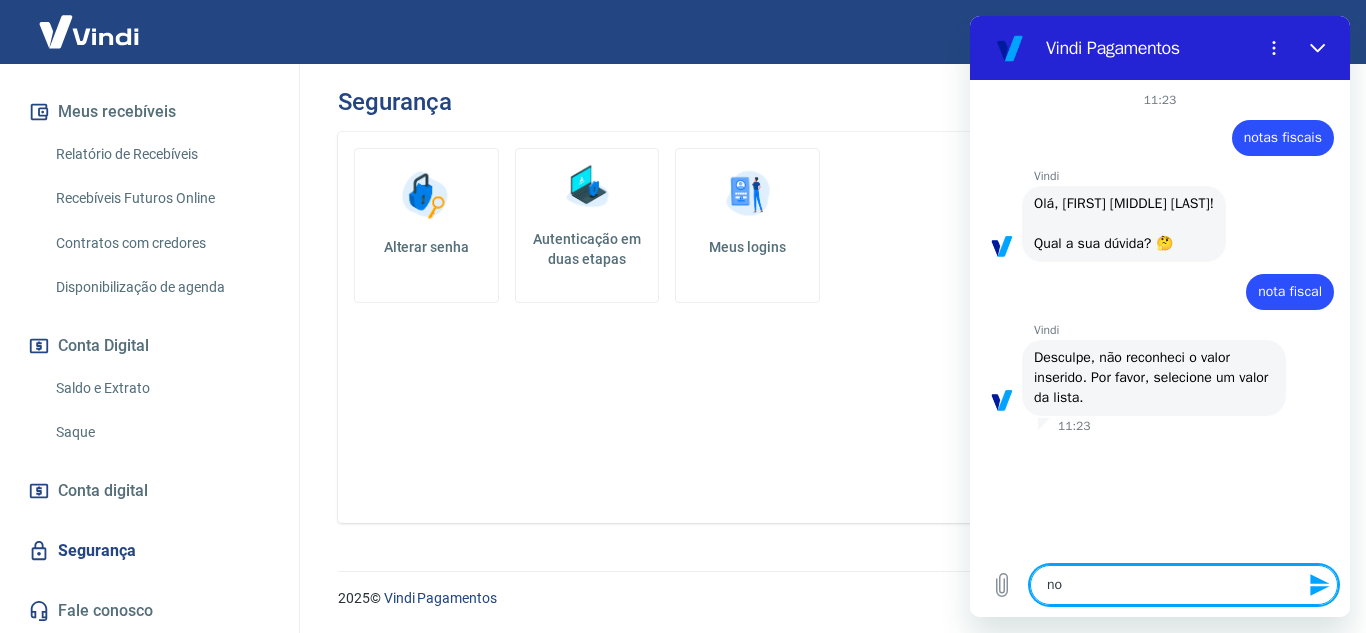 type on "nos" 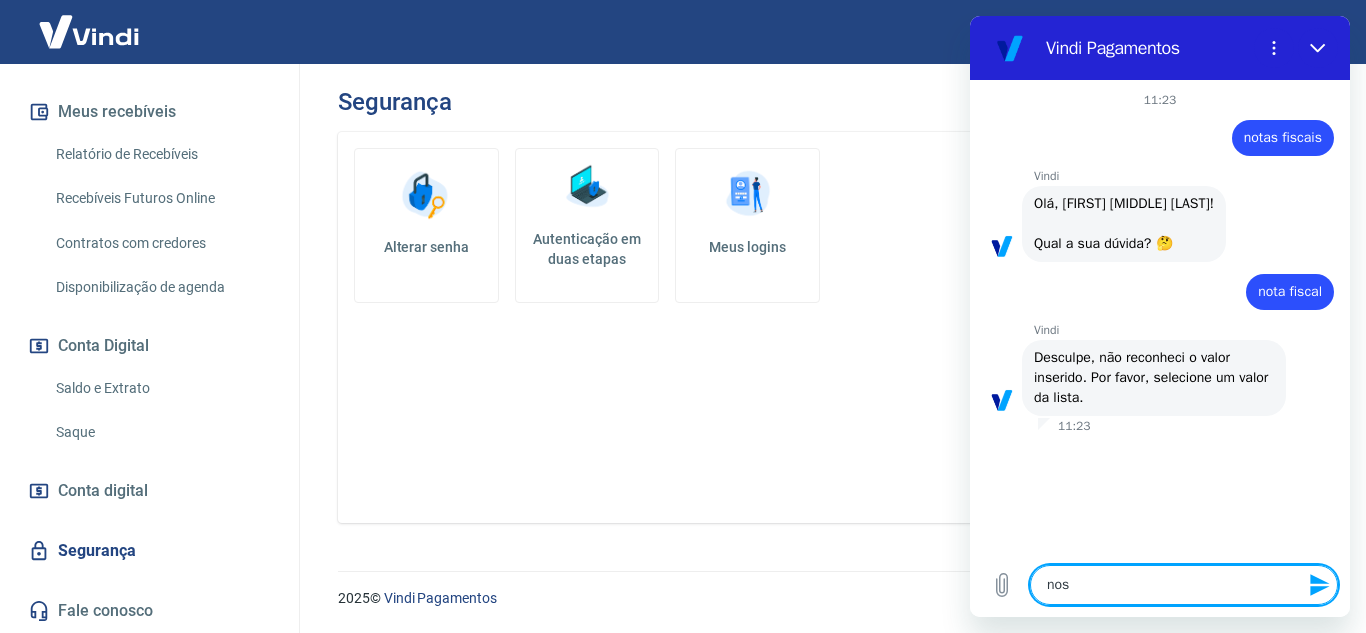 type on "no" 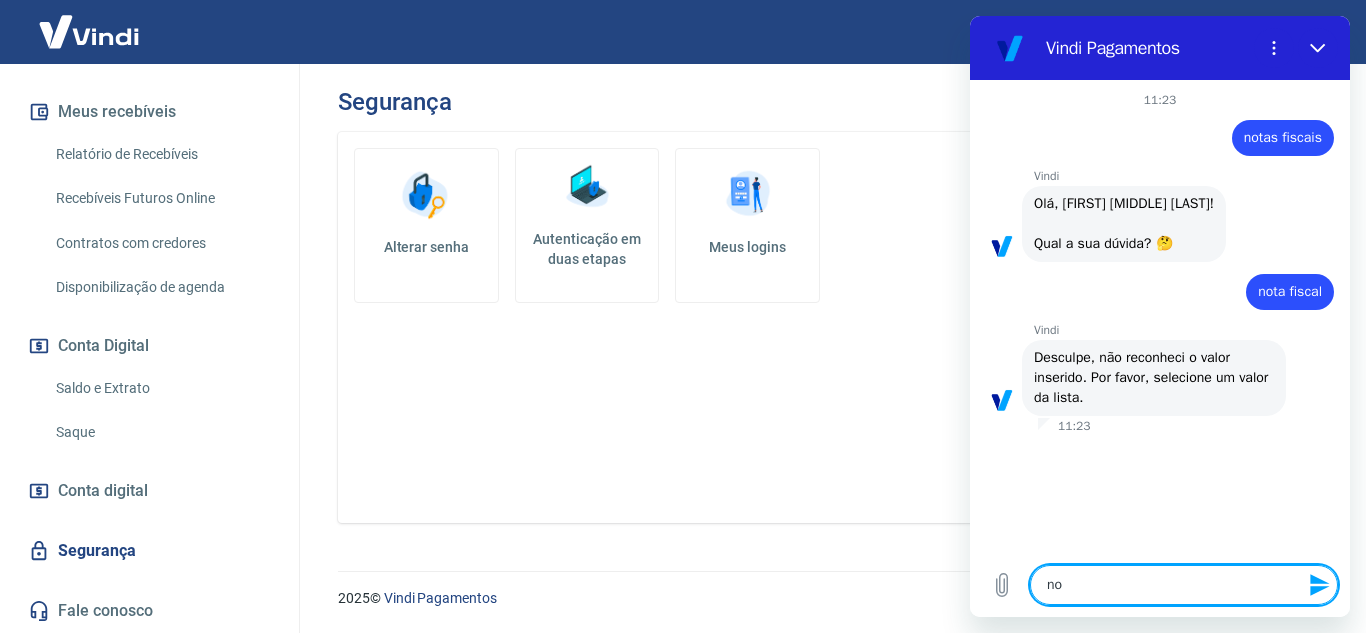 type on "not" 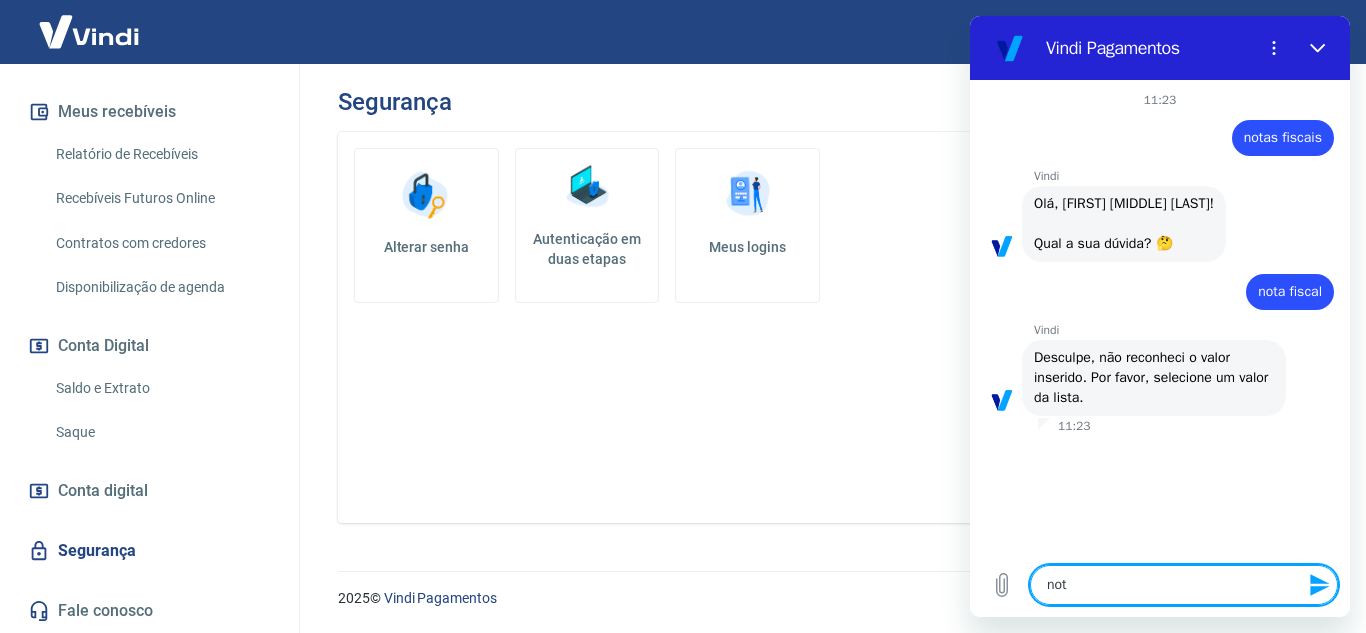 type on "nota" 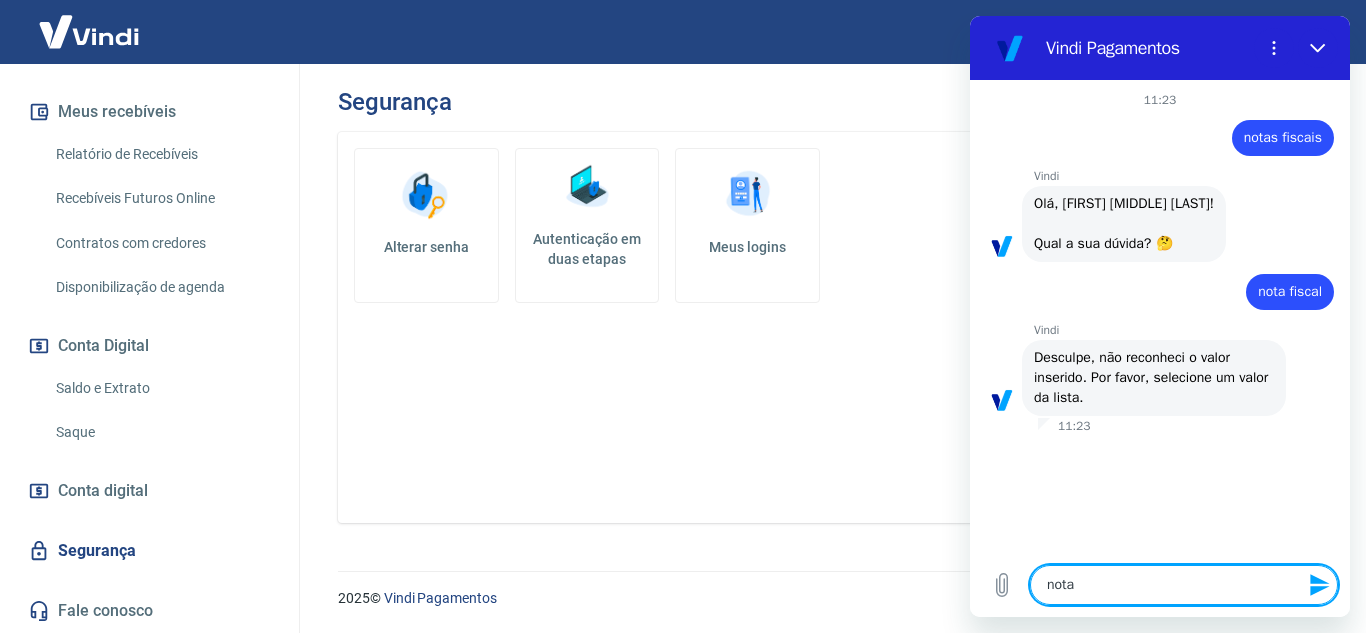 type on "notas" 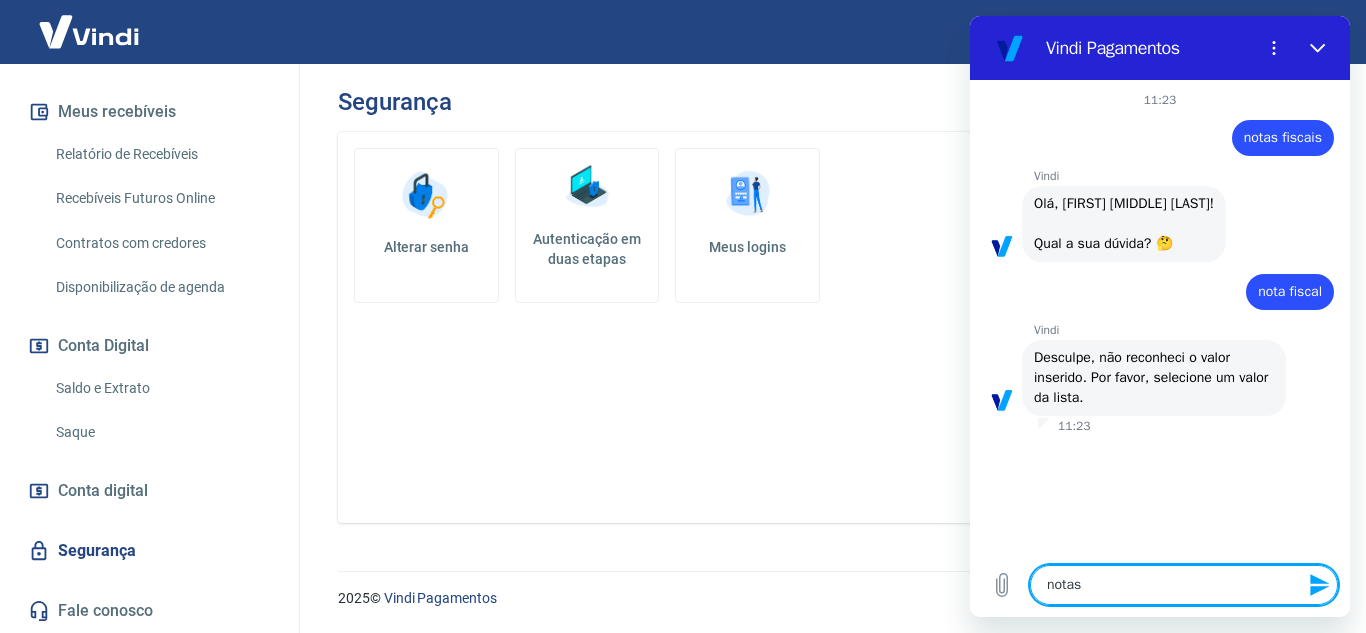 type on "notas" 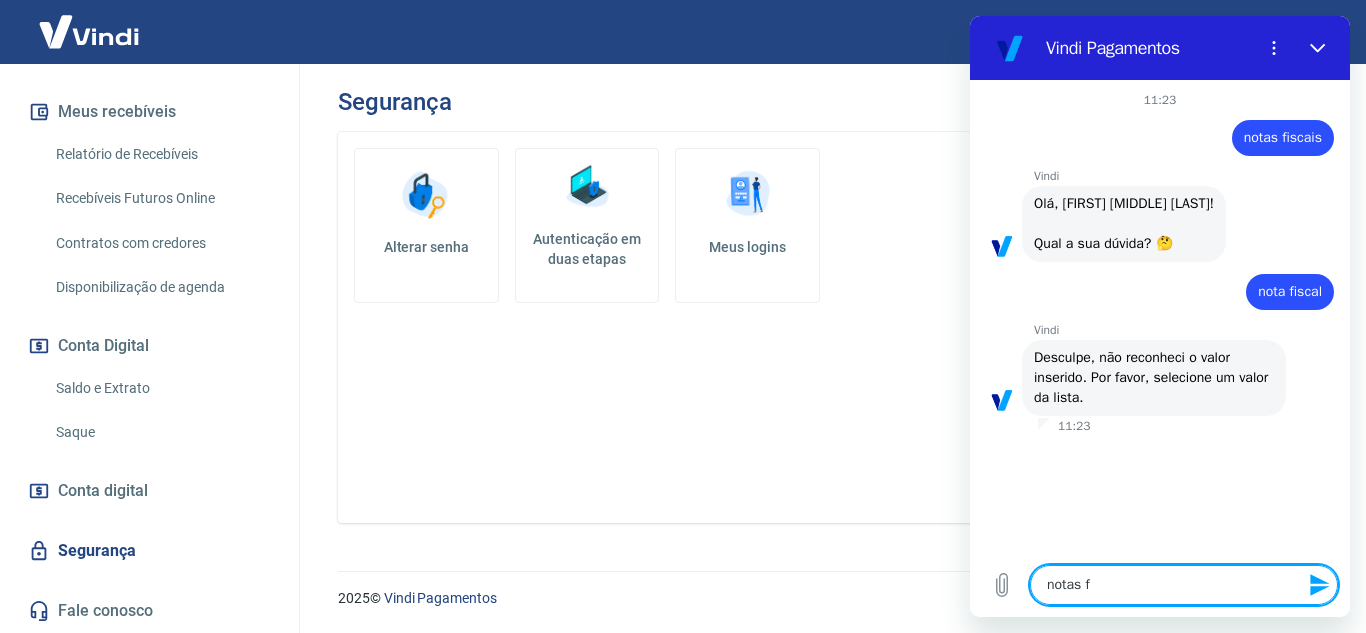type on "notas fi" 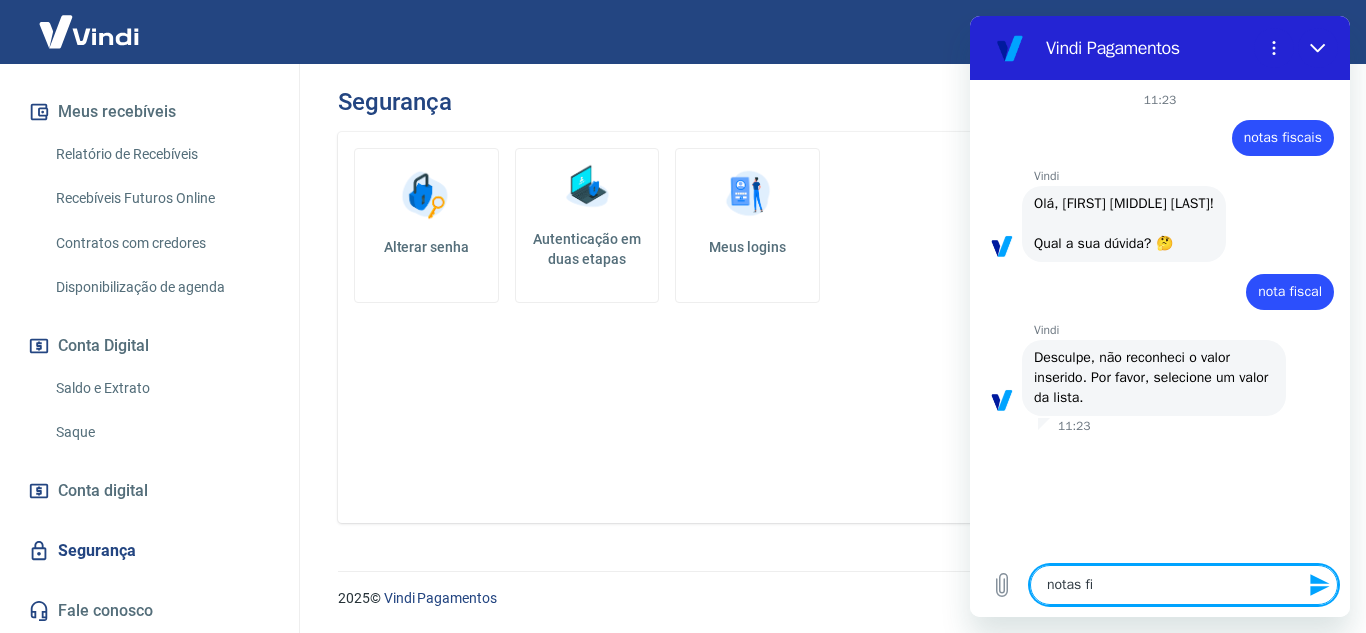 type on "notas fis" 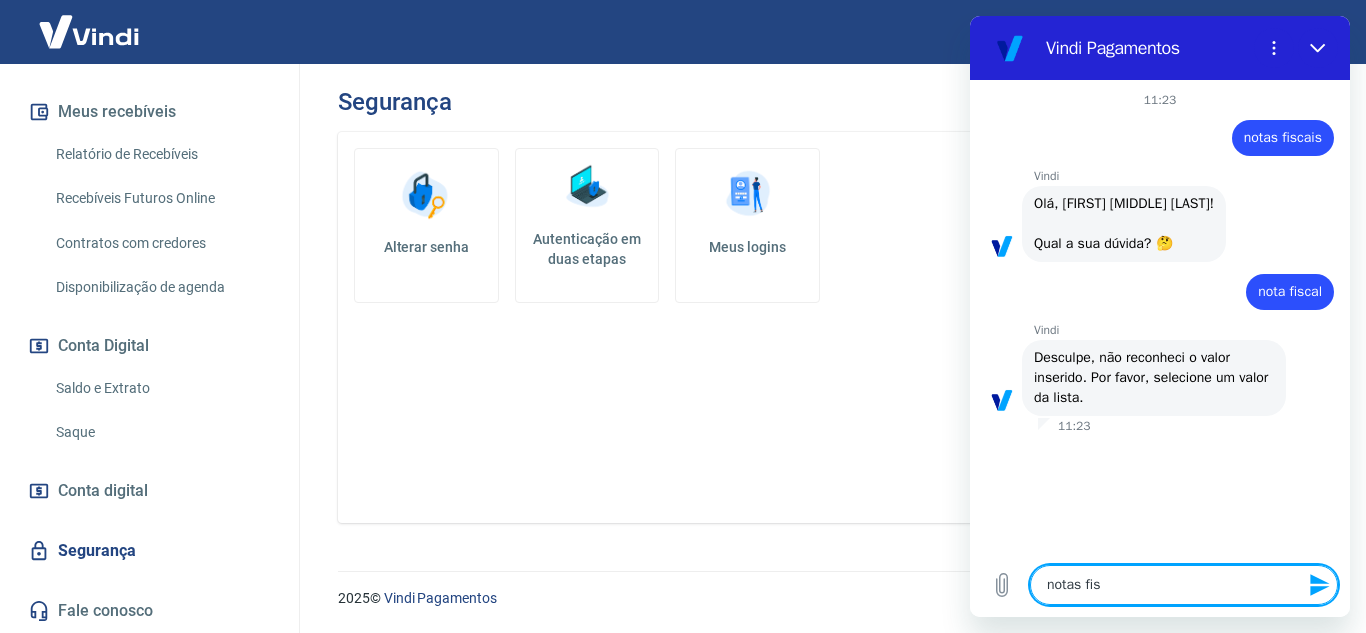 type on "notas fisc" 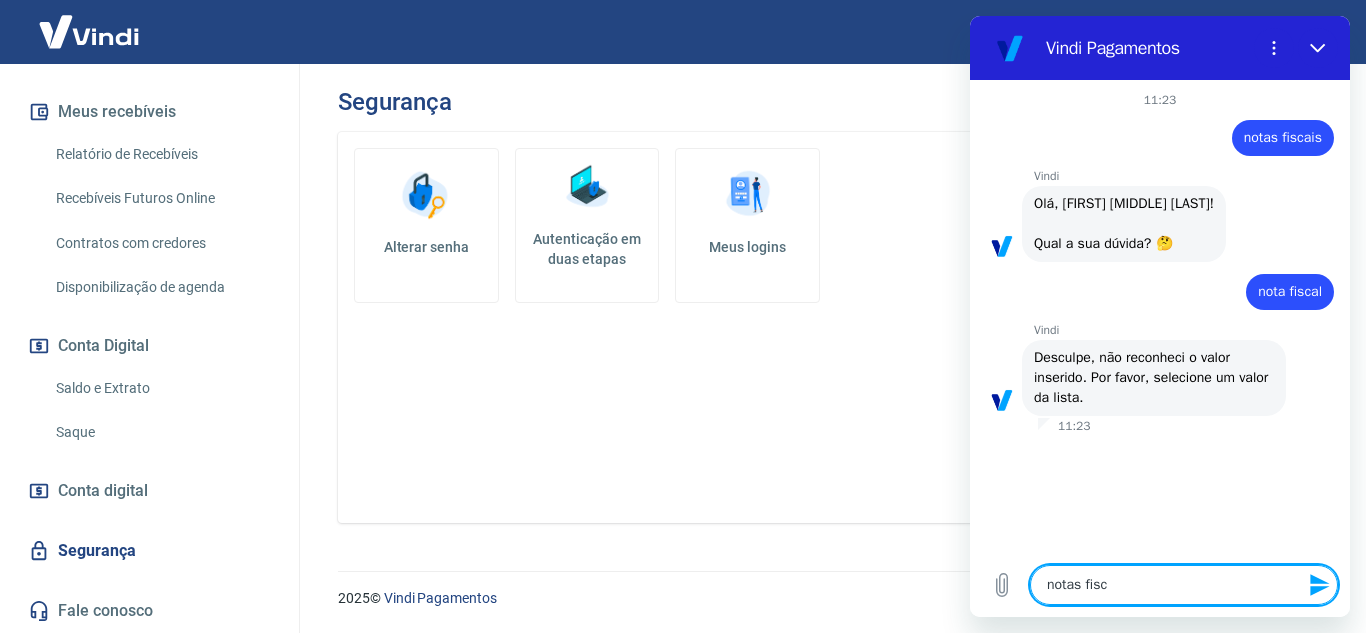 type on "notas fisca" 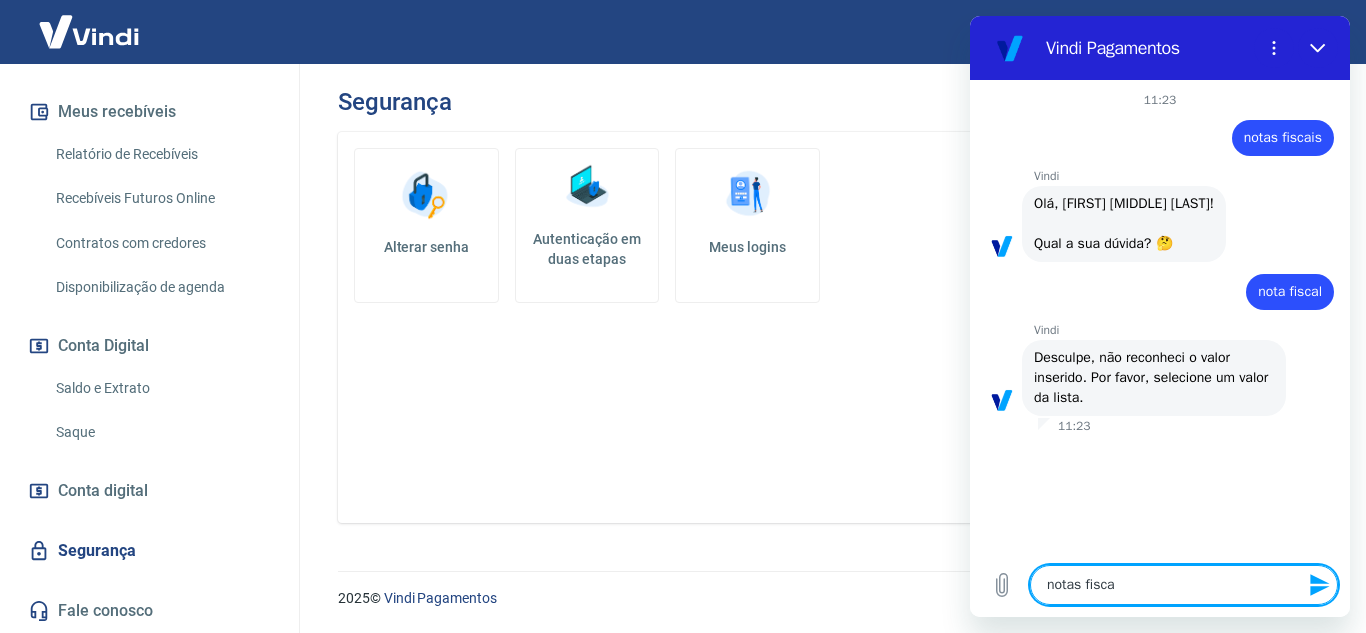 type on "notas fiscai" 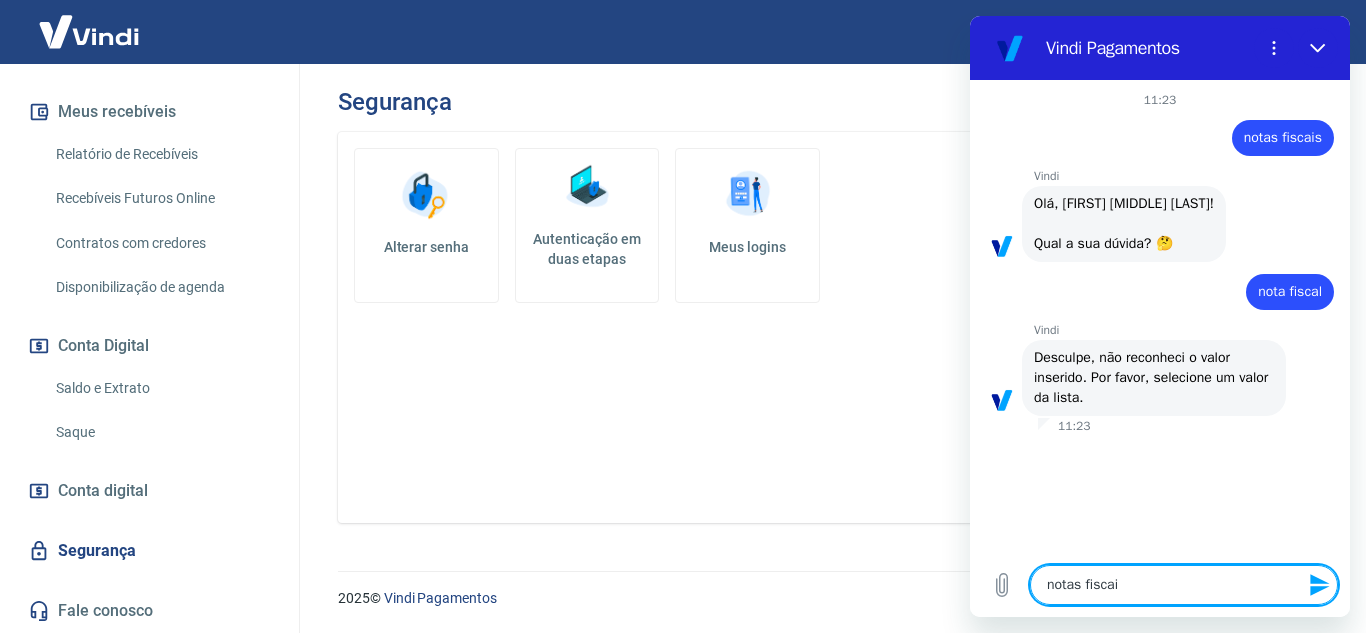 type on "notas fiscais" 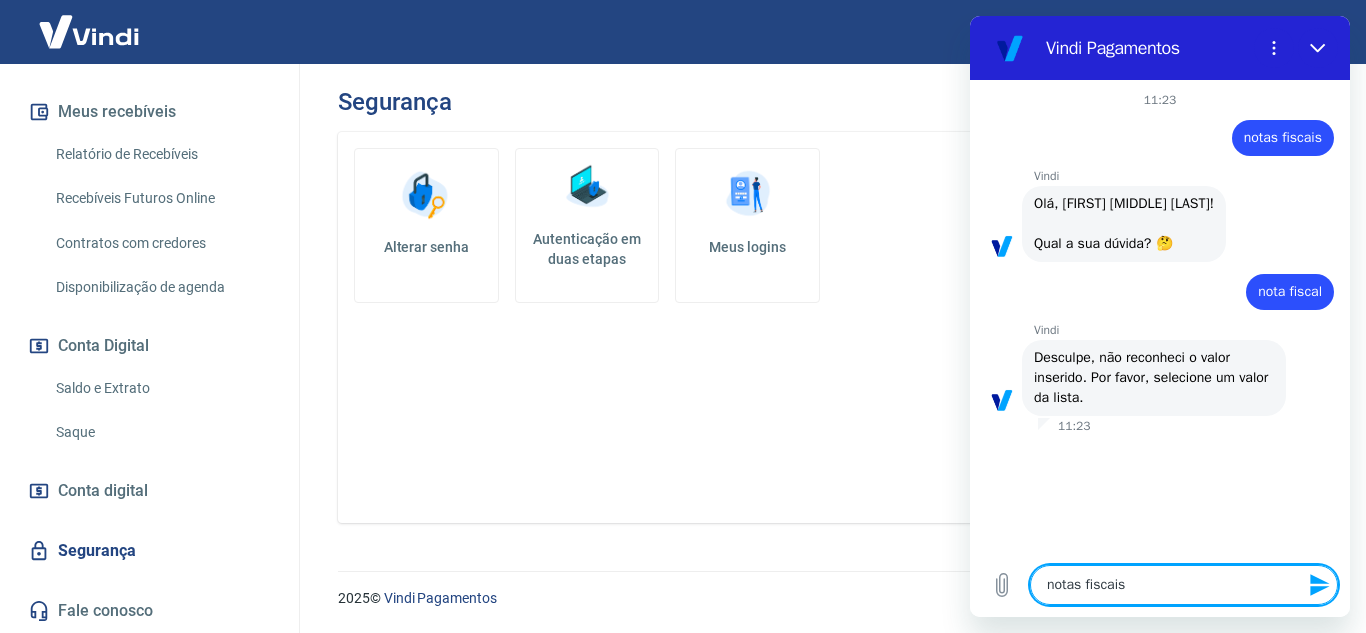 type on "notas fiscais" 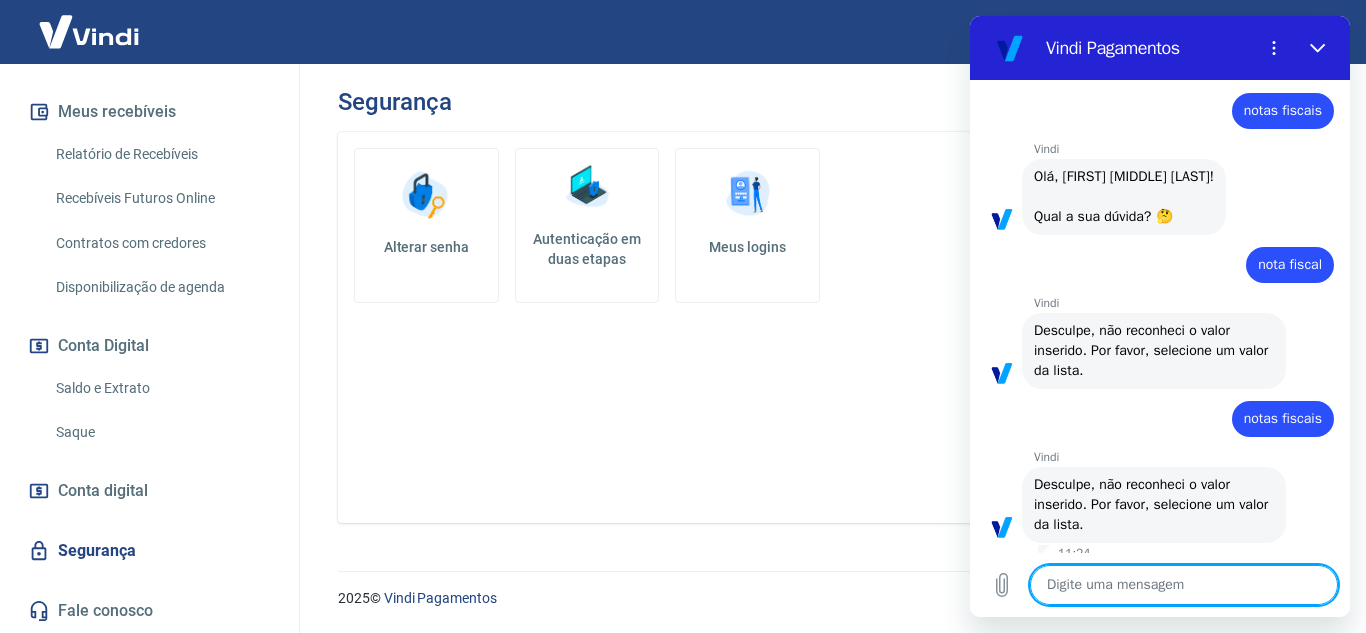 scroll, scrollTop: 40, scrollLeft: 0, axis: vertical 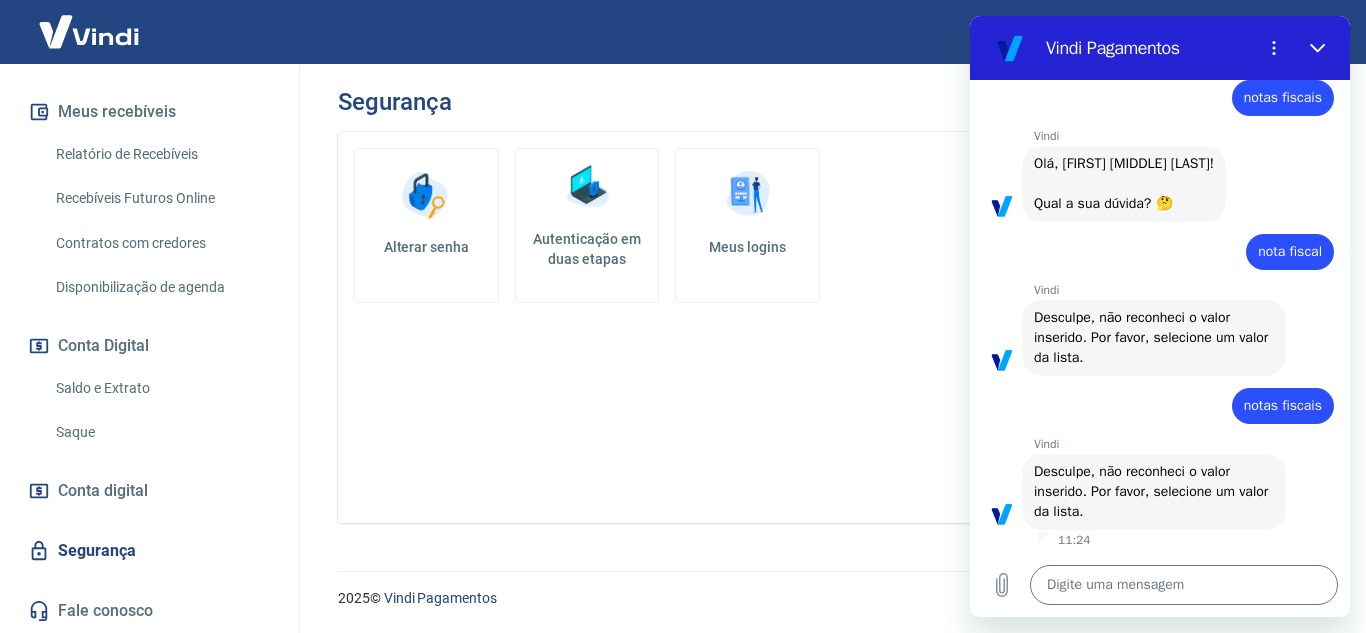 click on "Desculpe, não reconheci o valor inserido. Por favor, selecione um valor da lista." at bounding box center (1153, 491) 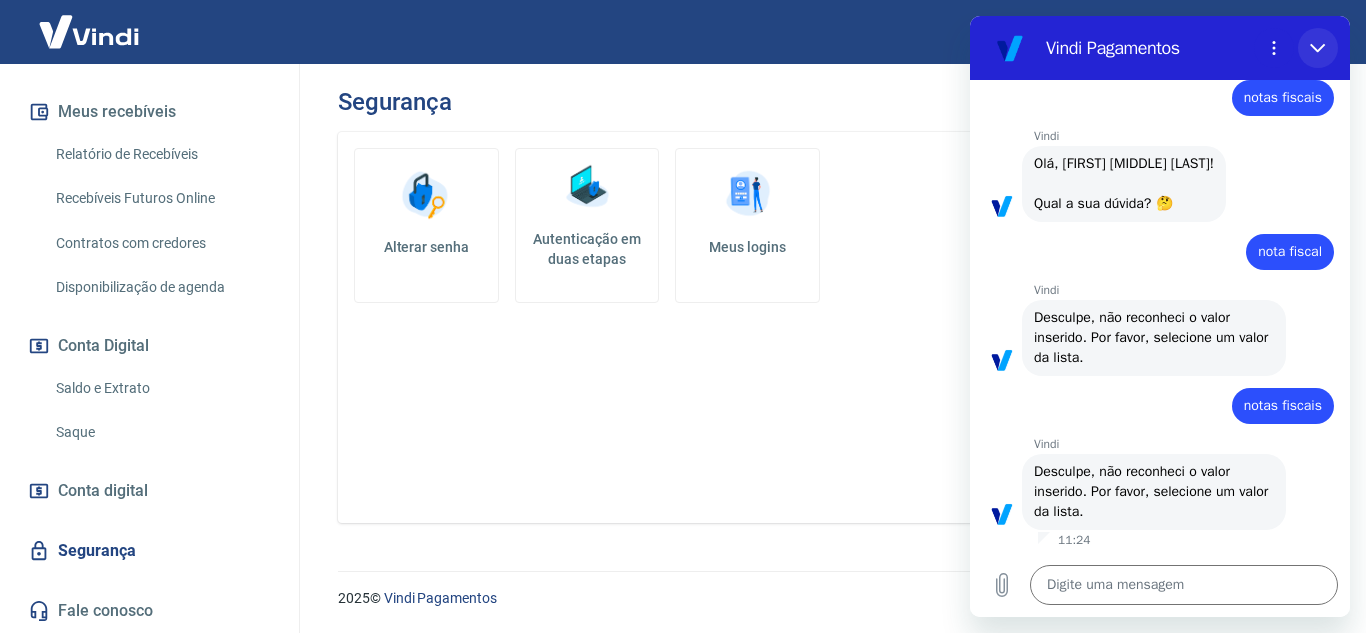 click at bounding box center [1318, 48] 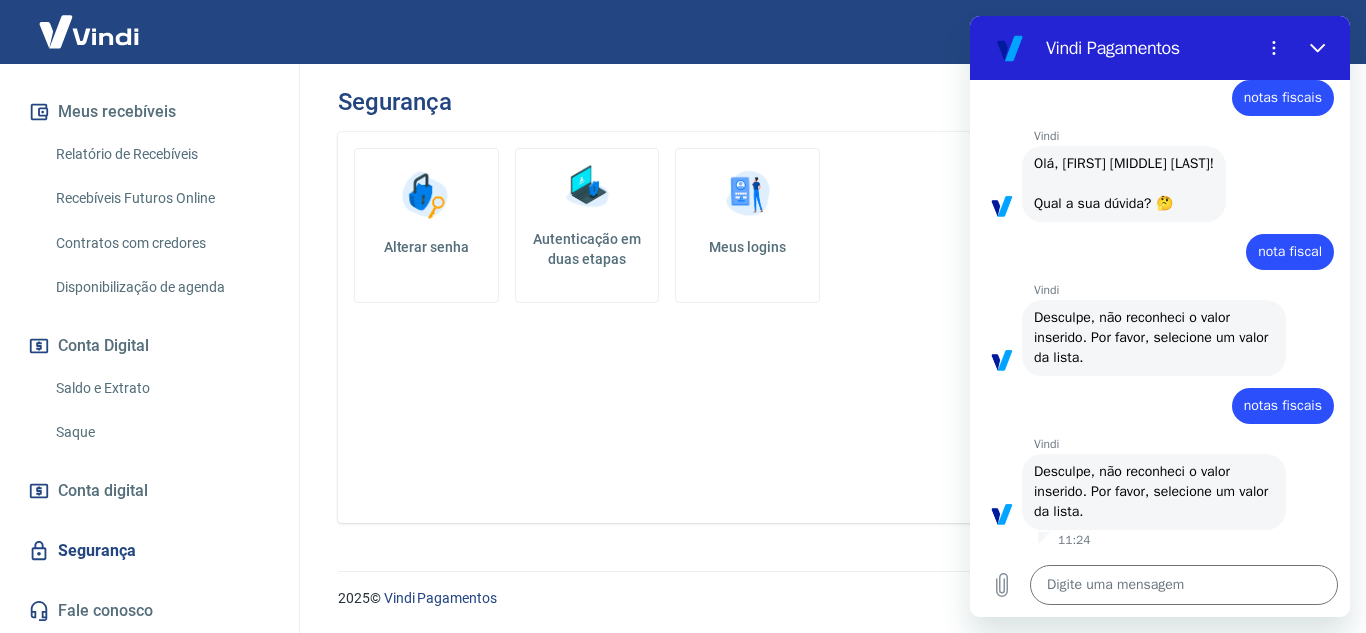 type on "x" 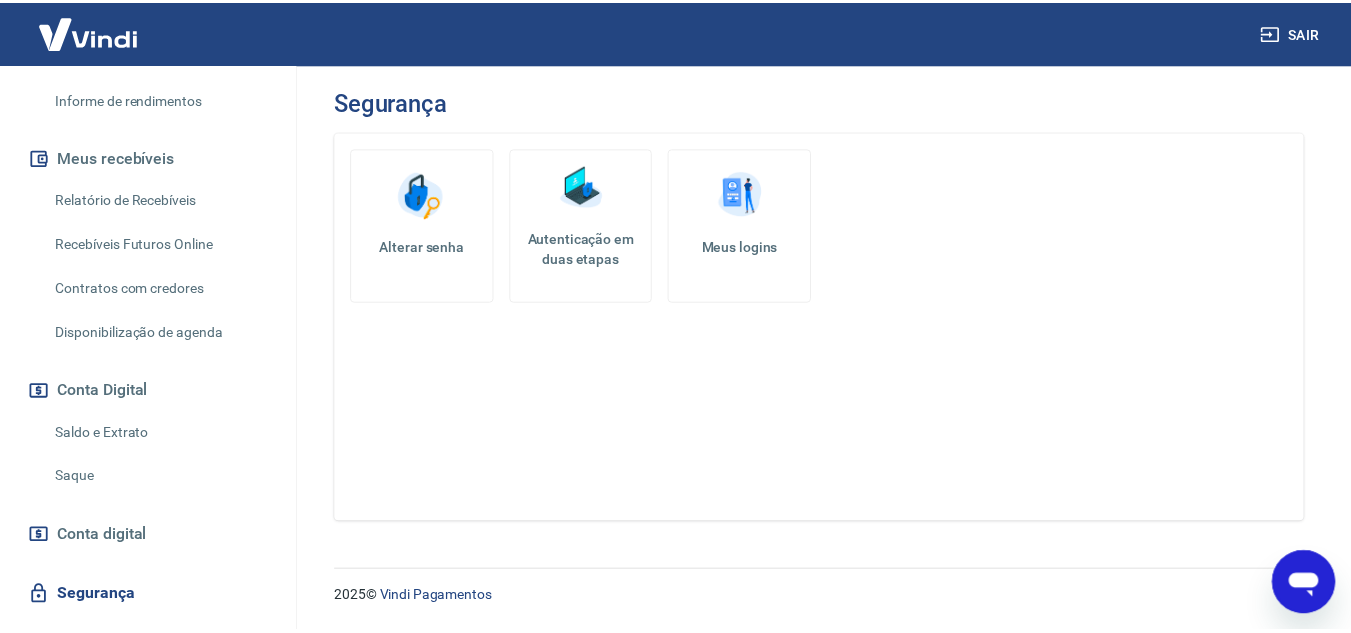 scroll, scrollTop: 400, scrollLeft: 0, axis: vertical 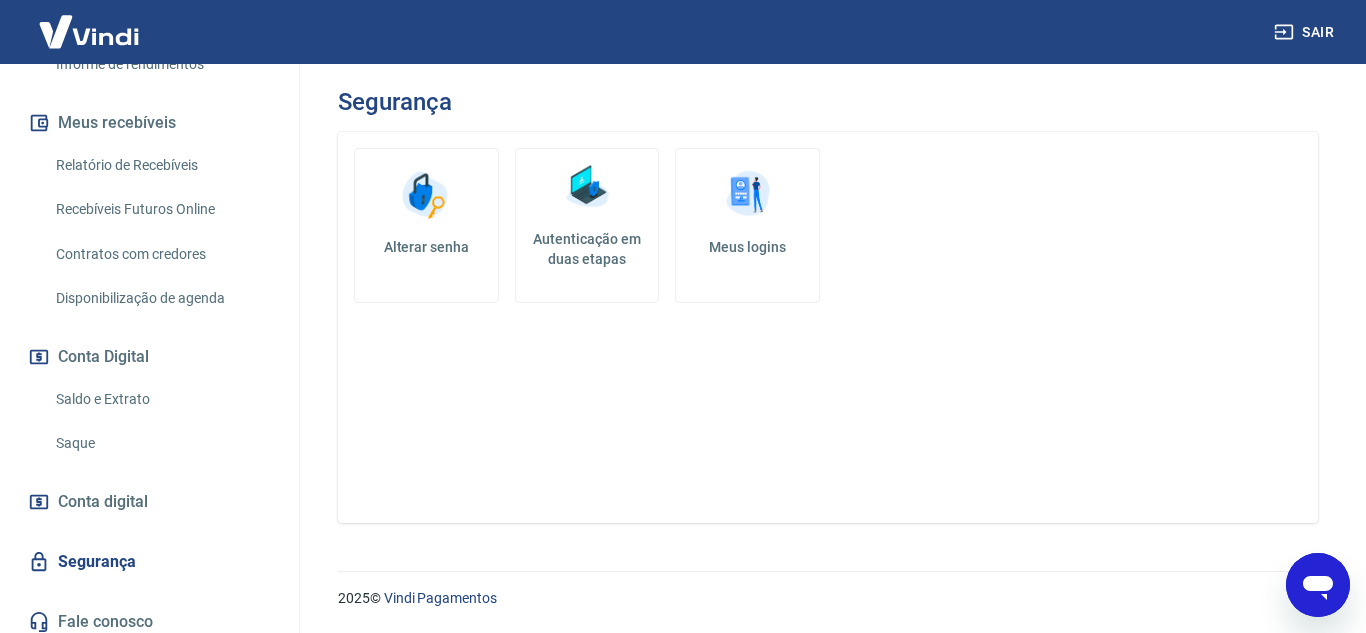 click on "Relatório de Recebíveis" at bounding box center (161, 165) 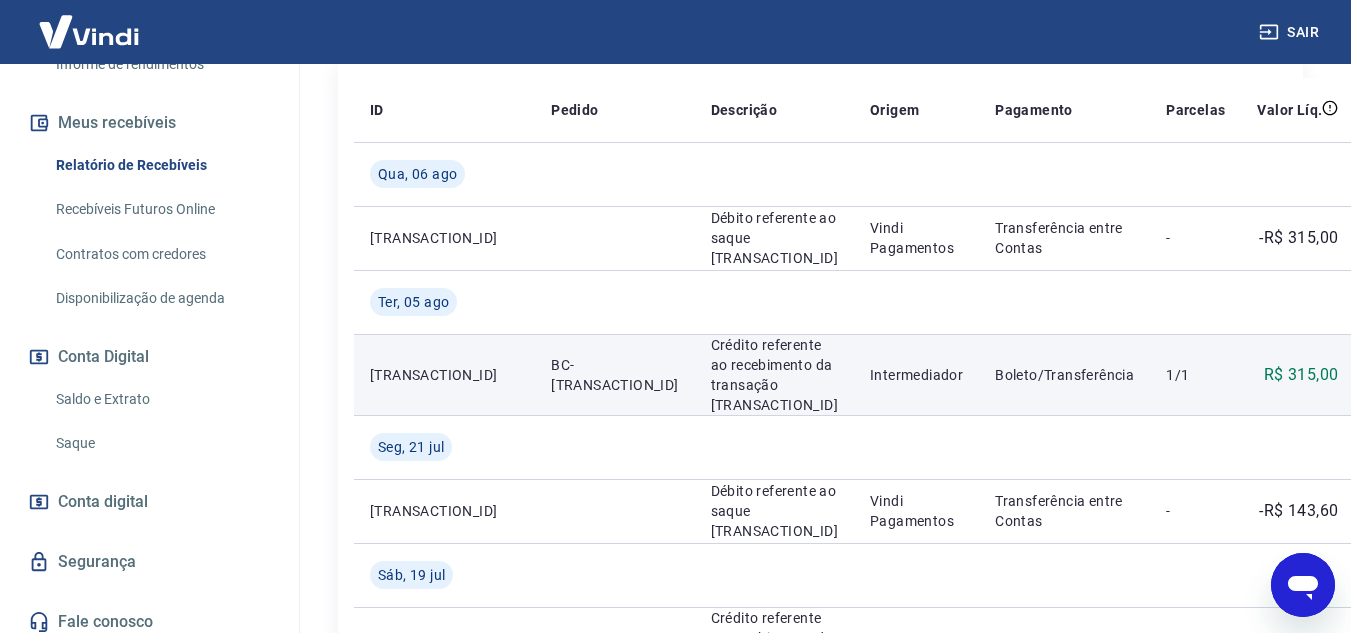 scroll, scrollTop: 400, scrollLeft: 0, axis: vertical 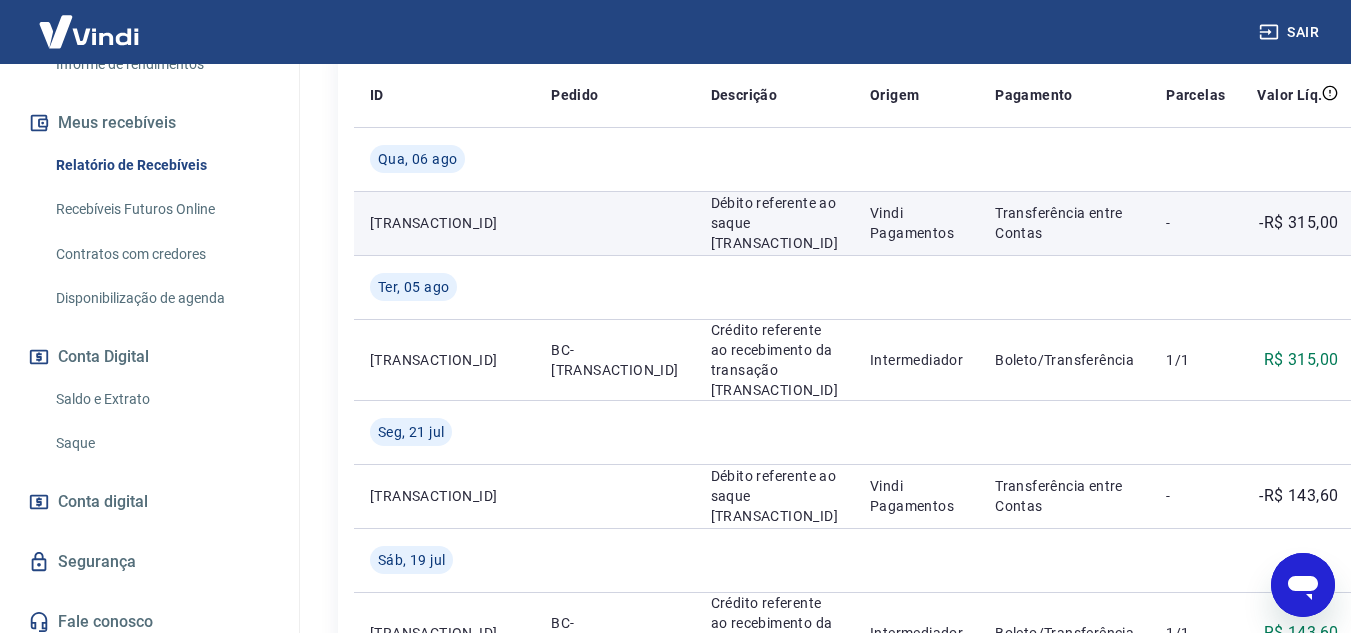 click at bounding box center [1394, 223] 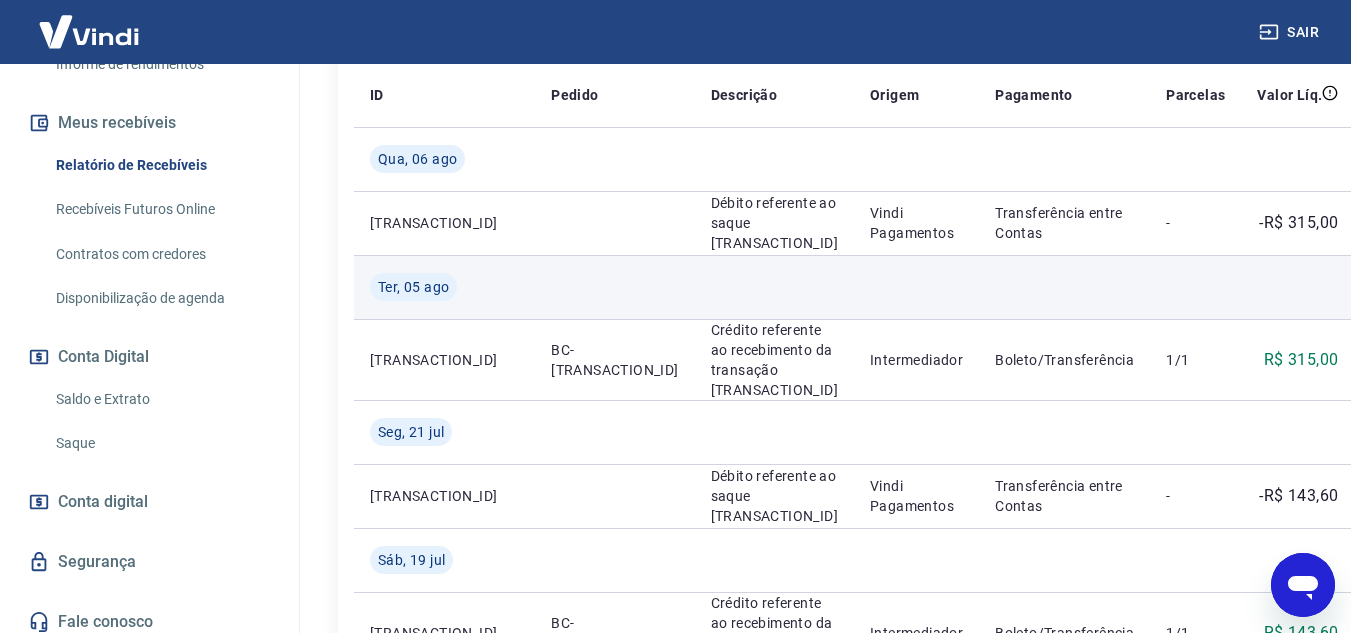 drag, startPoint x: 401, startPoint y: 262, endPoint x: 388, endPoint y: 315, distance: 54.571056 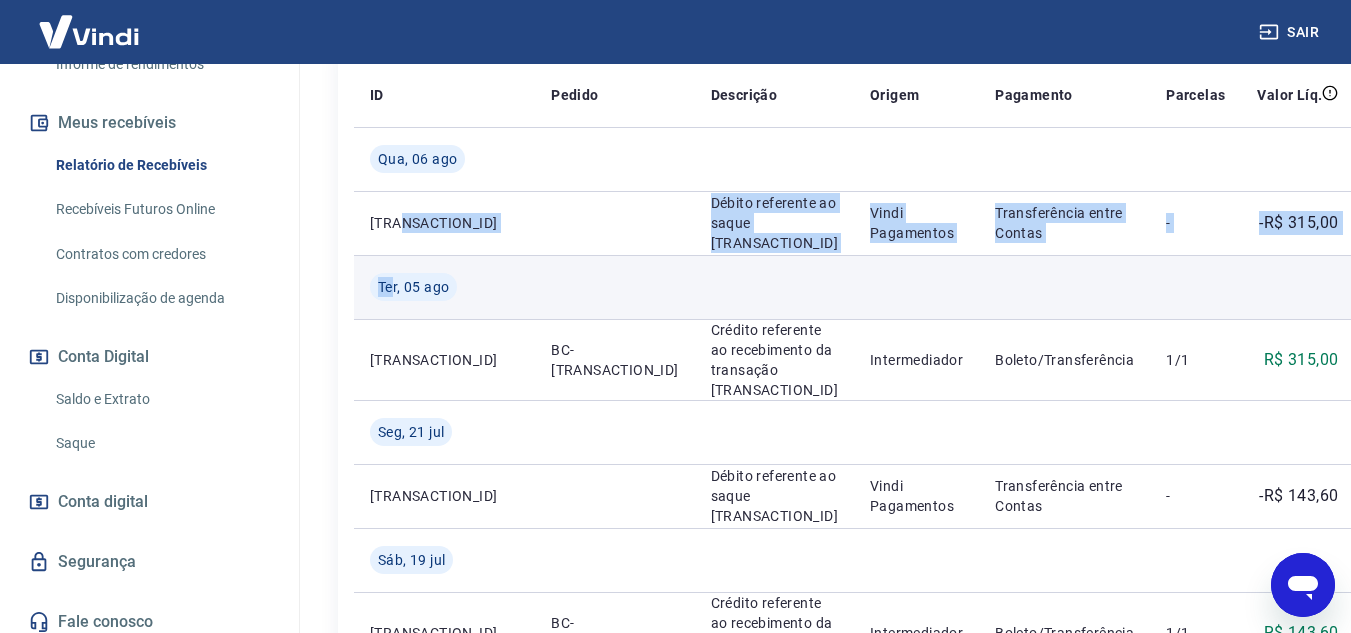 click on "Ter, 05 ago" at bounding box center (413, 287) 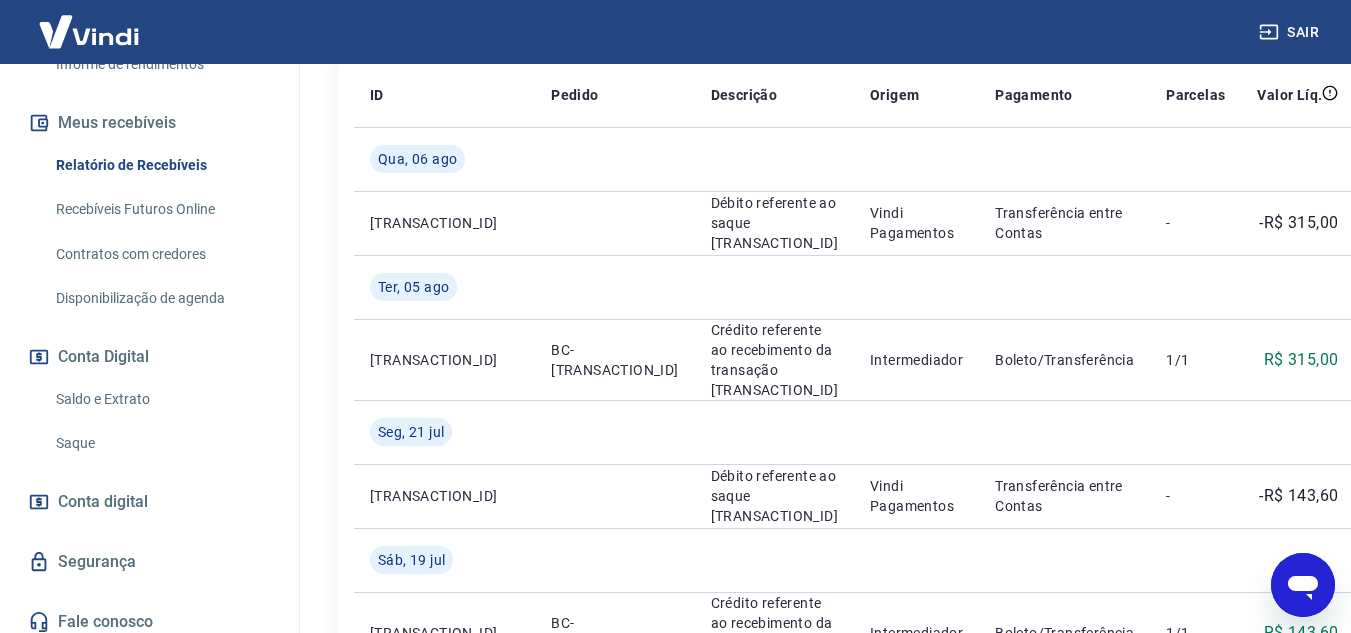 click on "Contratos com credores" at bounding box center (161, 254) 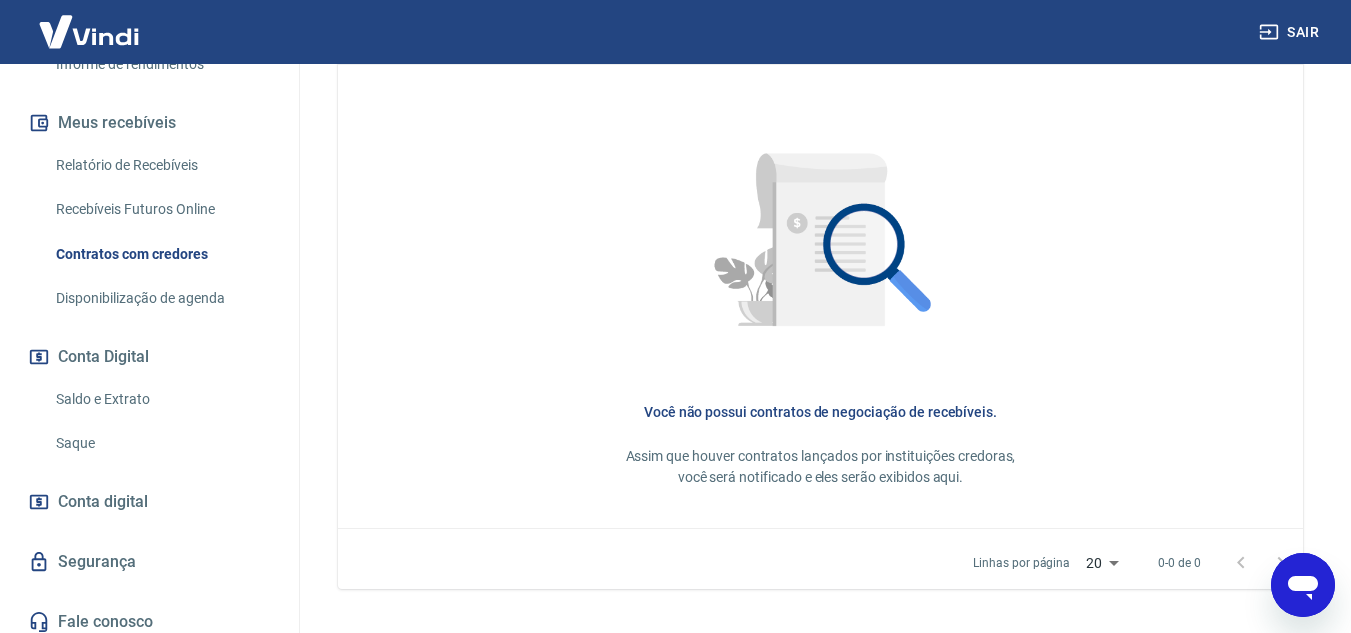 scroll, scrollTop: 861, scrollLeft: 0, axis: vertical 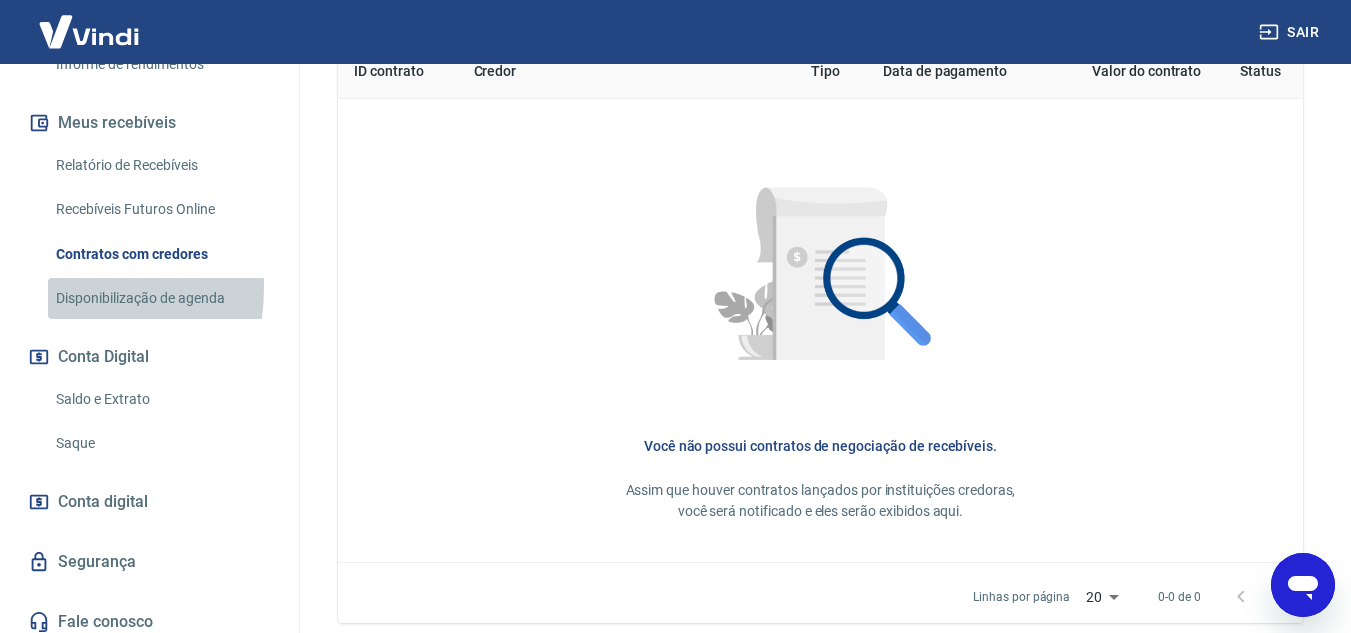 click on "Disponibilização de agenda" at bounding box center [161, 298] 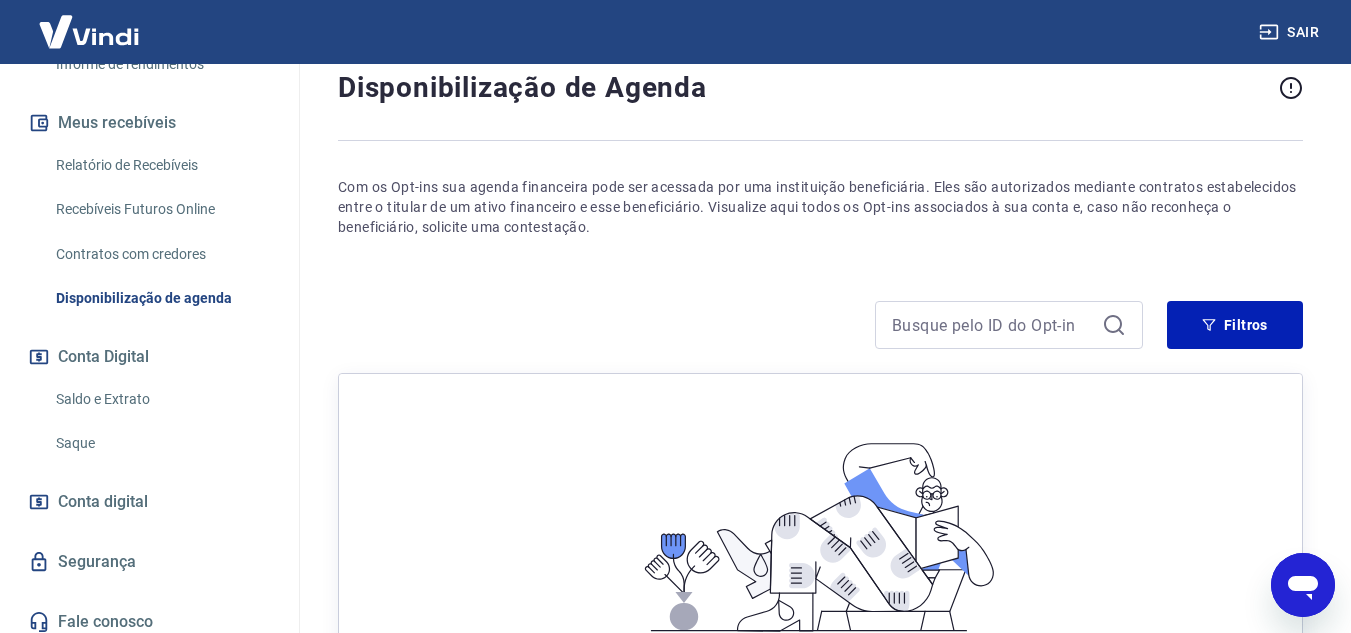 scroll, scrollTop: 0, scrollLeft: 0, axis: both 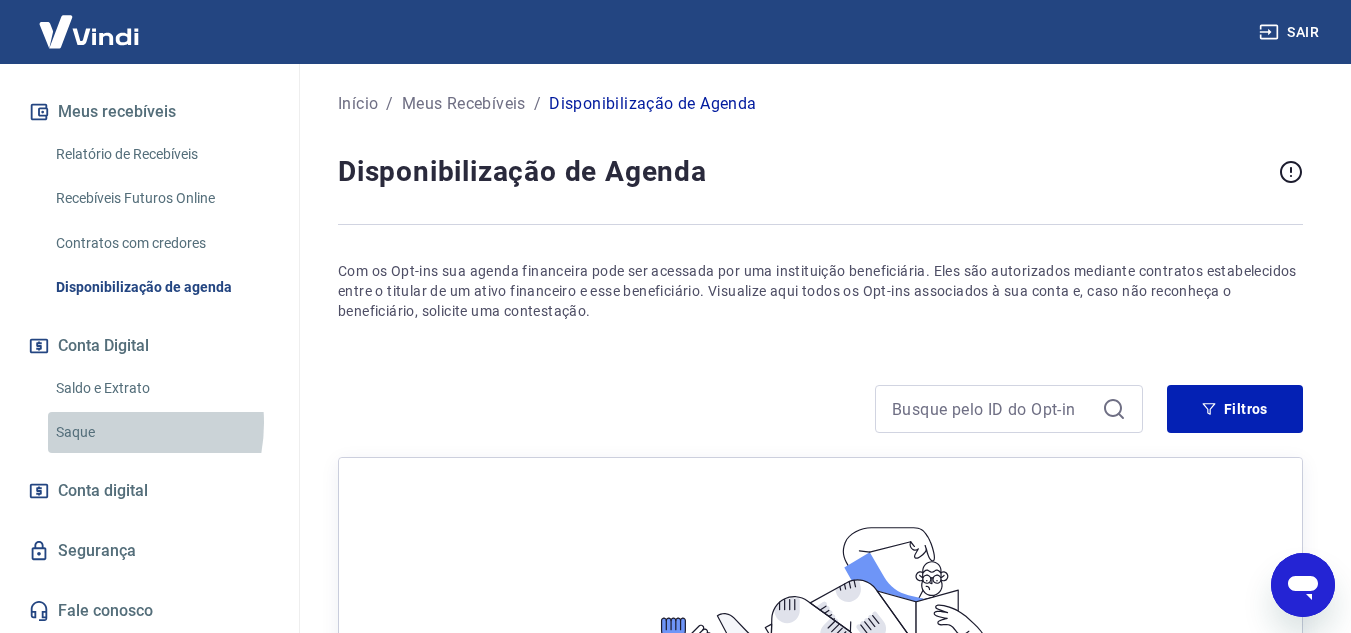 click on "Saque" at bounding box center [161, 432] 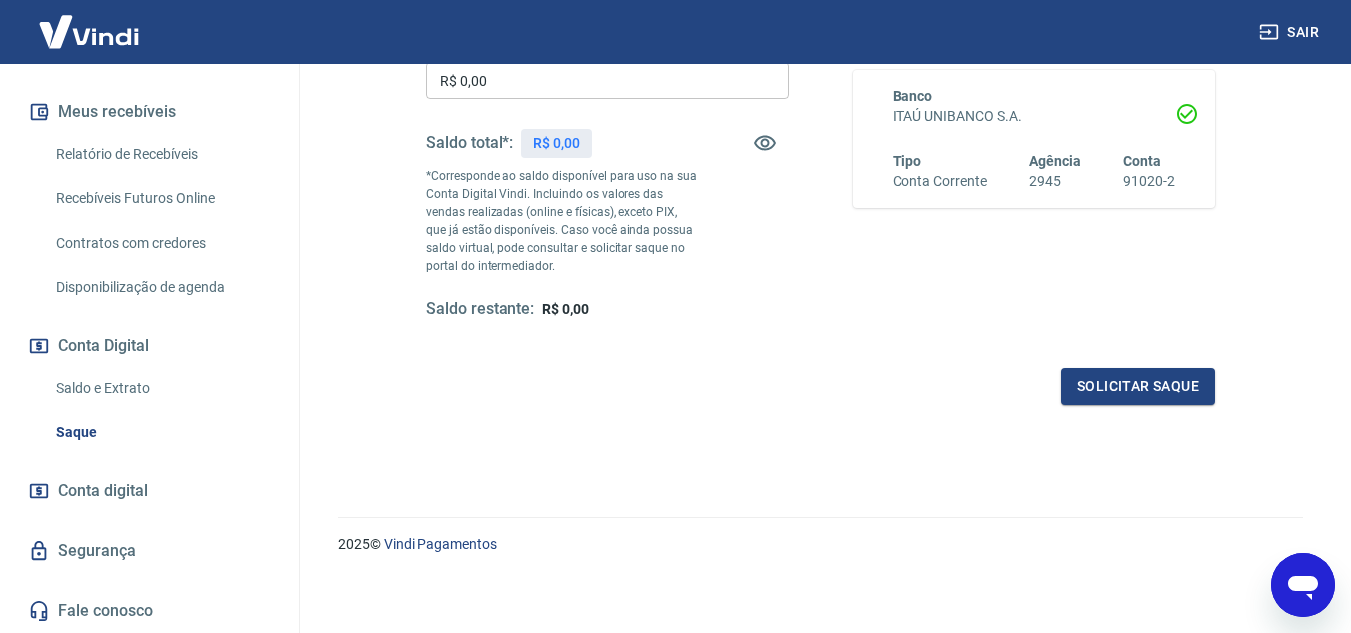 scroll, scrollTop: 374, scrollLeft: 0, axis: vertical 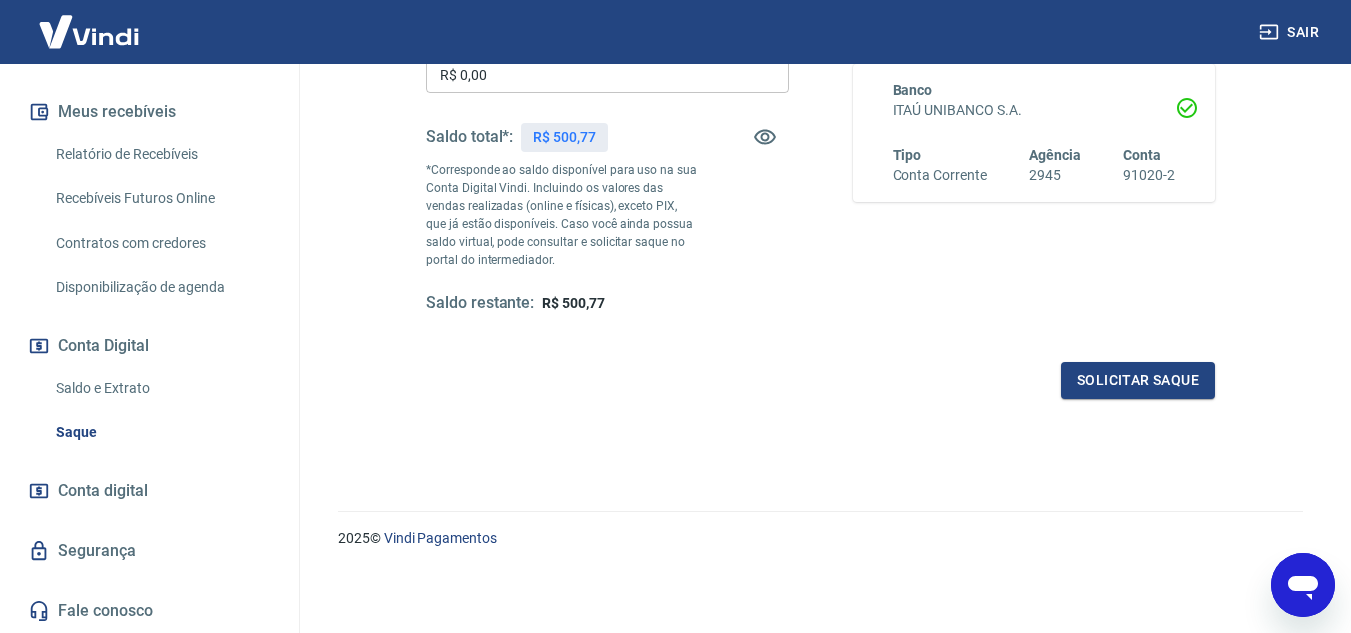 click on "Saldo e Extrato" at bounding box center [161, 388] 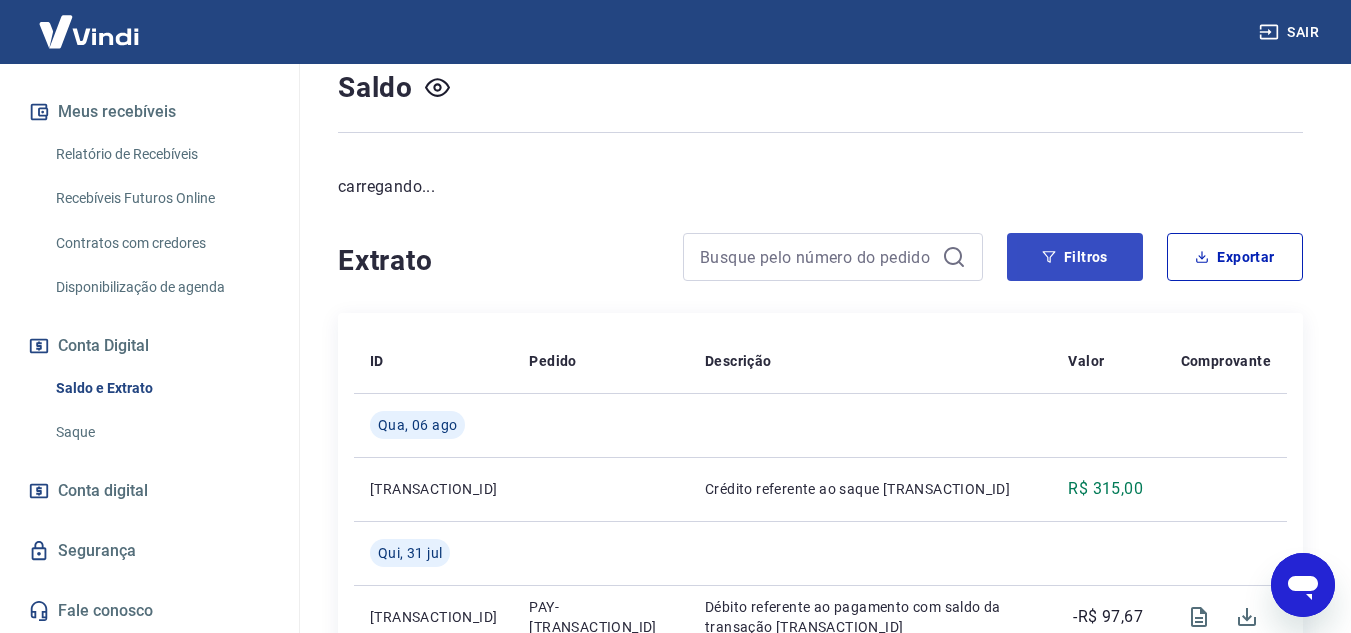 scroll, scrollTop: 200, scrollLeft: 0, axis: vertical 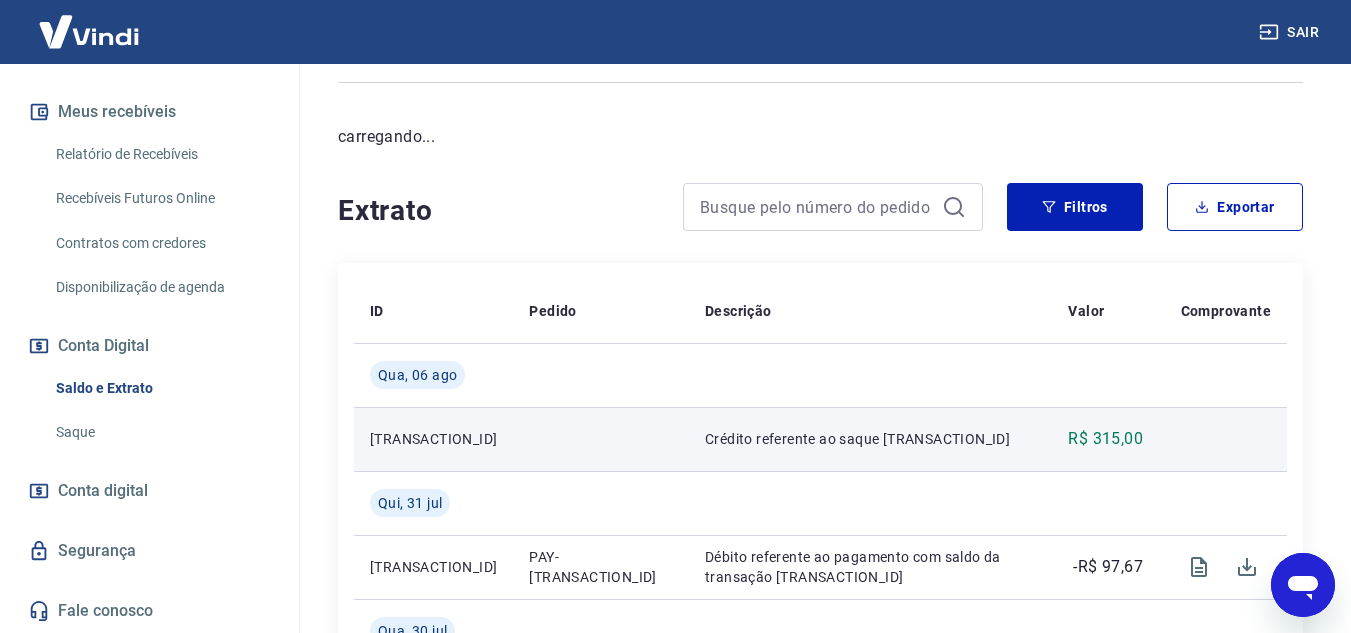 click on "ID Pedido Descrição Valor Comprovante Qua, 06 ago 6701027 Crédito referente ao saque 6701027 R$ 315,00 Qui, 31 jul 220525308 PAY-20250733880892 Débito referente ao pagamento com saldo da transação 220525308 -R$ 97,67 Qua, 30 jul 220428472 PAY-20250733863003 Débito referente ao pagamento com saldo da transação 220428472 -R$ 12,70 Ter, 29 jul 220284577 PAY-20250733841065 Débito referente ao pagamento com saldo da transação 220284577 -R$ 28,86 Sex, 25 jul 219795280 PAY-20250733786054 Débito referente ao pagamento com saldo da transação 219795280 -R$ 16,62 219724311 PAY-20250733779281 Débito referente ao pagamento com saldo da transação 219724311 -R$ 13,76 Qui, 24 jul 219590907 PAY-20250733757572 Débito referente ao pagamento com saldo da transação 219590907 -R$ 70,90 Qua, 23 jul 219433876 PAY-20250733734368 Débito referente ao pagamento com saldo da transação 219433876 -R$ 73,72 Seg, 21 jul 6617090 Crédito referente ao saque 6617090 R$ 143,60 Sex, 18 jul 218766958 -R$ 40,70" at bounding box center (820, 1527) 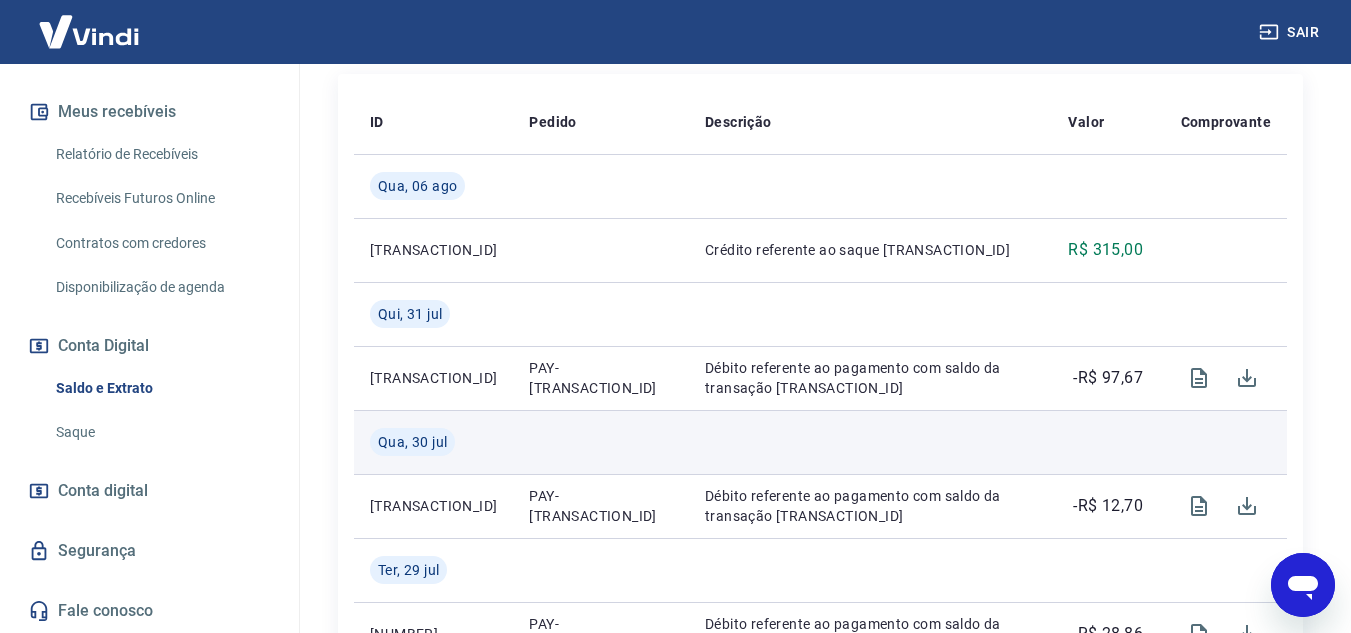 scroll, scrollTop: 500, scrollLeft: 0, axis: vertical 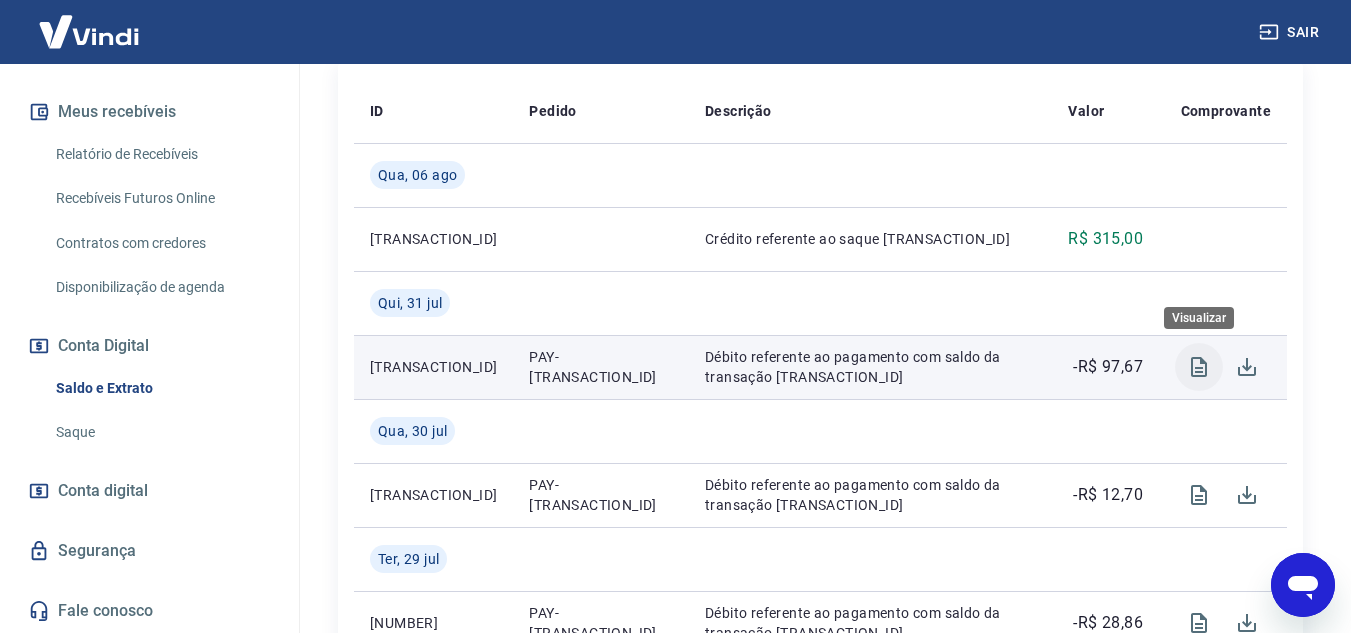 click at bounding box center (1199, 367) 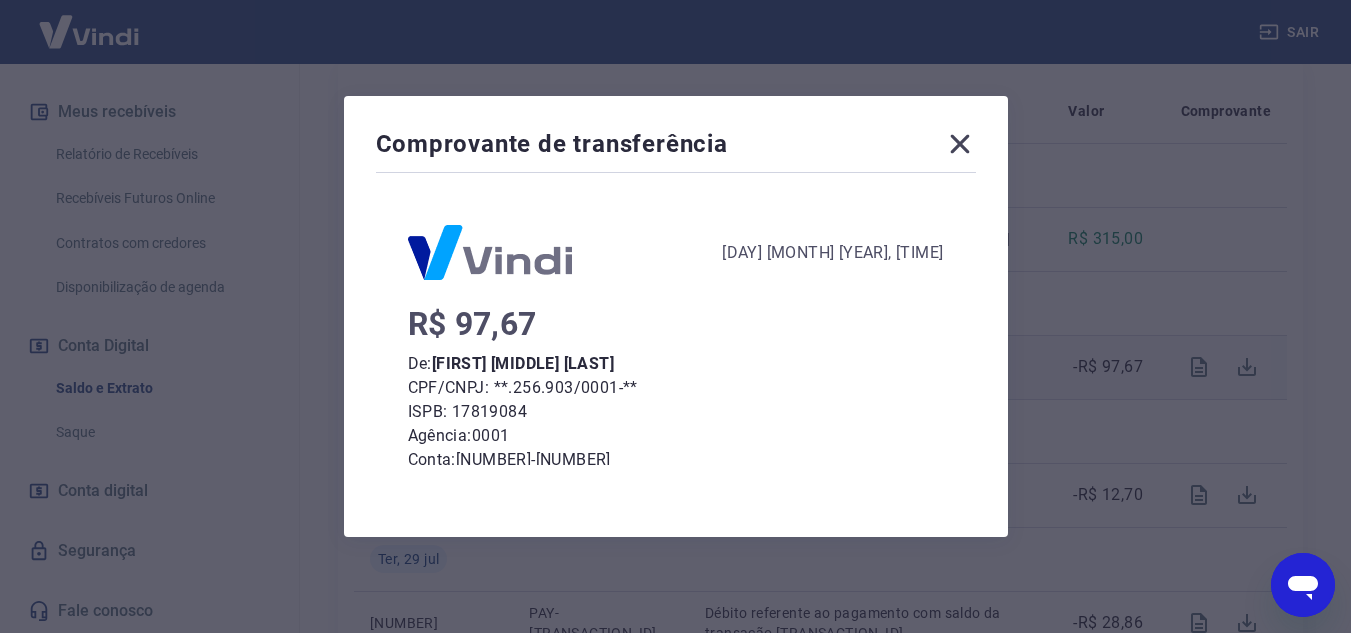 scroll, scrollTop: 247, scrollLeft: 0, axis: vertical 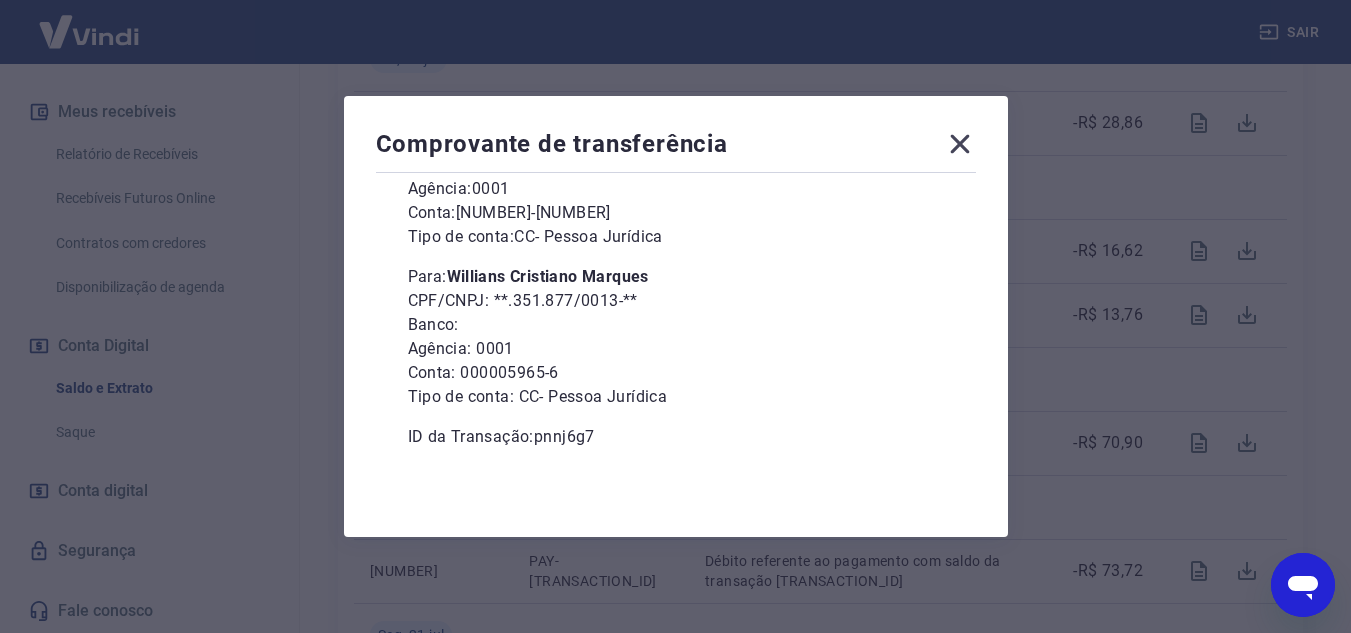 click 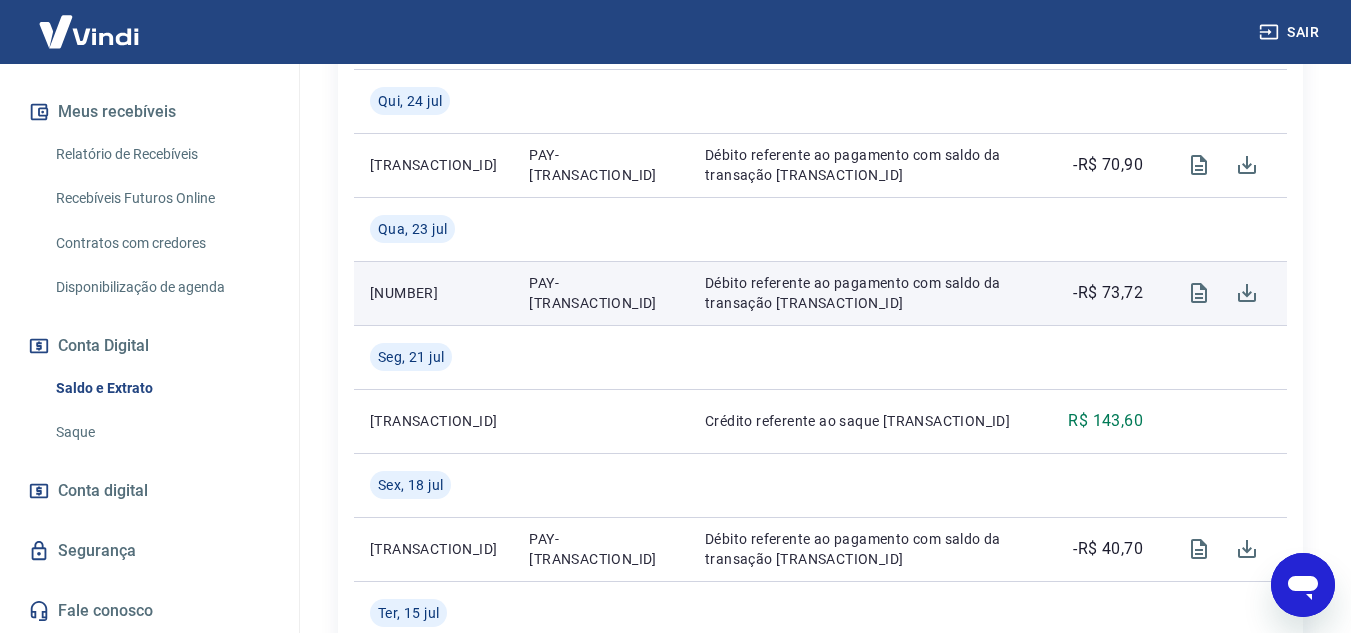 scroll, scrollTop: 1300, scrollLeft: 0, axis: vertical 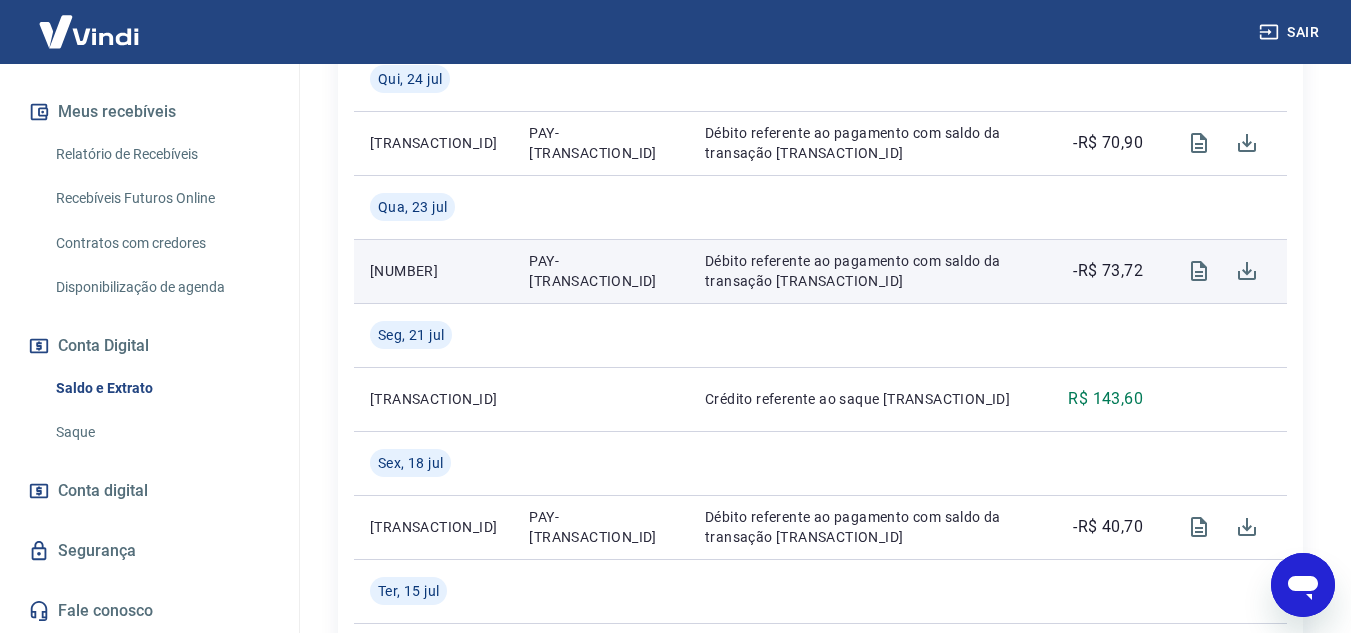 drag, startPoint x: 509, startPoint y: 258, endPoint x: 491, endPoint y: 266, distance: 19.697716 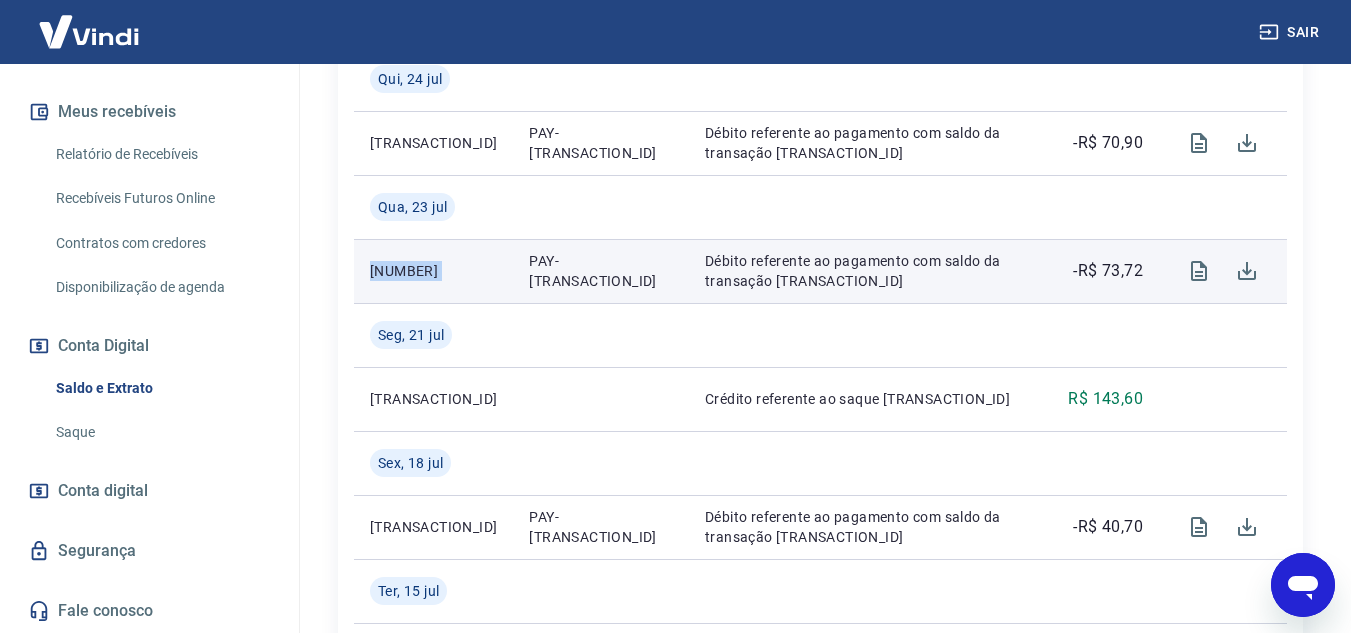 click on "219433876" at bounding box center [433, 271] 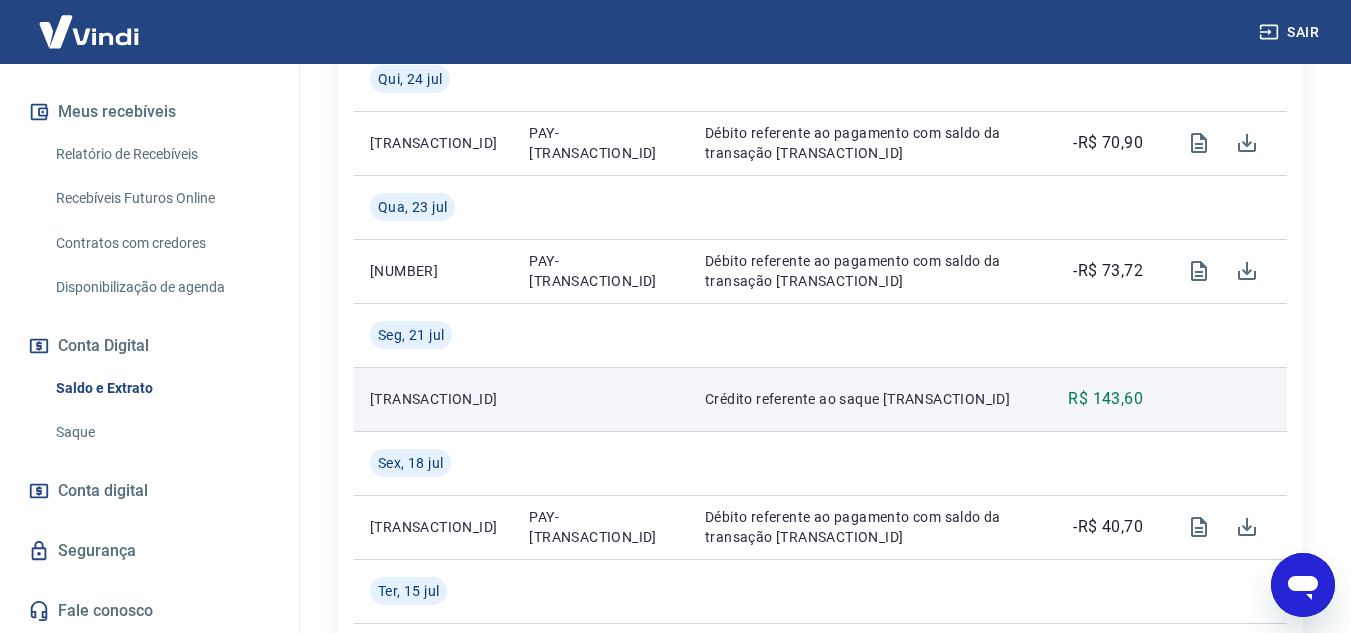 click on "R$ 143,60" at bounding box center (1105, 399) 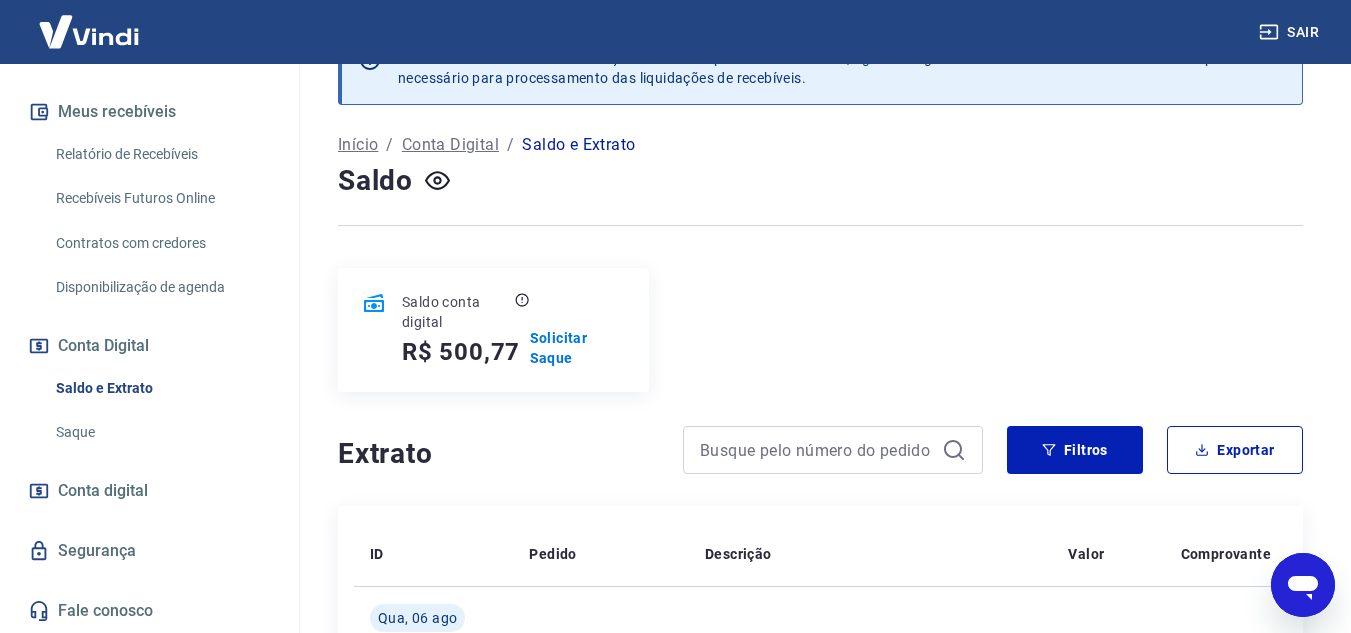 scroll, scrollTop: 0, scrollLeft: 0, axis: both 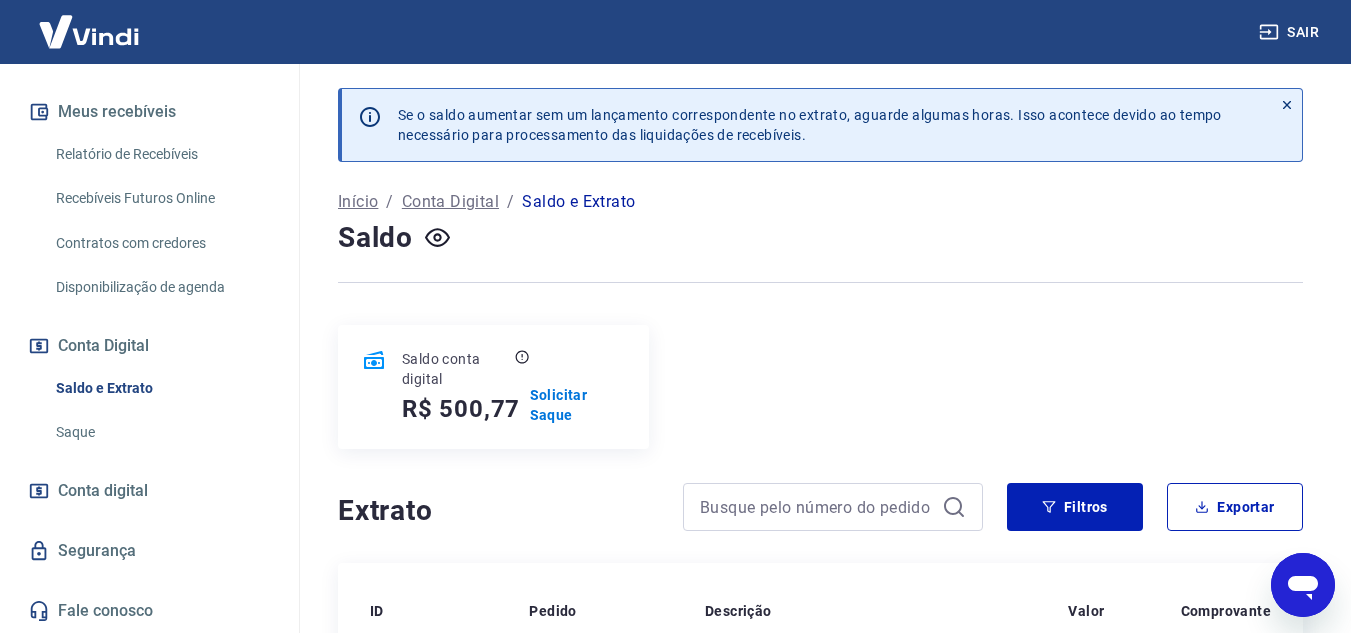 click at bounding box center [89, 31] 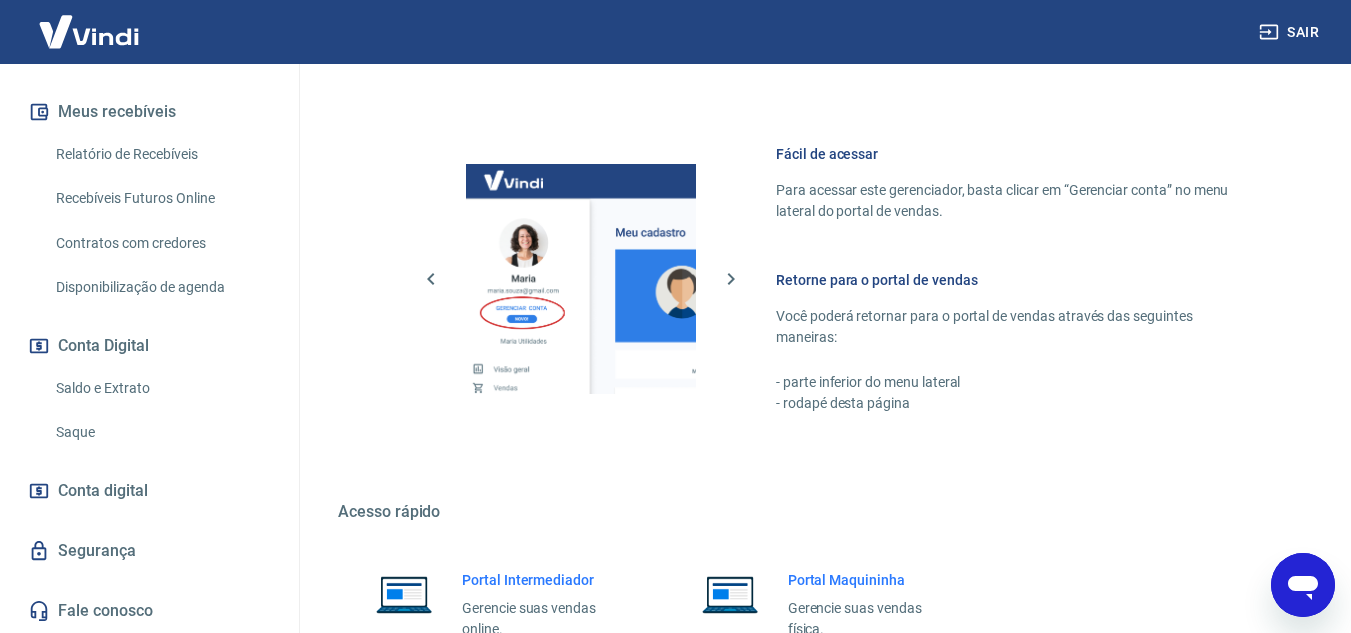 scroll, scrollTop: 1008, scrollLeft: 0, axis: vertical 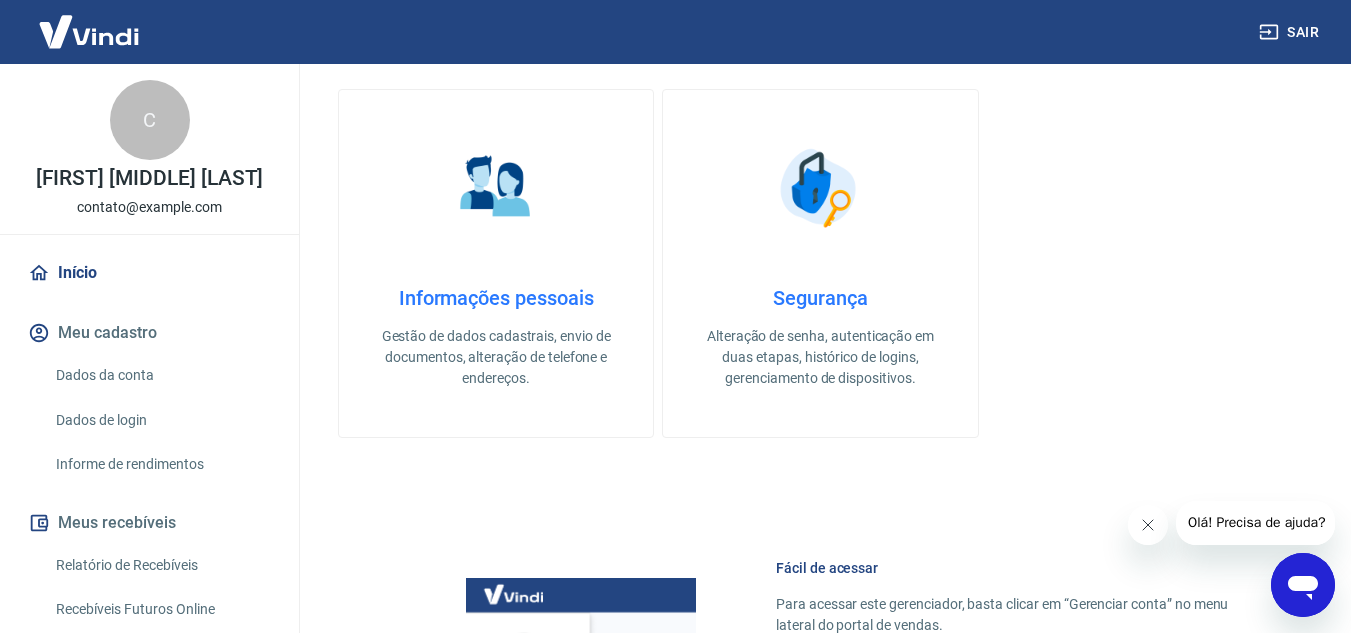 click on "Olá! Precisa de ajuda?" at bounding box center [1256, 522] 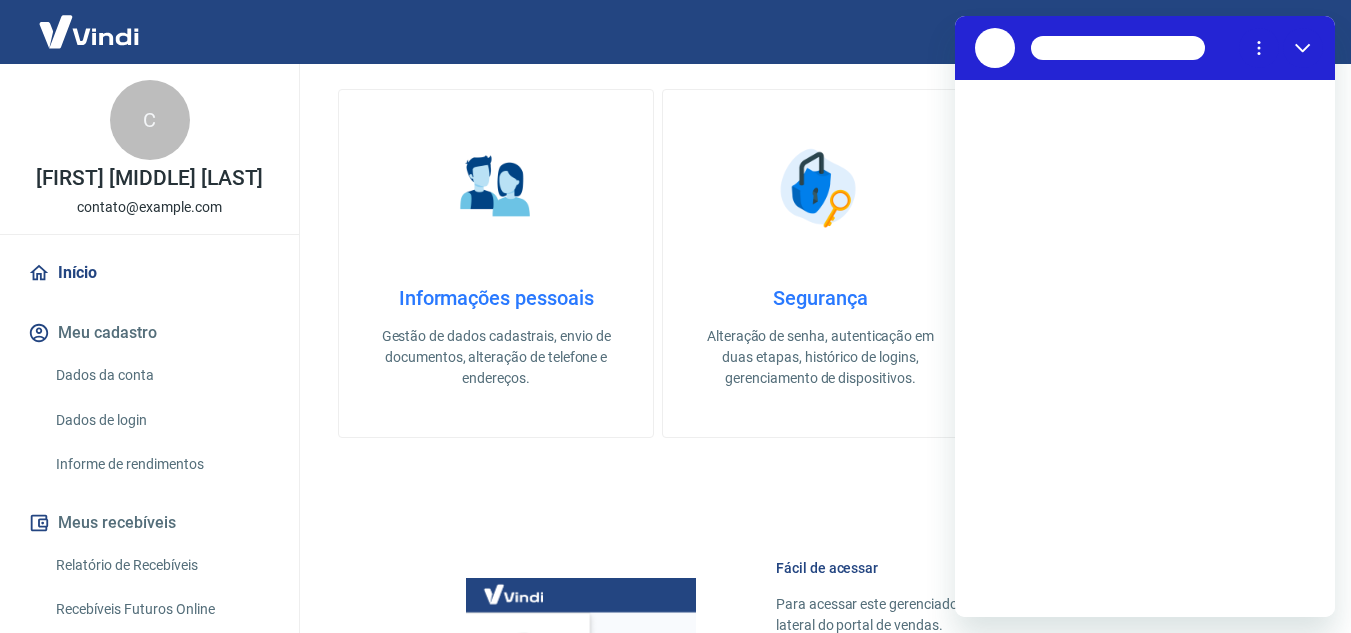 scroll, scrollTop: 0, scrollLeft: 0, axis: both 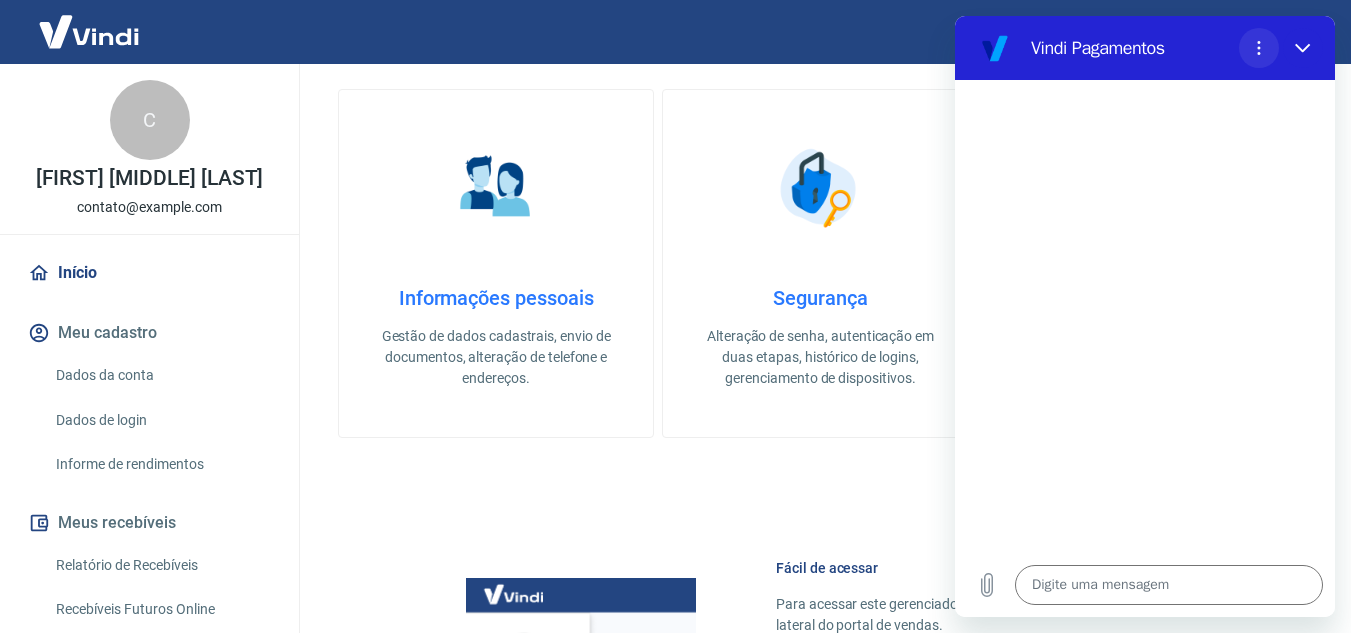 click 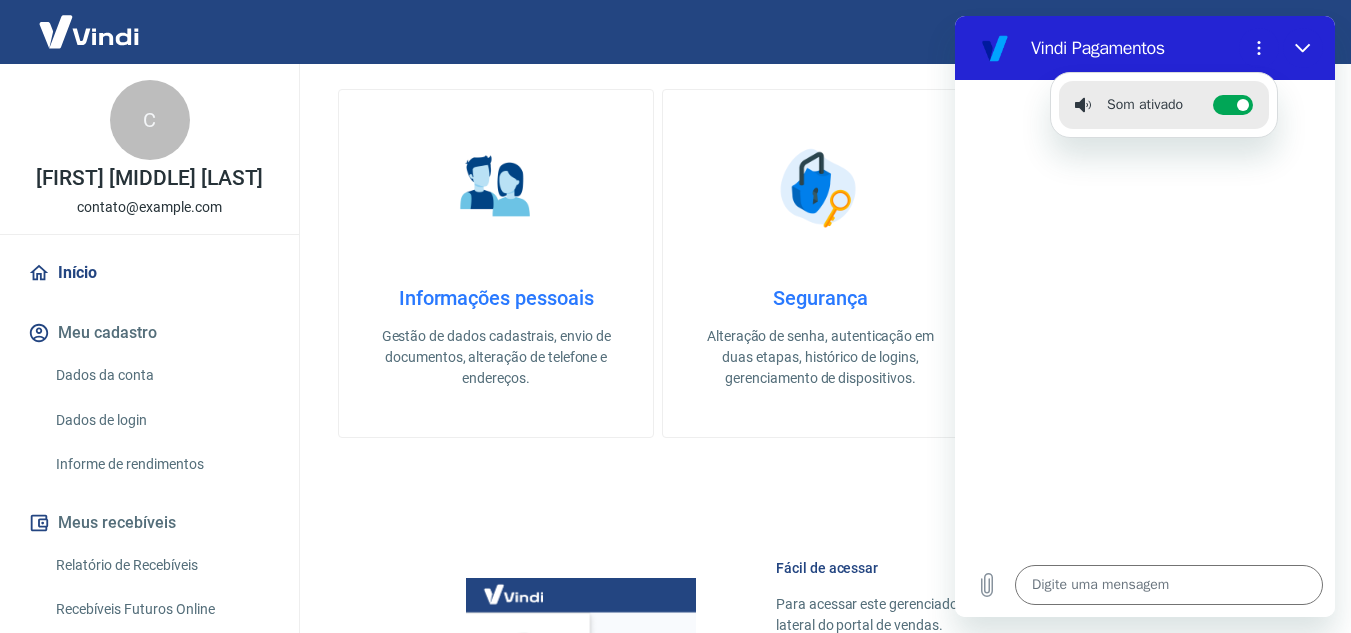click at bounding box center [1145, 316] 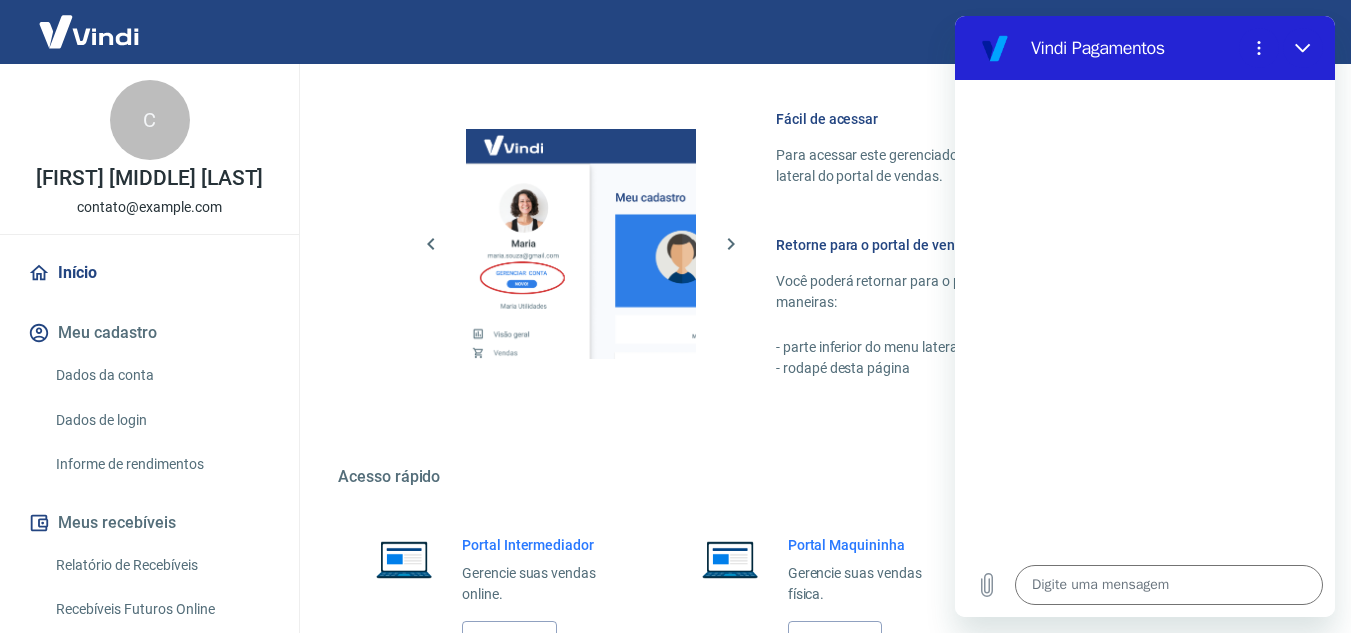 scroll, scrollTop: 900, scrollLeft: 0, axis: vertical 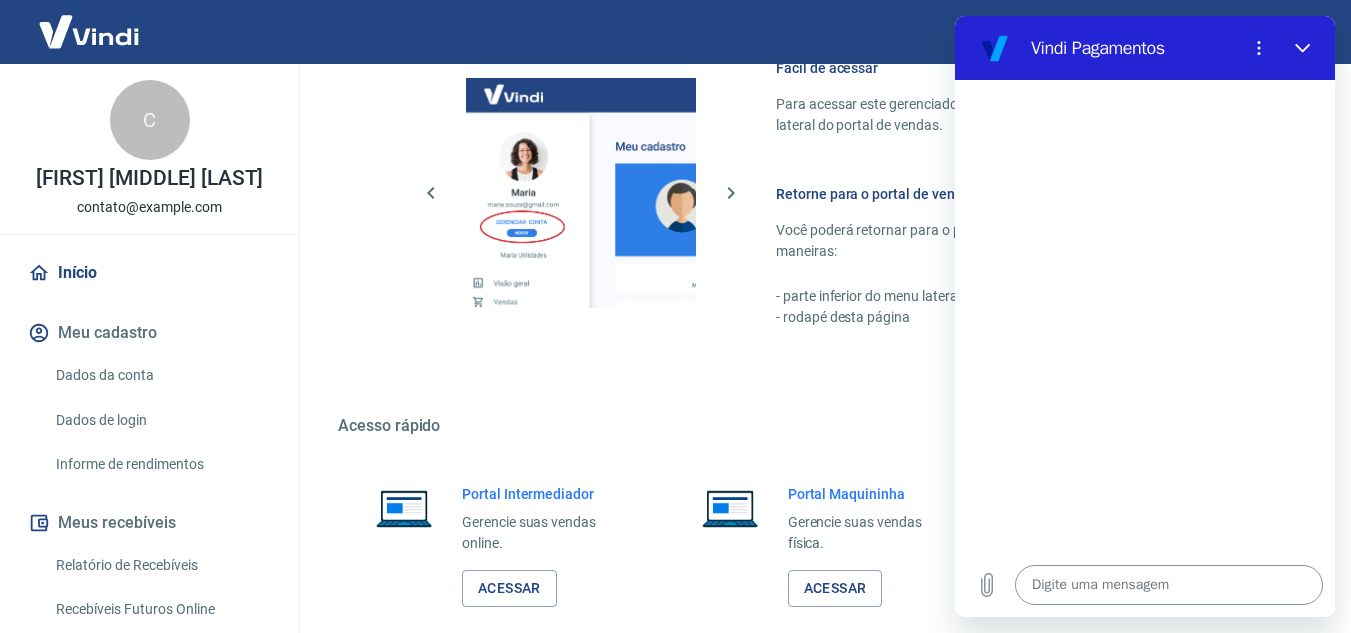 click at bounding box center (1169, 585) 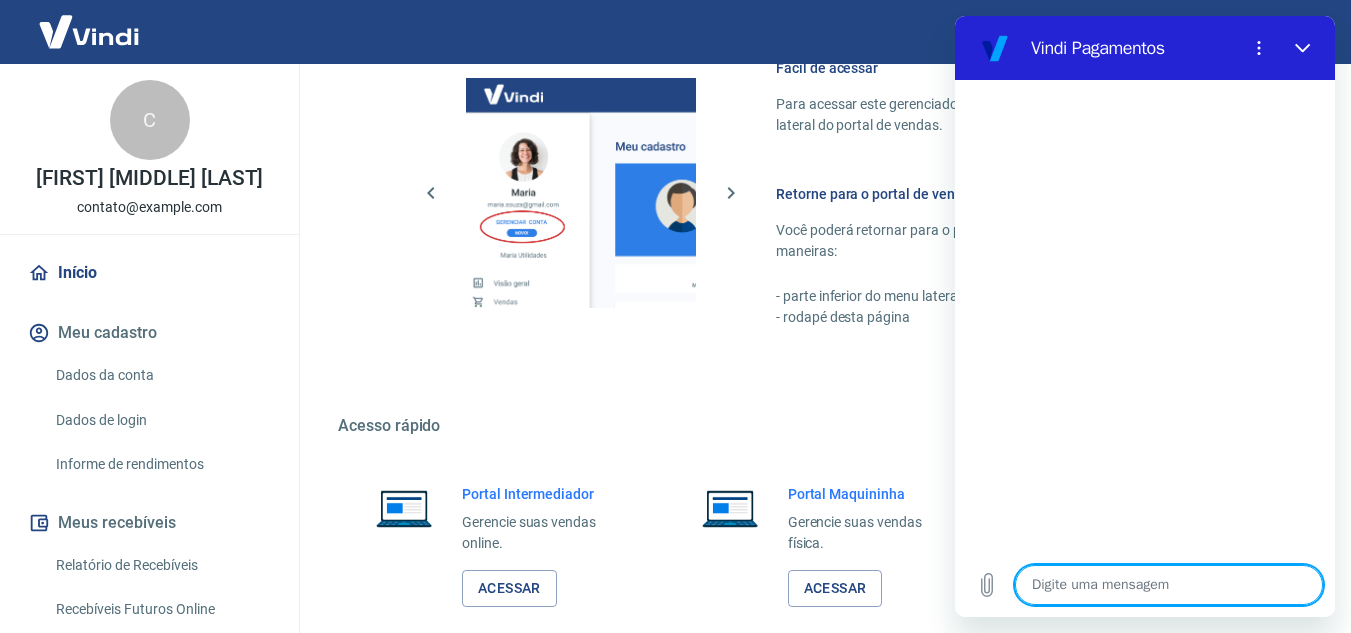 type on "n" 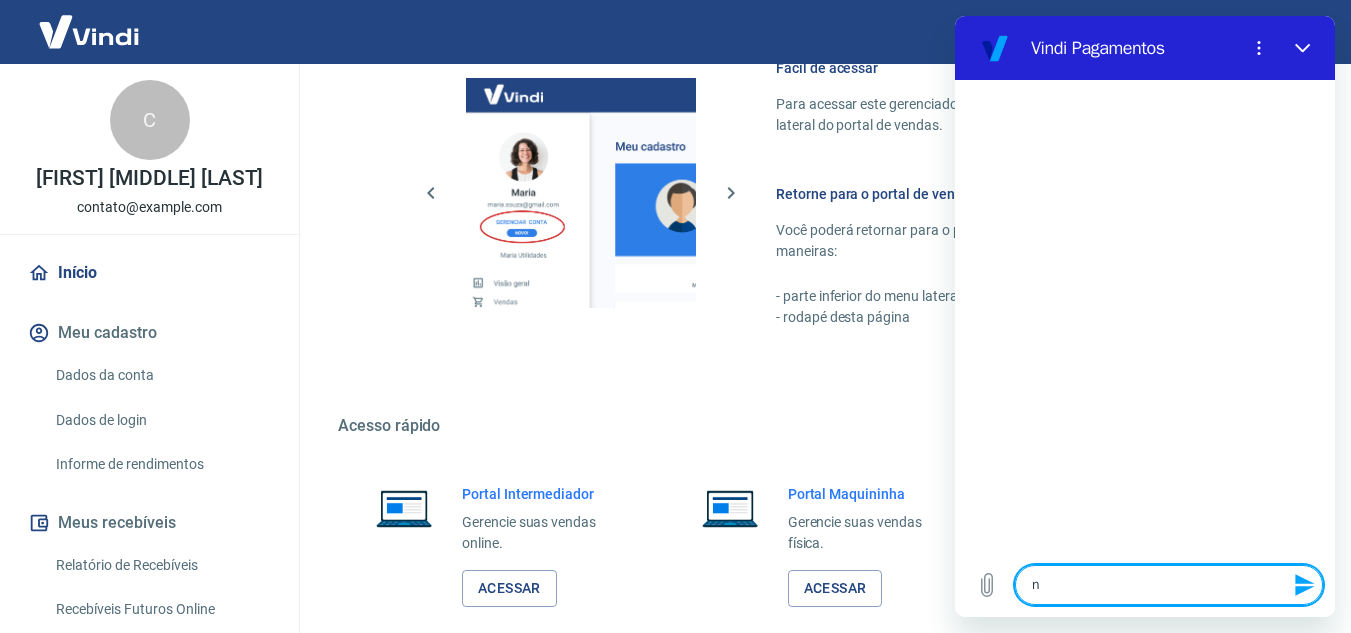 type on "no" 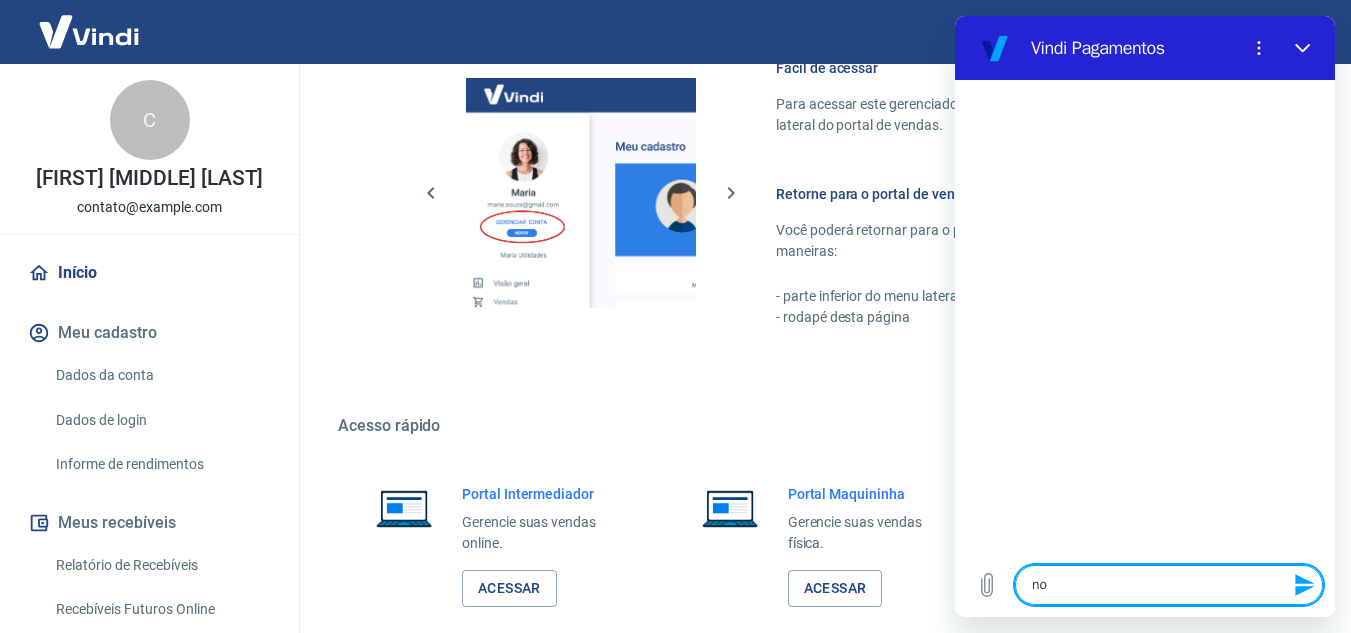type on "not" 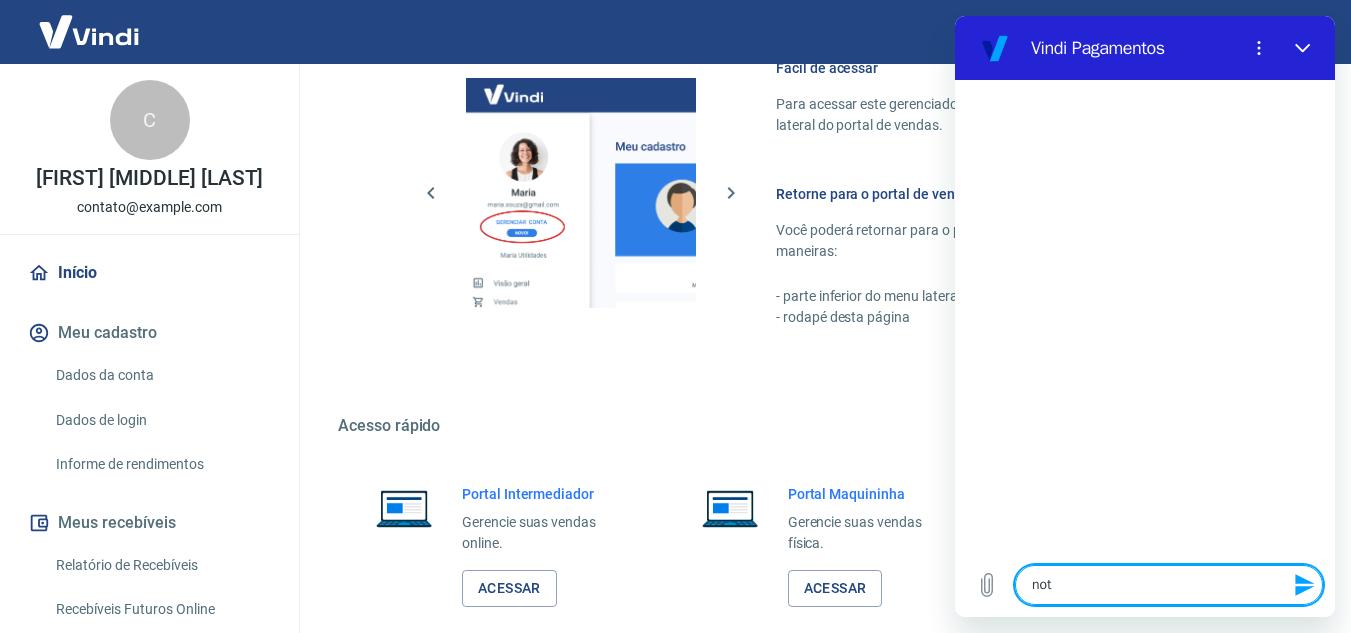 type on "nota" 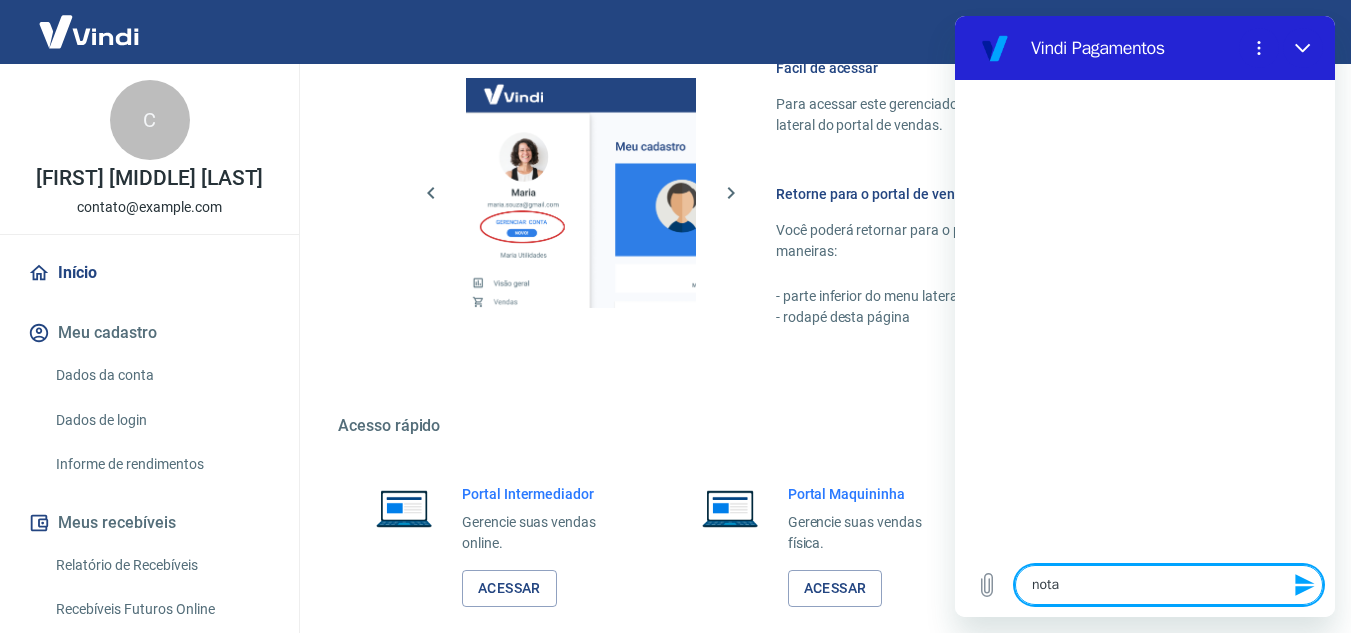 type on "nota" 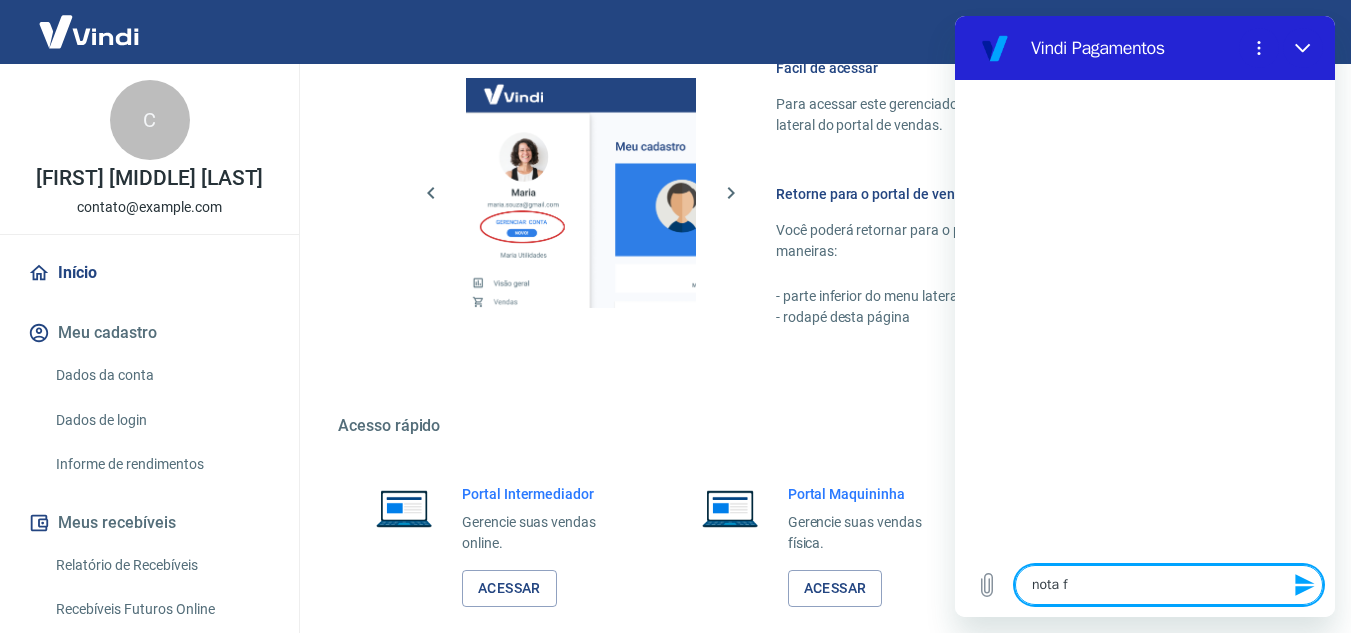 type on "nota fo" 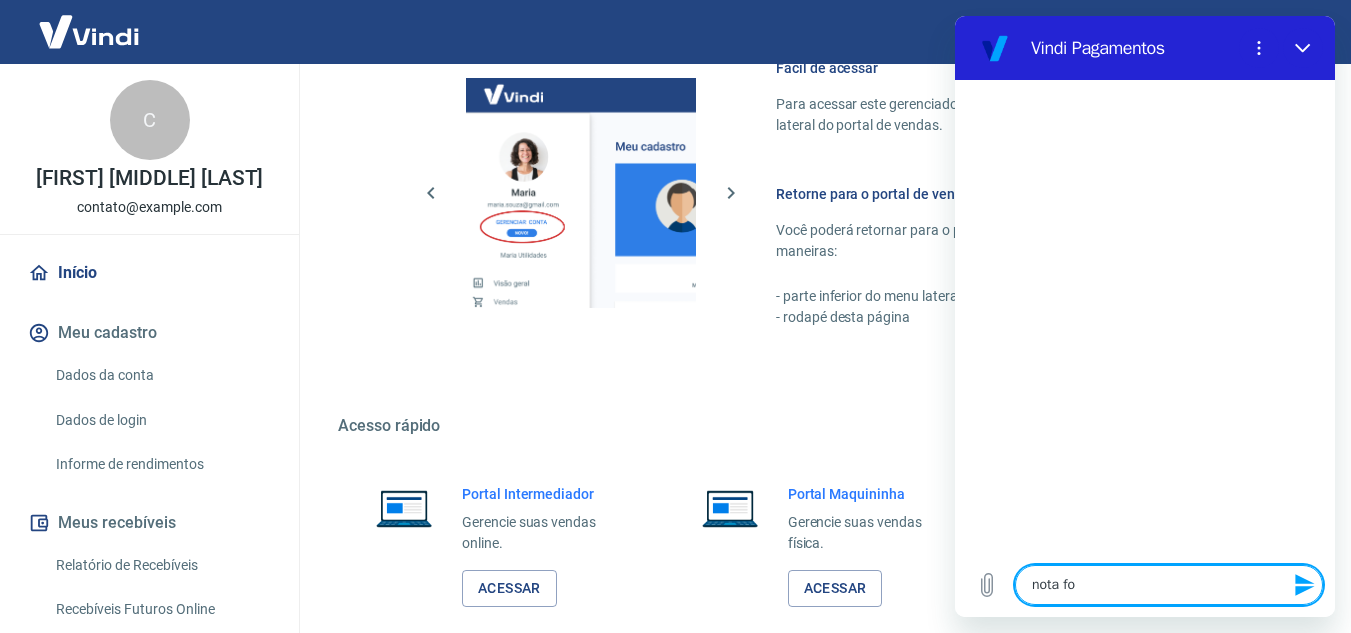 type on "nota f" 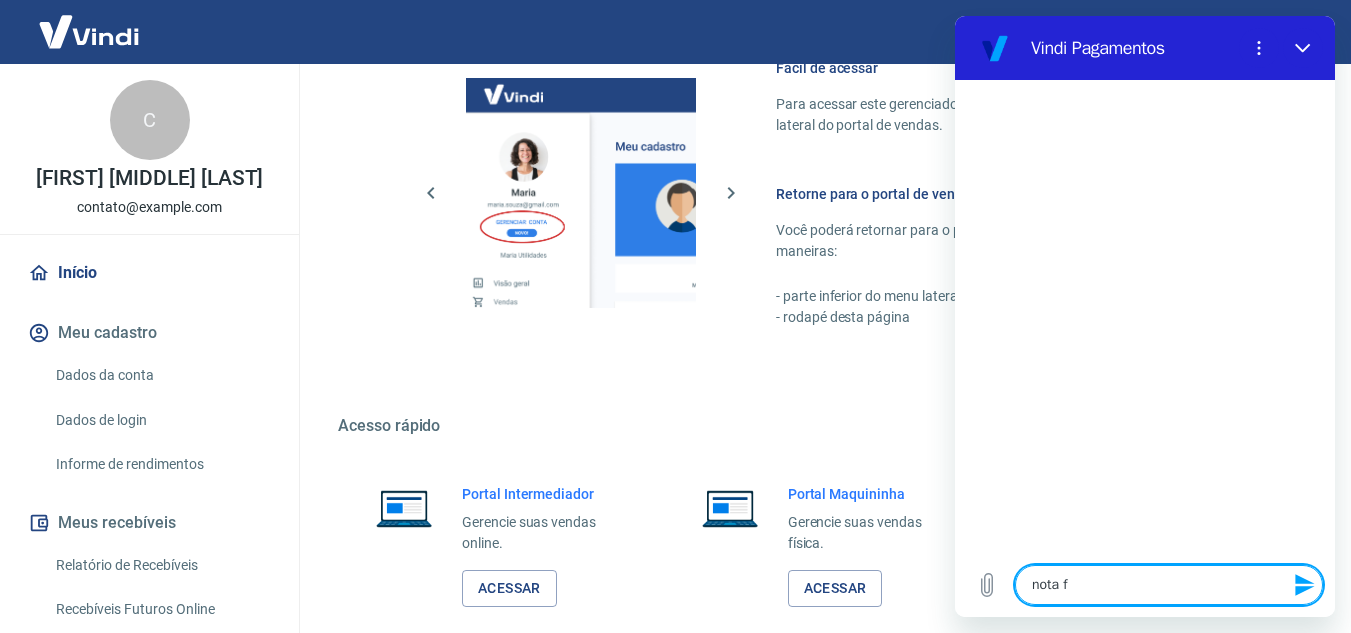 type on "nota fi" 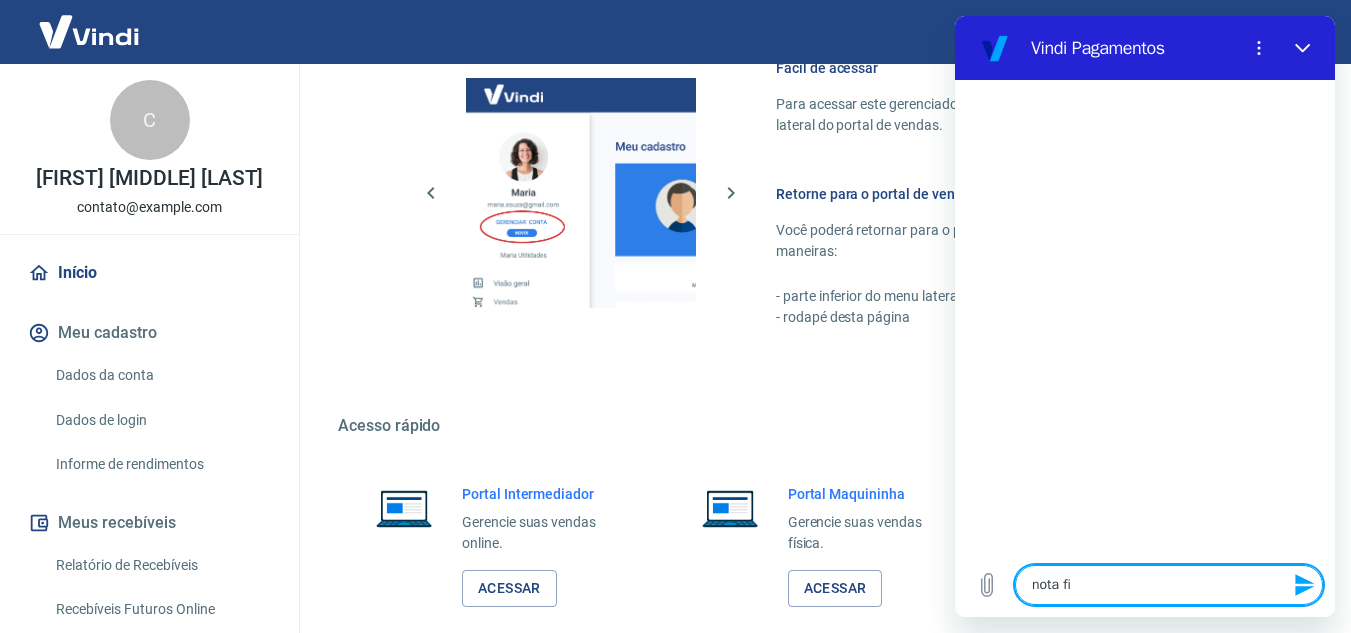 type on "nota fis" 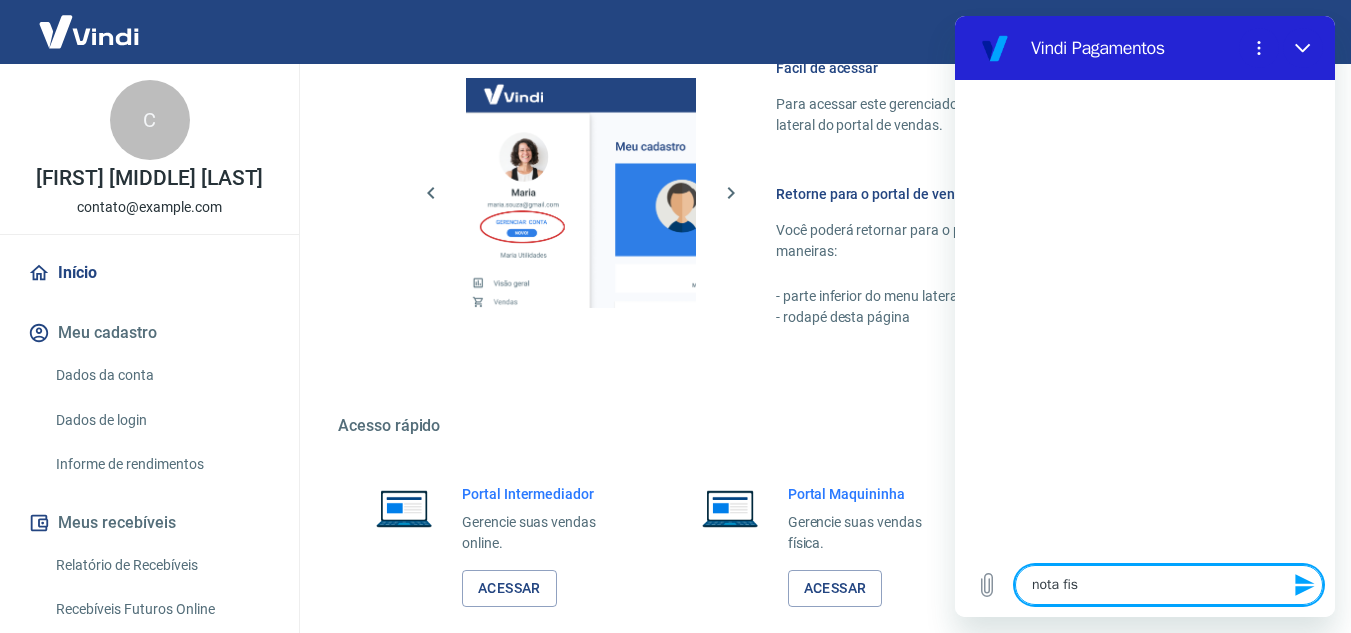 type on "nota fisc" 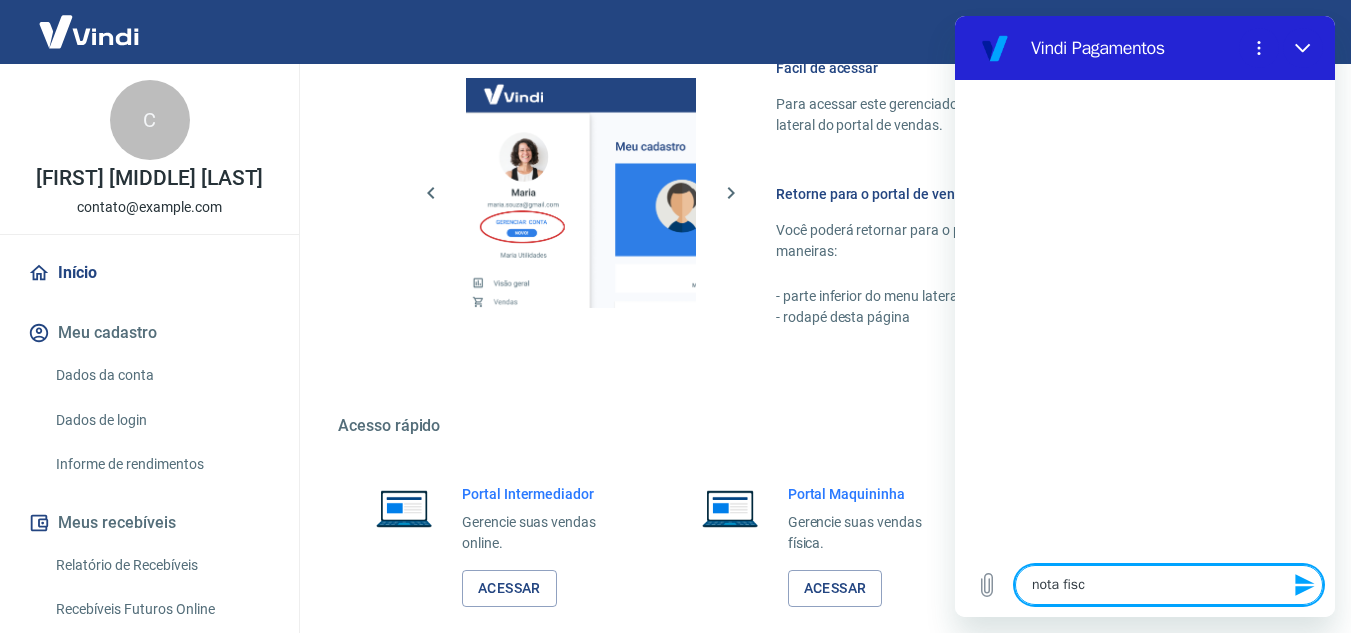 type on "nota fisca" 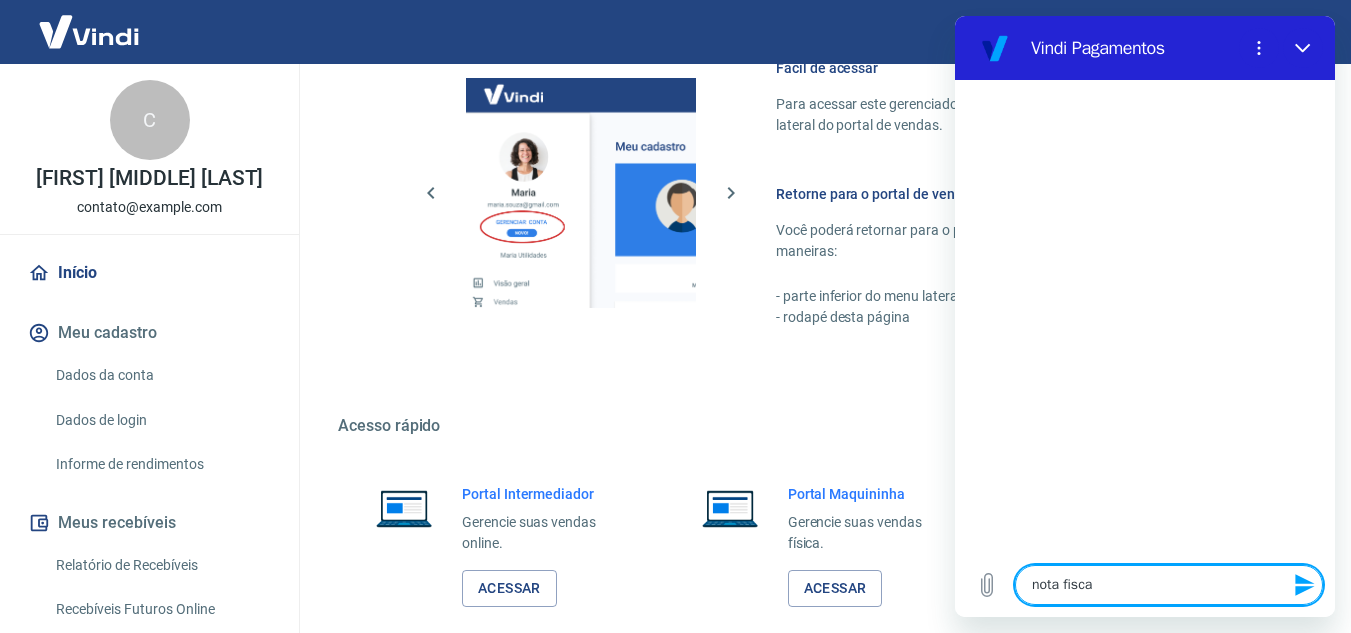 type on "nota fiscal" 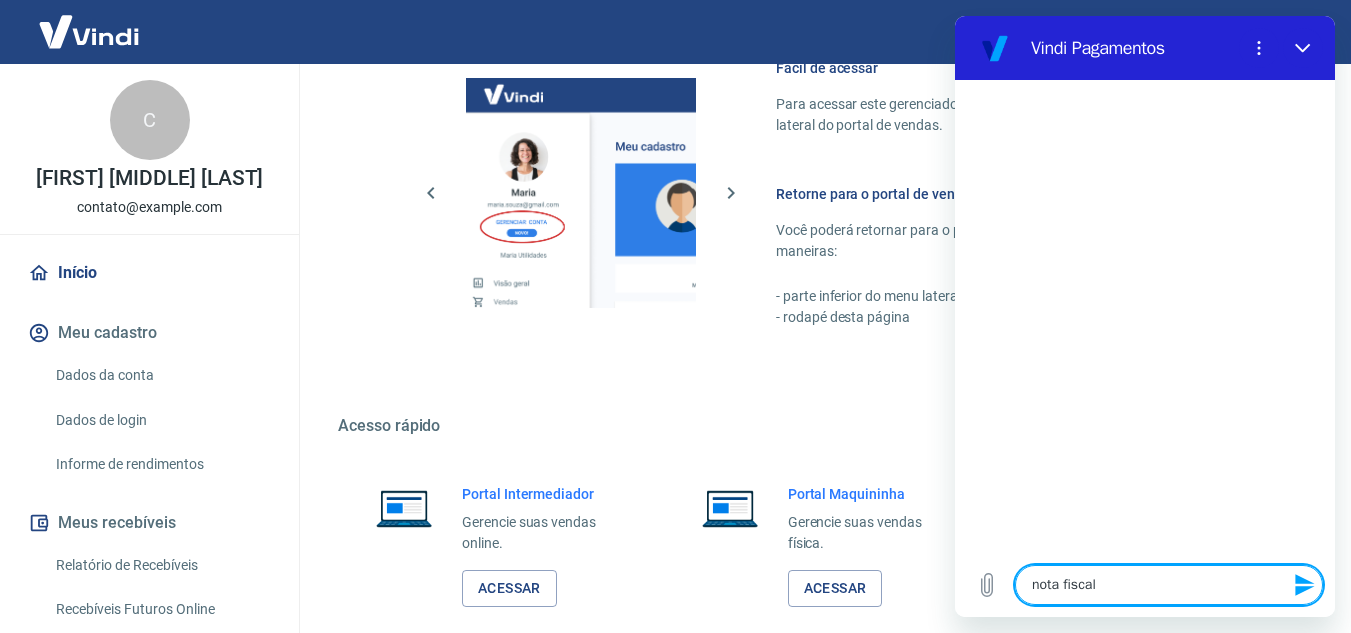 type 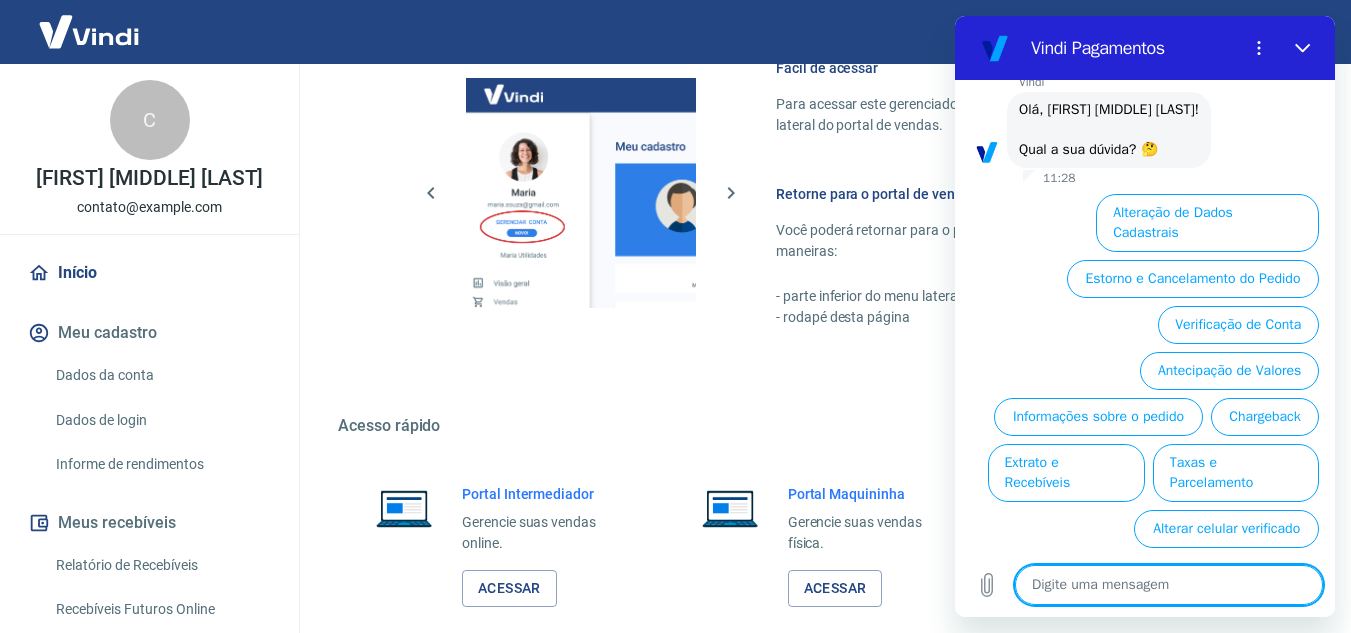 scroll, scrollTop: 100, scrollLeft: 0, axis: vertical 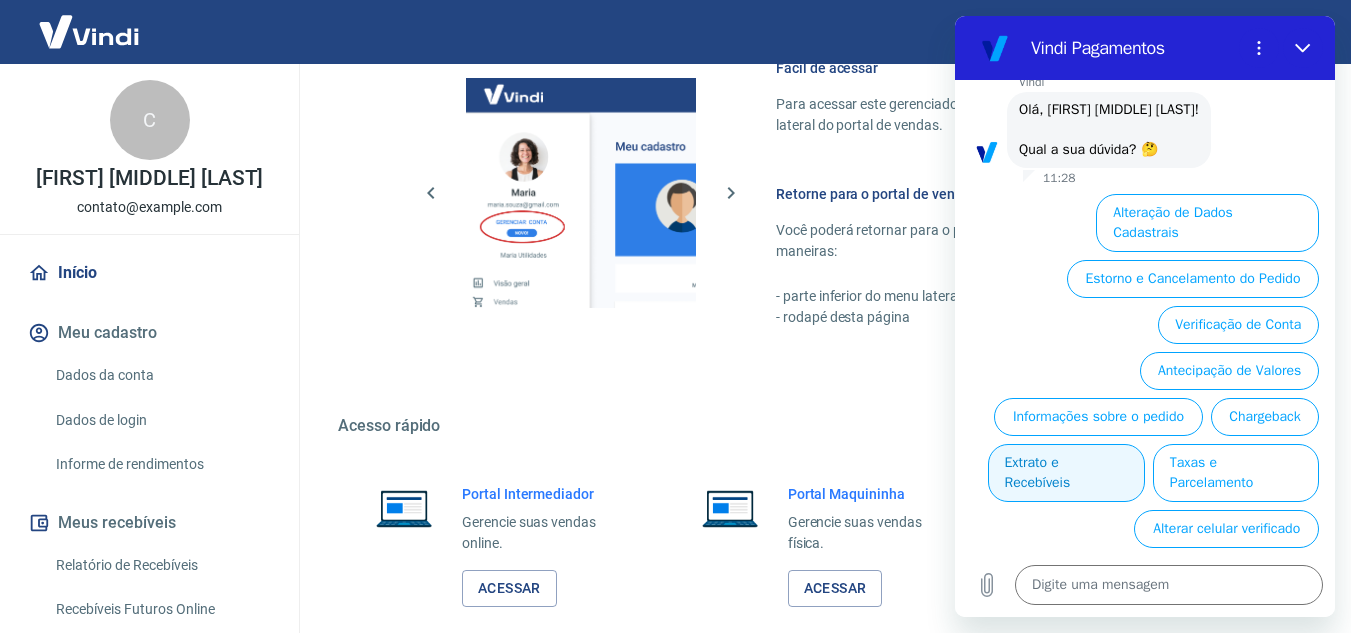 click on "Extrato e Recebíveis" at bounding box center [1066, 473] 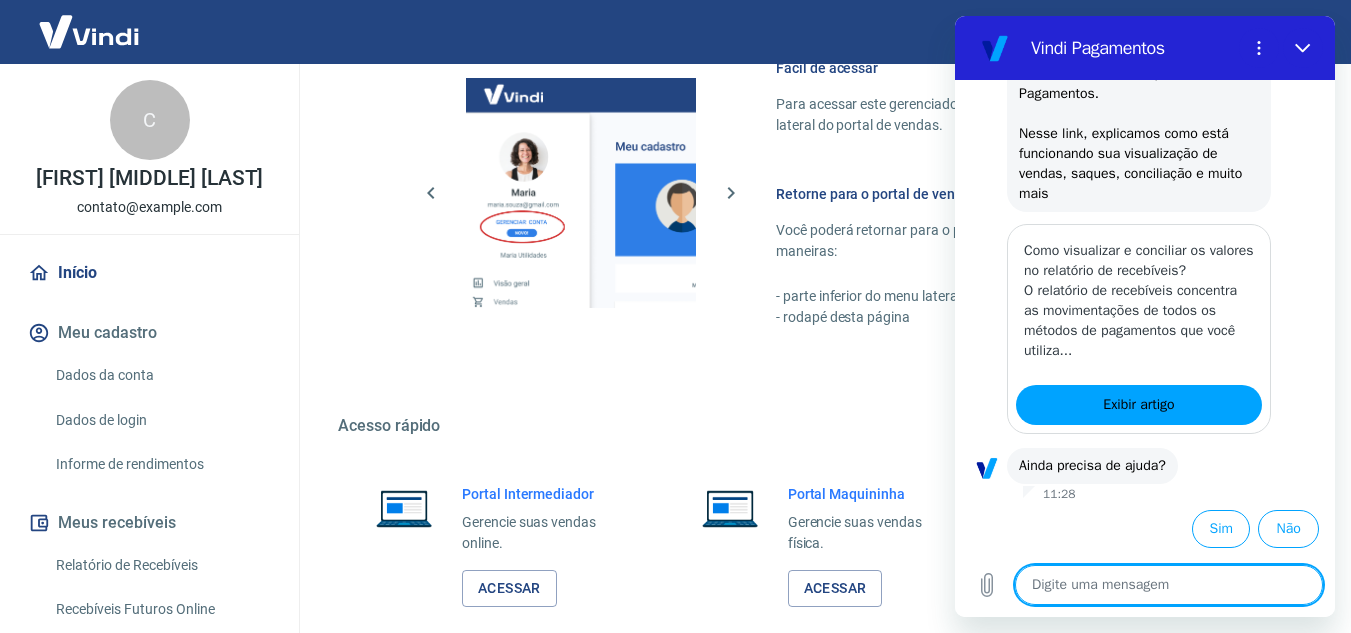 scroll, scrollTop: 324, scrollLeft: 0, axis: vertical 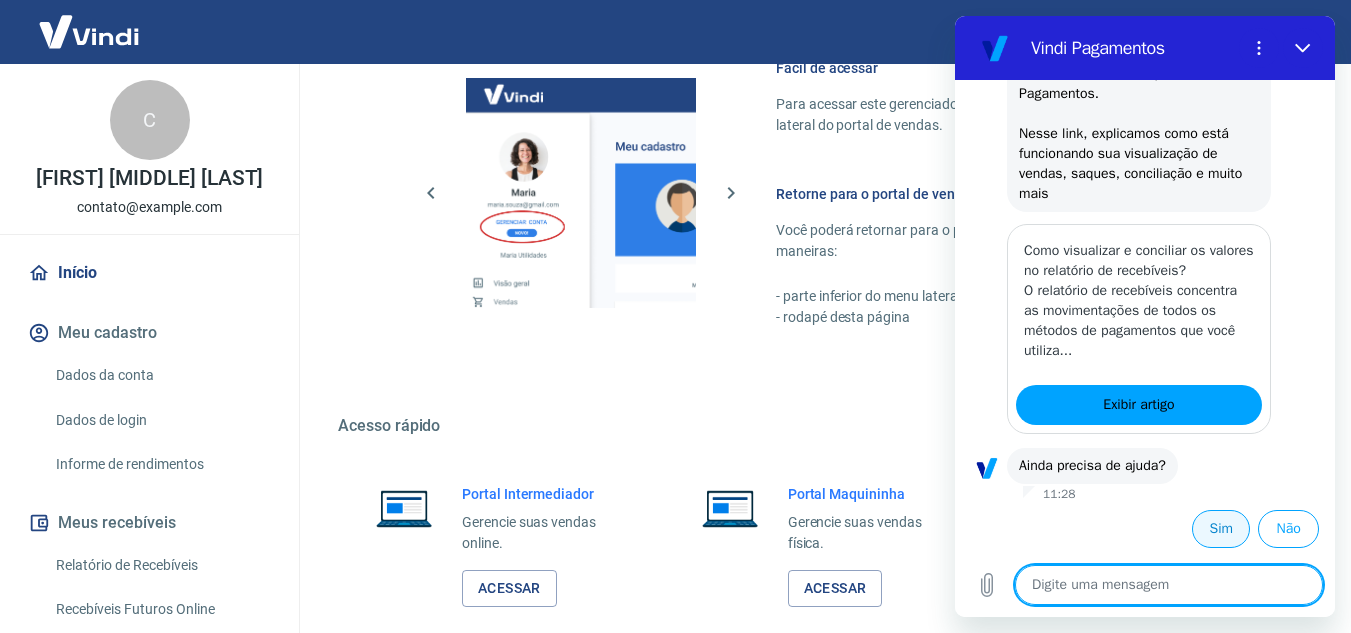 click on "Sim" at bounding box center [1221, 529] 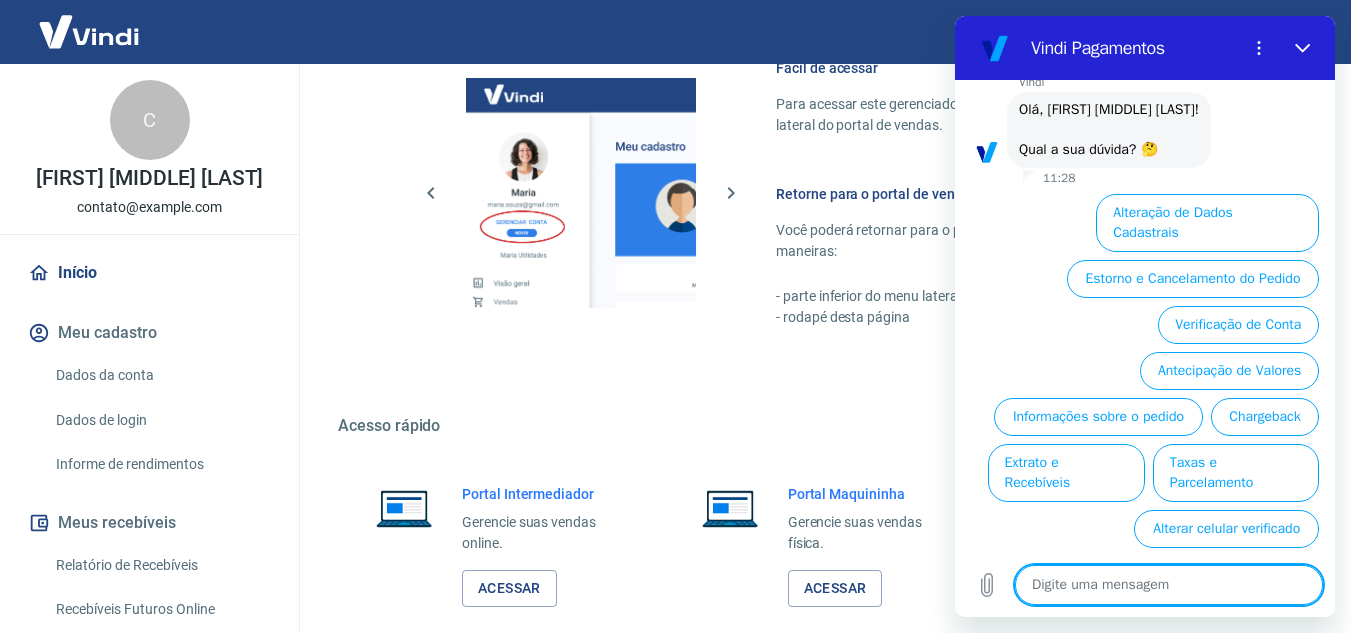 scroll, scrollTop: 800, scrollLeft: 0, axis: vertical 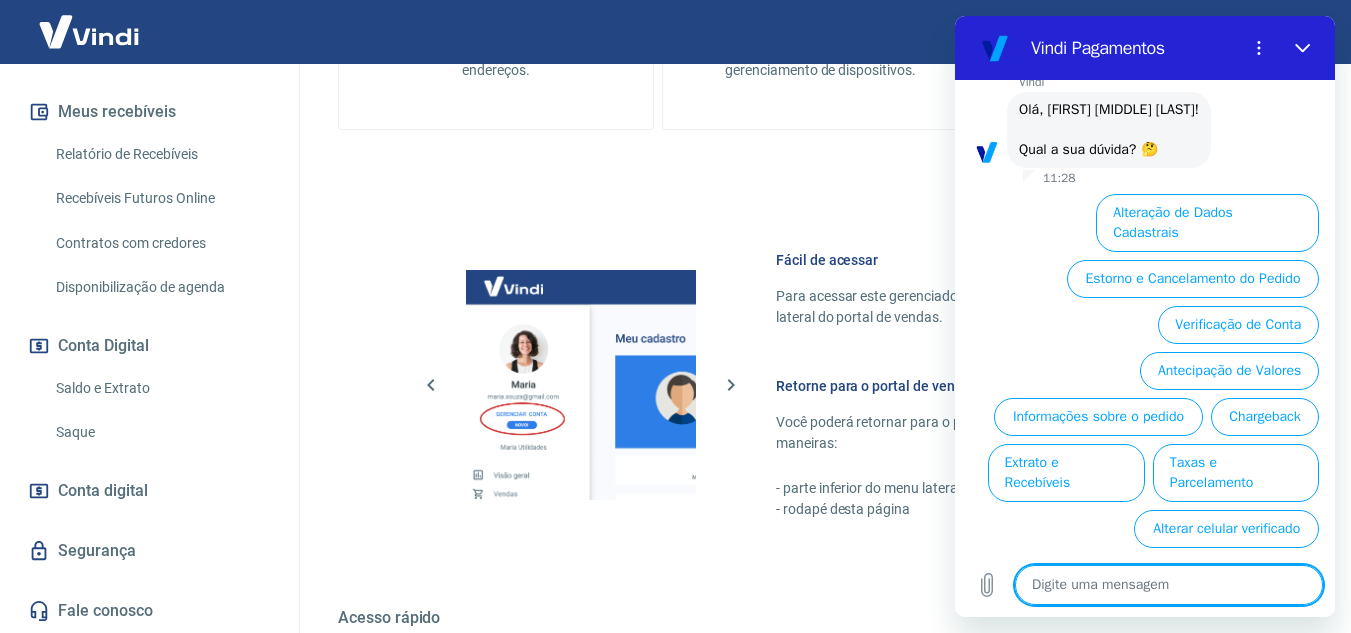 click on "Fale conosco" at bounding box center [149, 611] 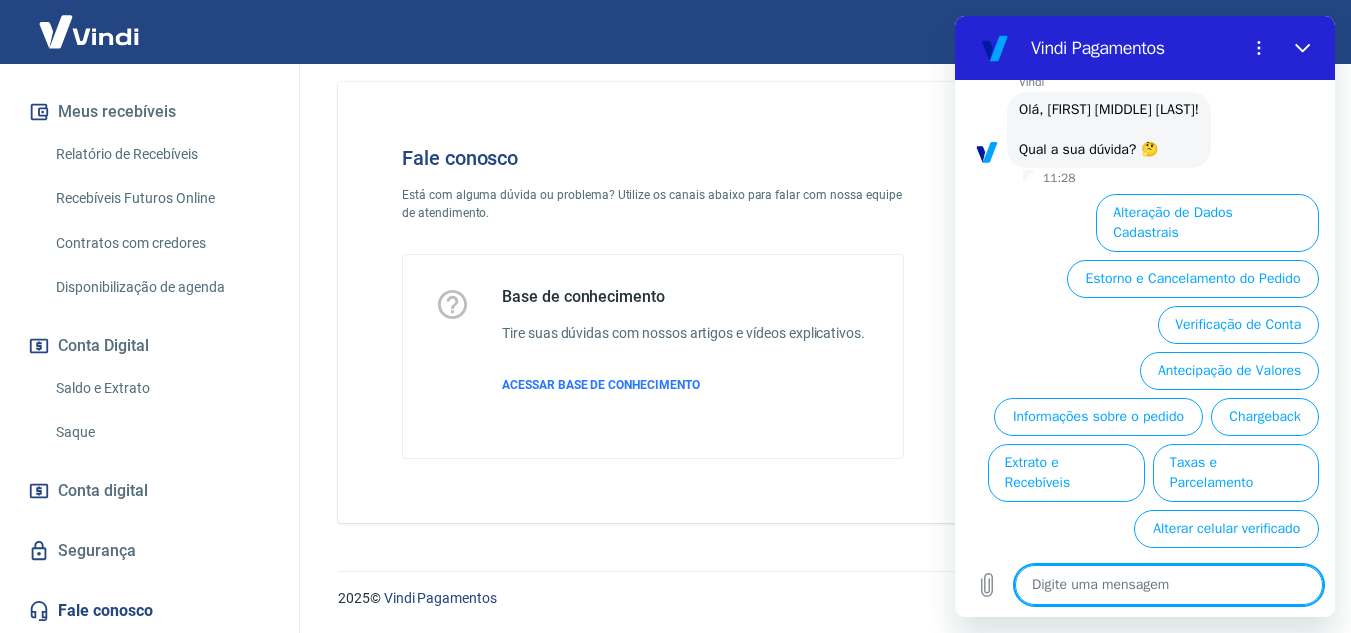scroll, scrollTop: 22, scrollLeft: 0, axis: vertical 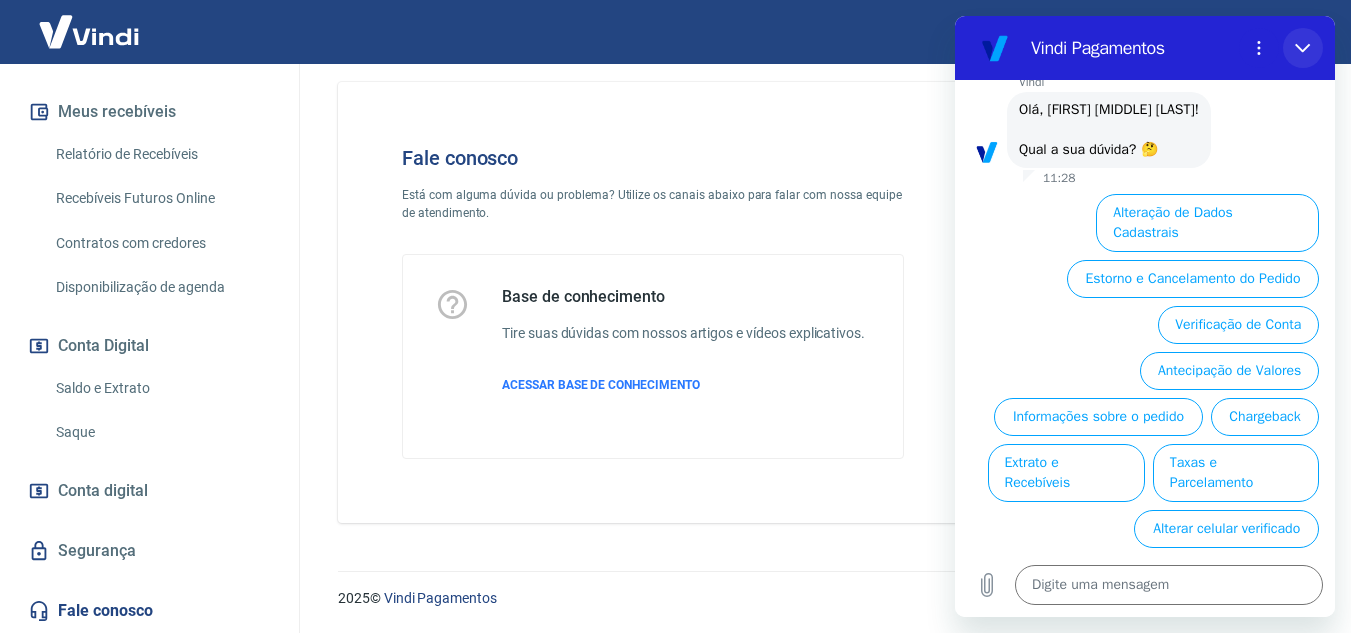 click at bounding box center (1303, 48) 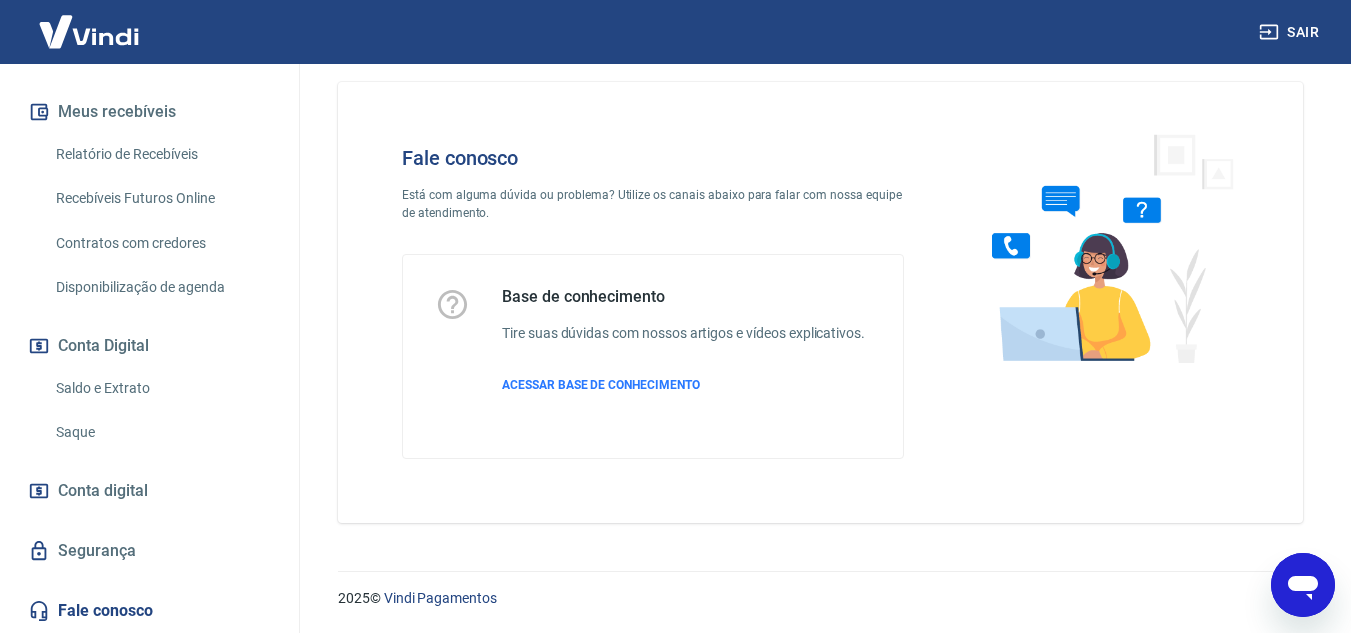 click on "Fale conosco" at bounding box center [149, 611] 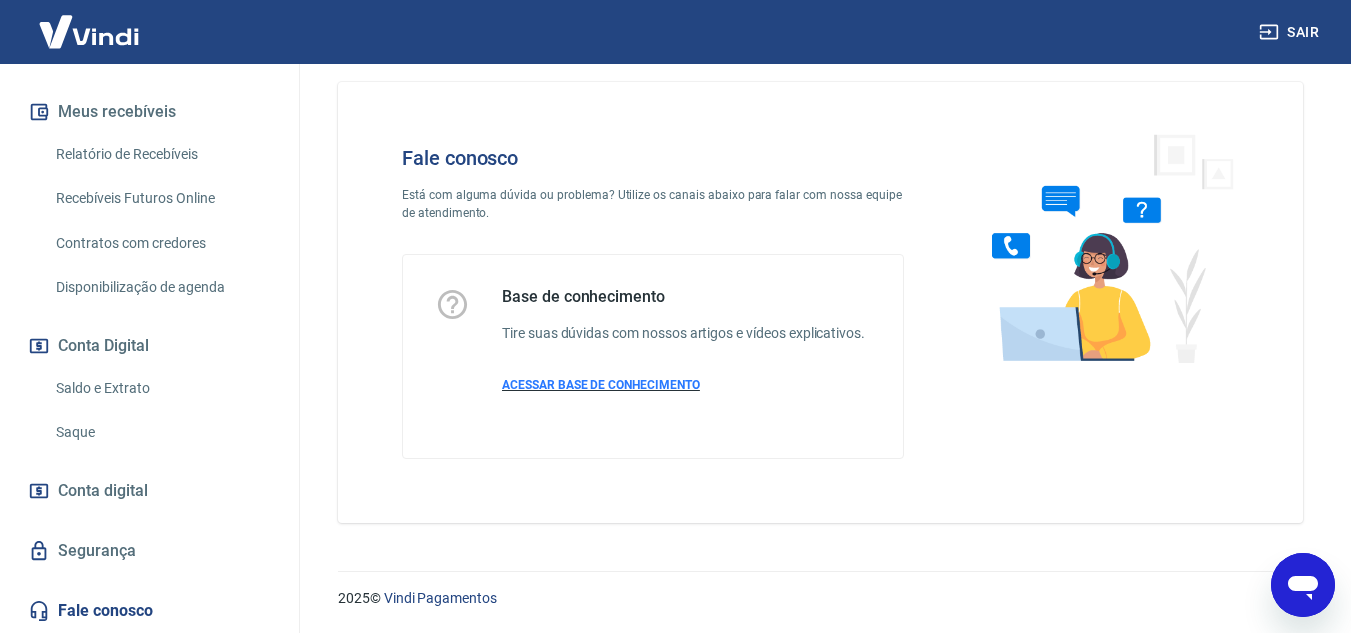 click on "ACESSAR BASE DE CONHECIMENTO" at bounding box center [683, 385] 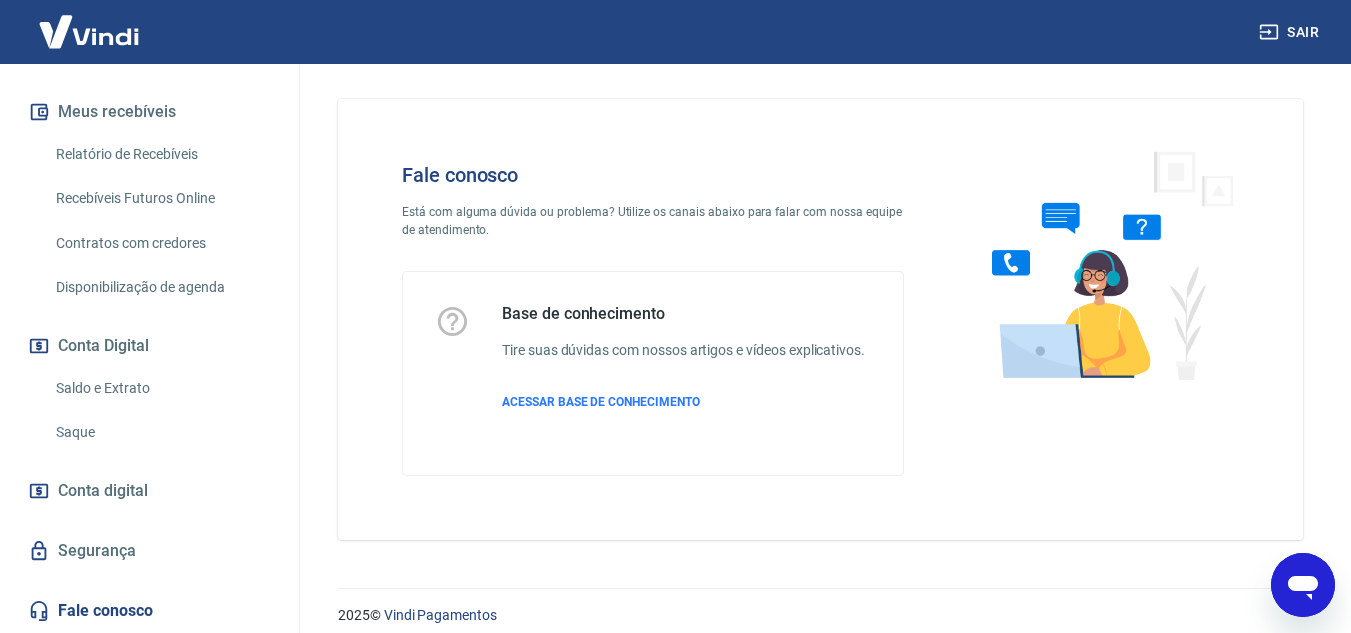 scroll, scrollTop: 0, scrollLeft: 0, axis: both 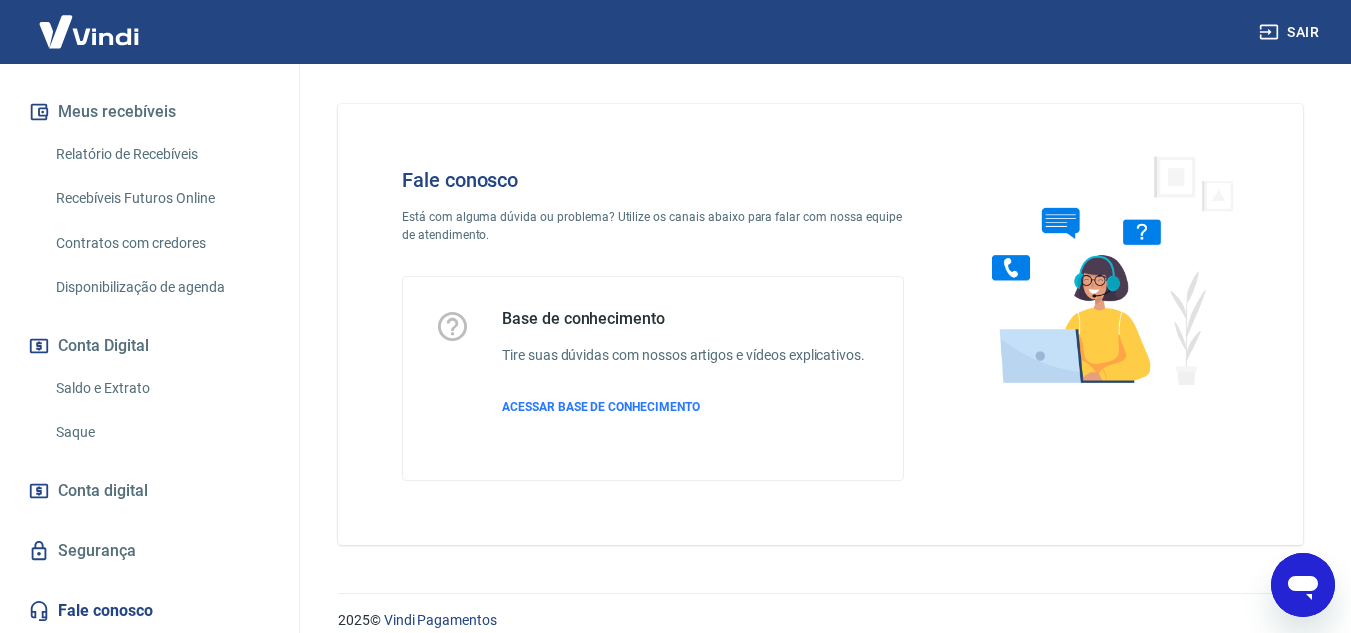 click on "Fale conosco Está com alguma dúvida ou problema? Utilize os canais abaixo para falar com nossa equipe de atendimento. Base de conhecimento Tire suas dúvidas com nossos artigos e vídeos explicativos. ACESSAR BASE DE CONHECIMENTO" at bounding box center [820, 316] 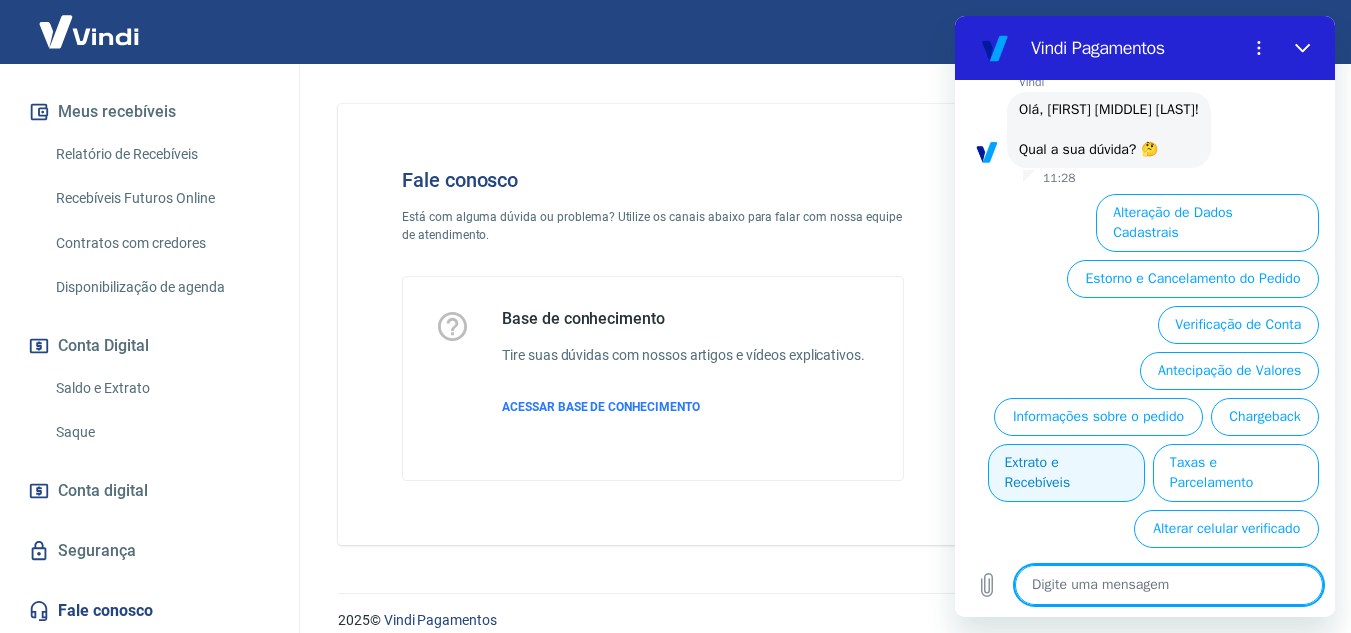 scroll, scrollTop: 800, scrollLeft: 0, axis: vertical 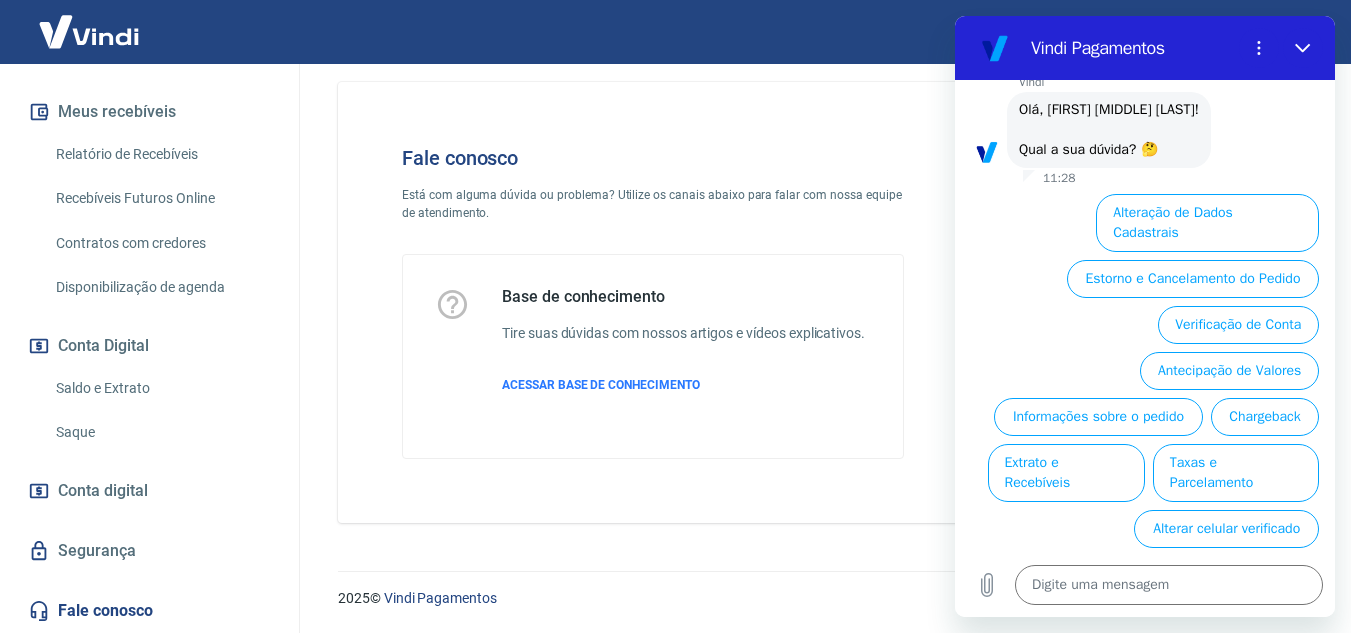 click on "Fale conosco" at bounding box center [149, 611] 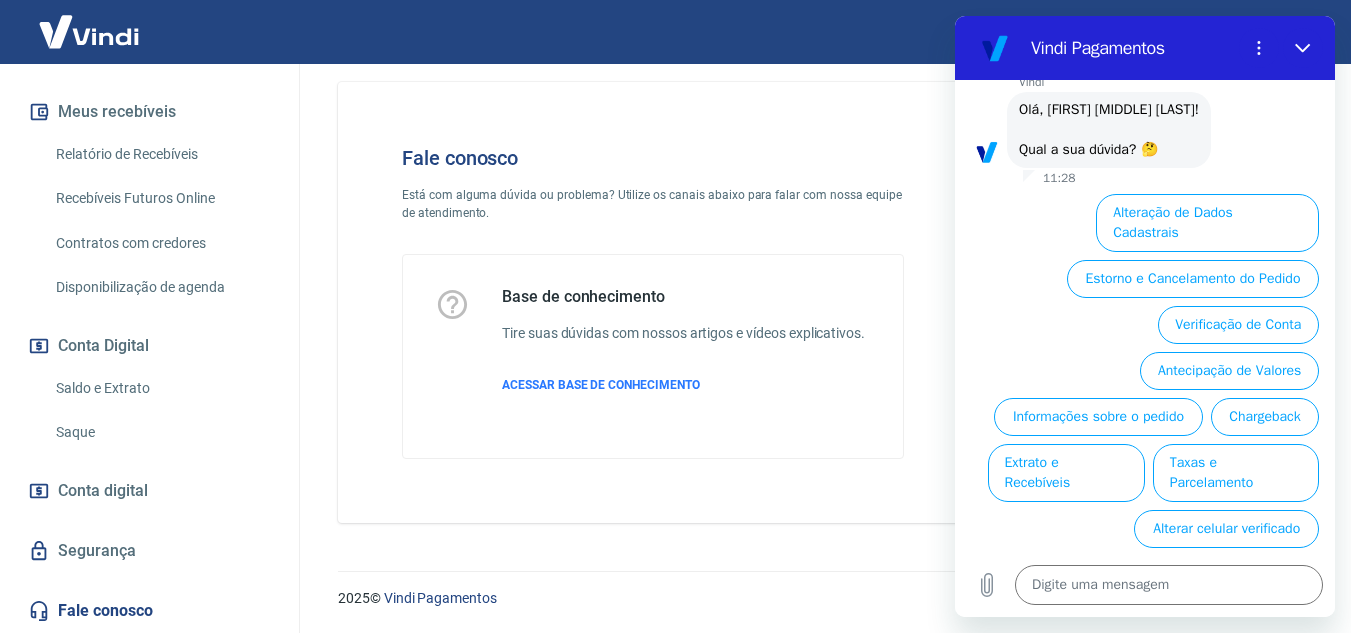 click on "Base de conhecimento Tire suas dúvidas com nossos artigos e vídeos explicativos. ACESSAR BASE DE CONHECIMENTO" at bounding box center [653, 356] 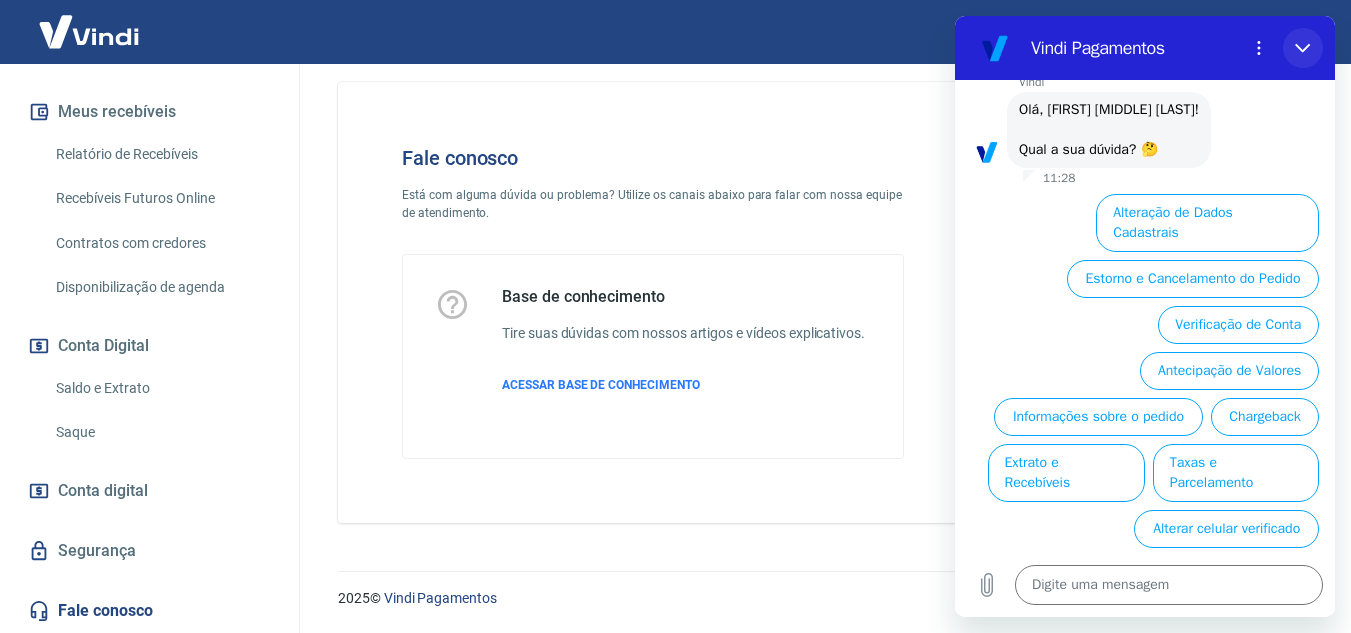 click at bounding box center [1303, 48] 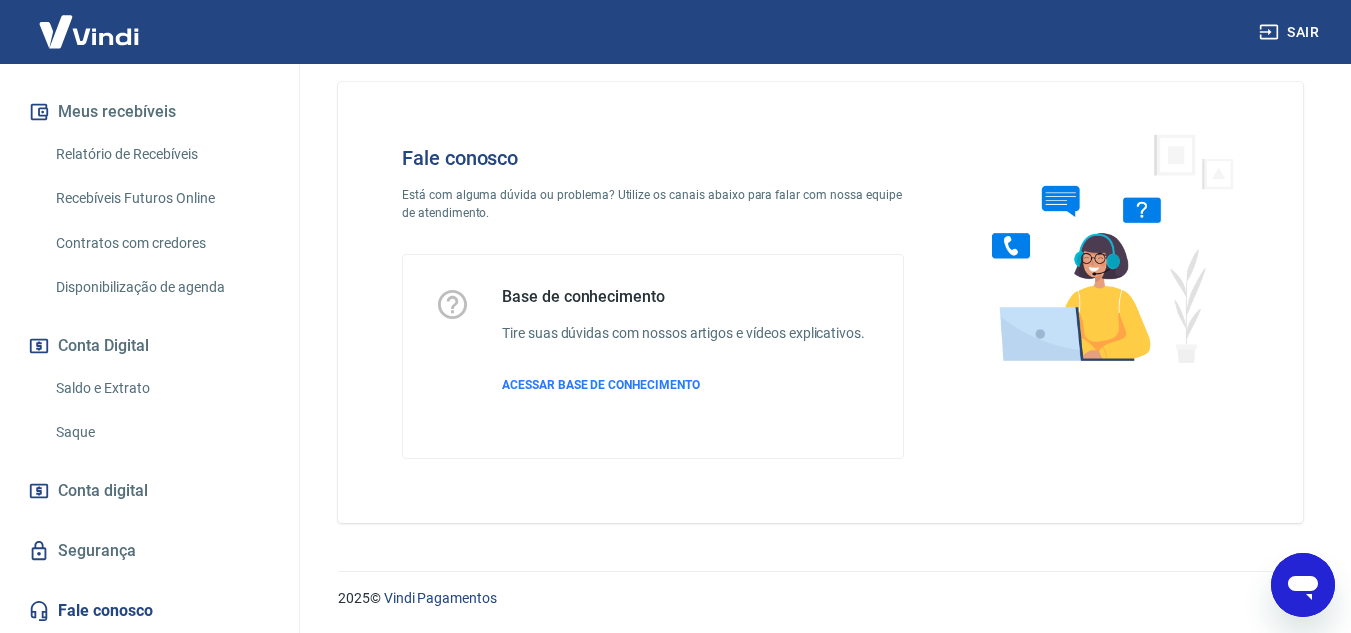 click at bounding box center [1104, 247] 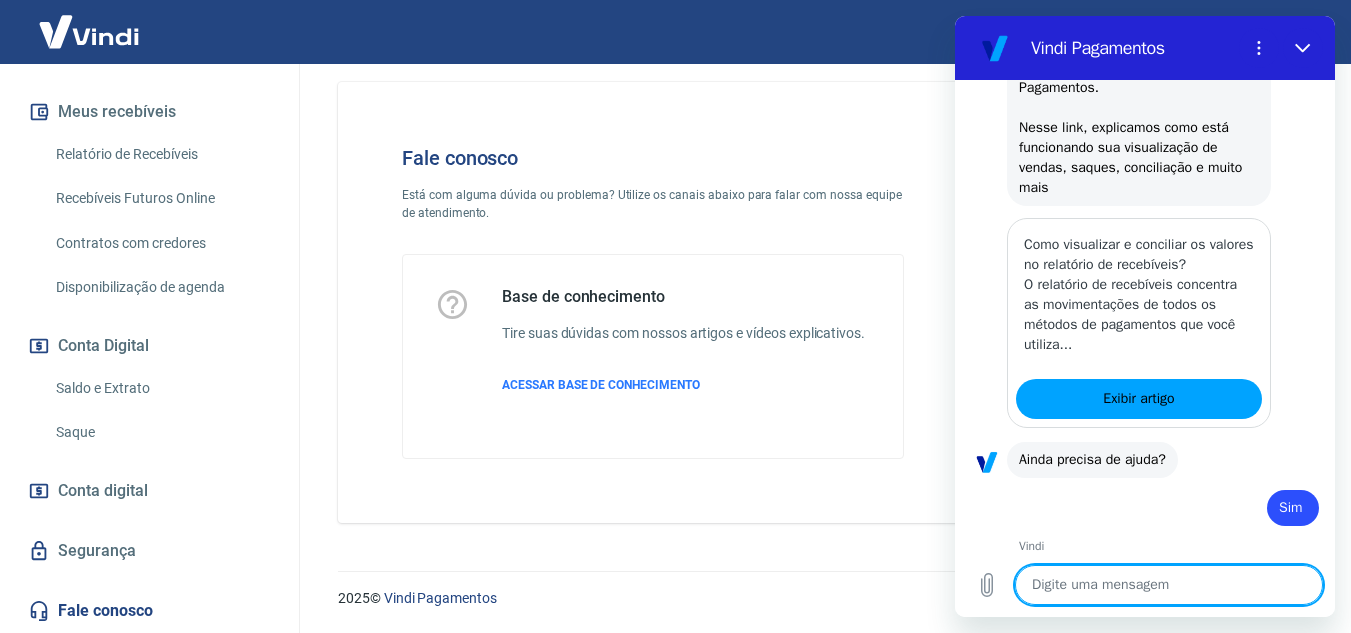 scroll, scrollTop: 300, scrollLeft: 0, axis: vertical 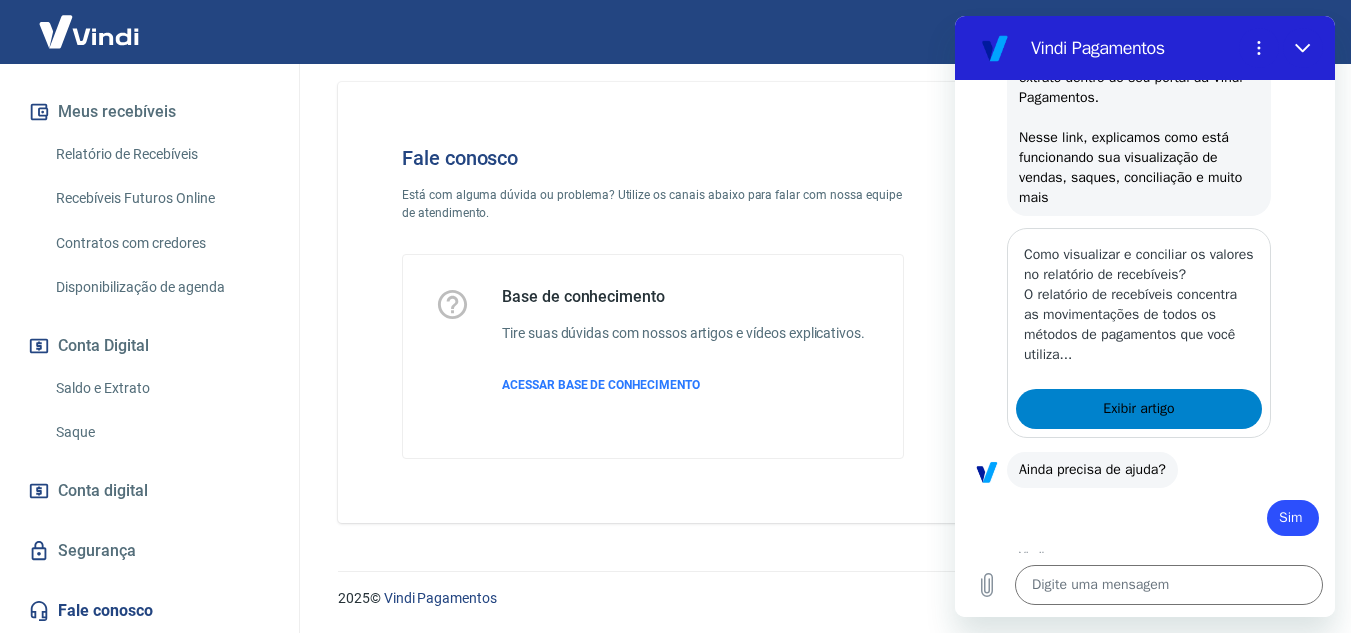 click on "Exibir artigo" at bounding box center [1138, 409] 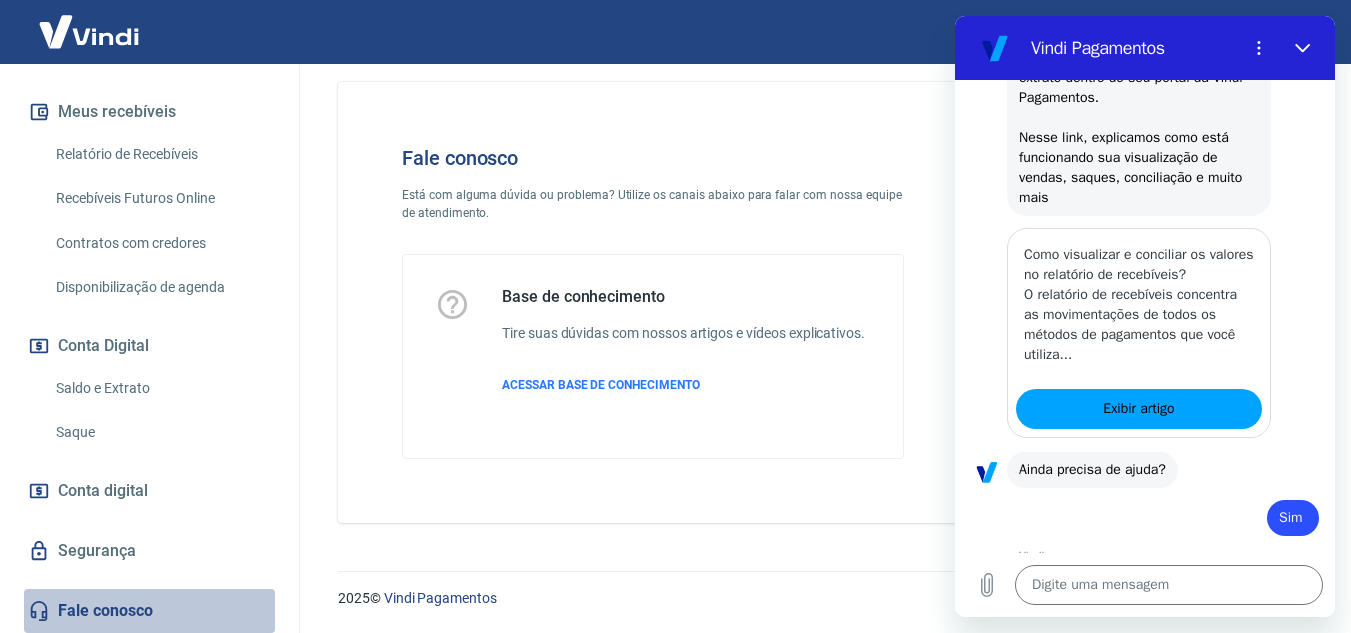 click on "Fale conosco" at bounding box center [149, 611] 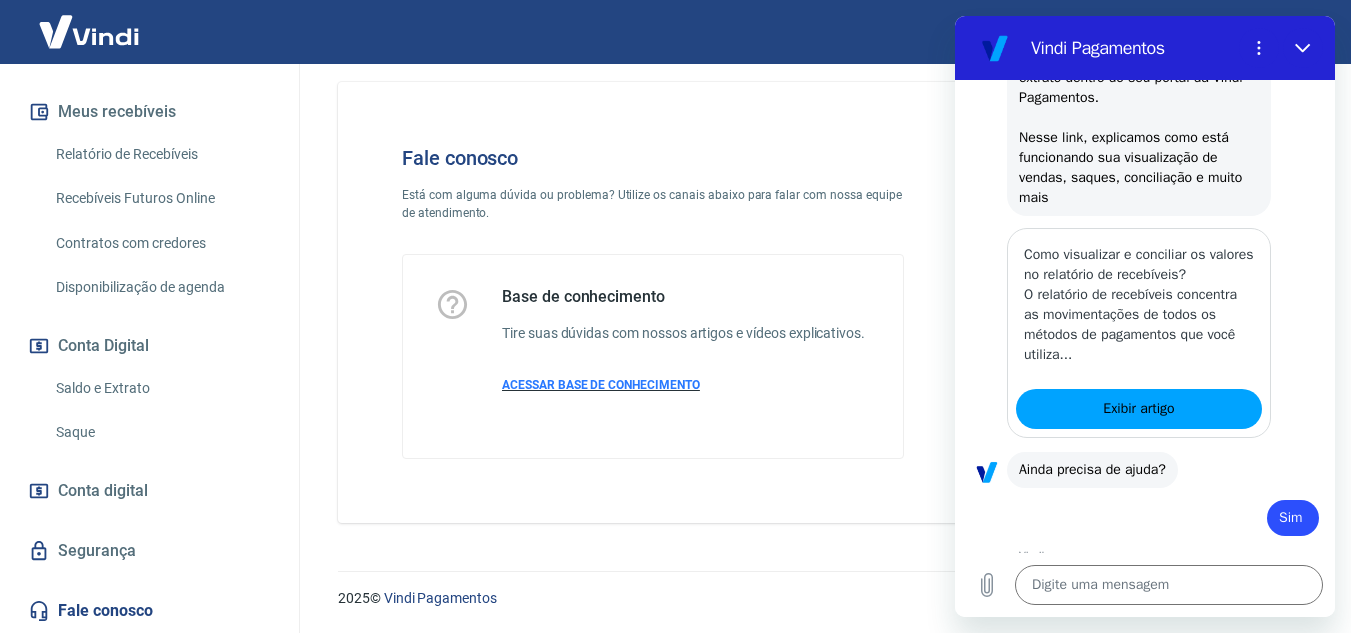click on "ACESSAR BASE DE CONHECIMENTO" at bounding box center [683, 385] 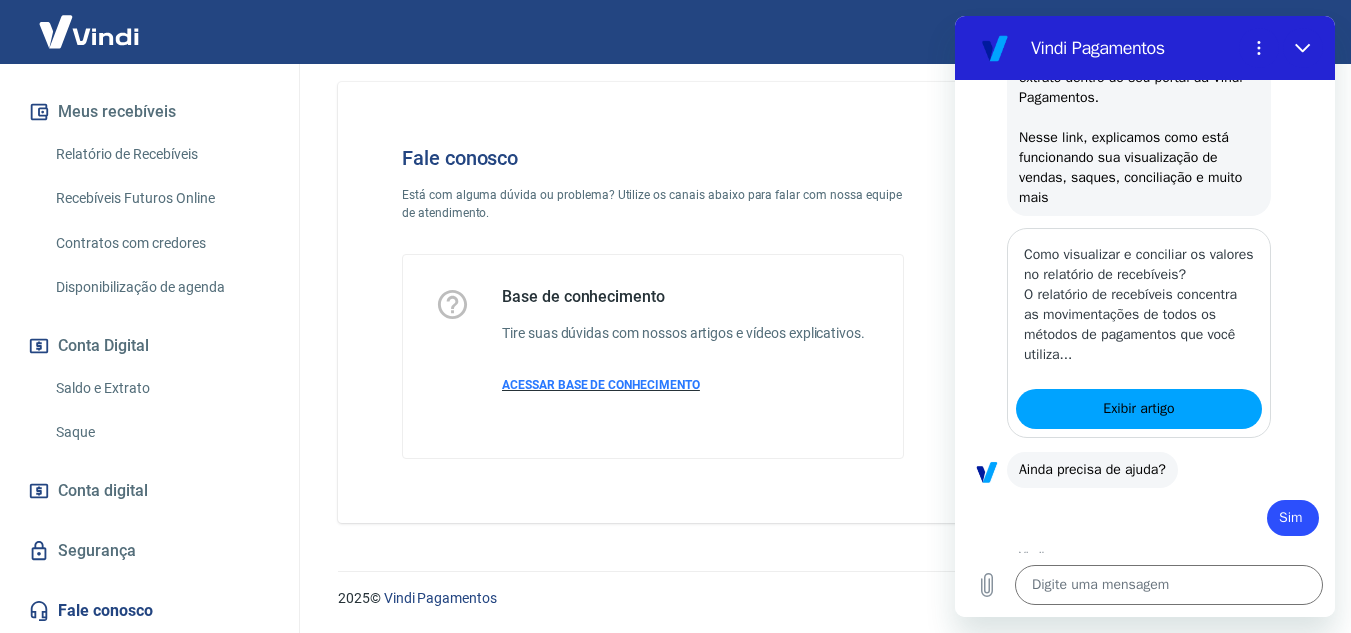 type on "x" 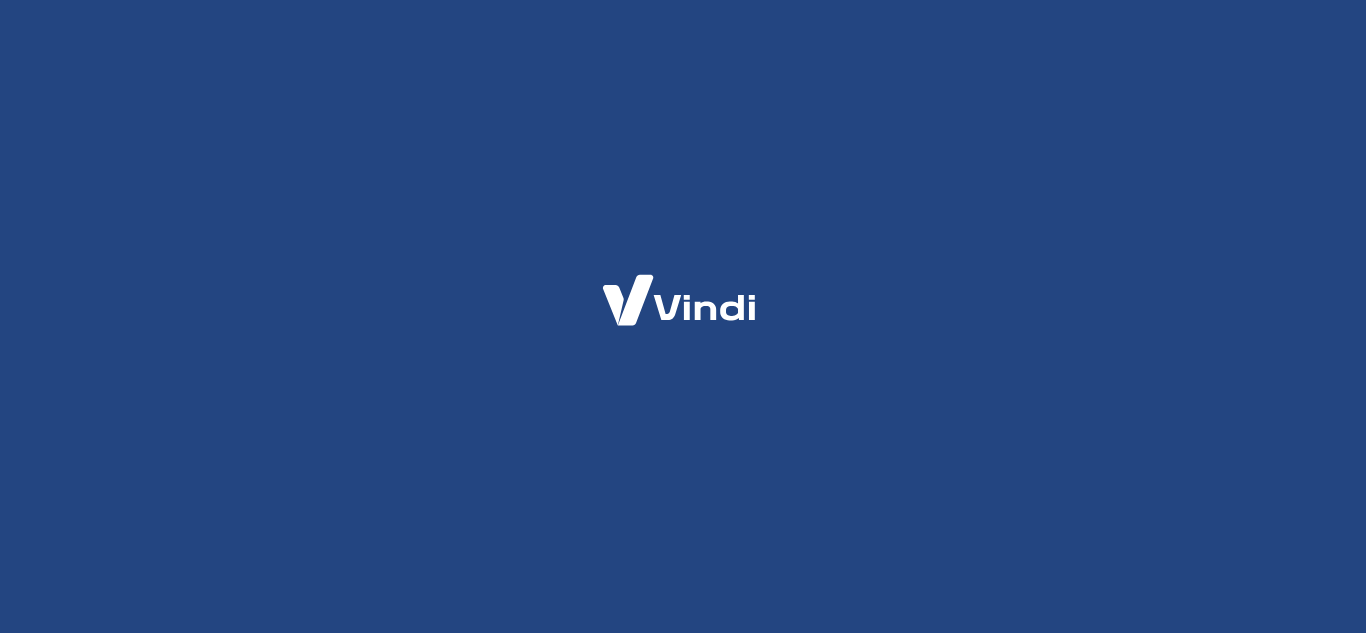scroll, scrollTop: 0, scrollLeft: 0, axis: both 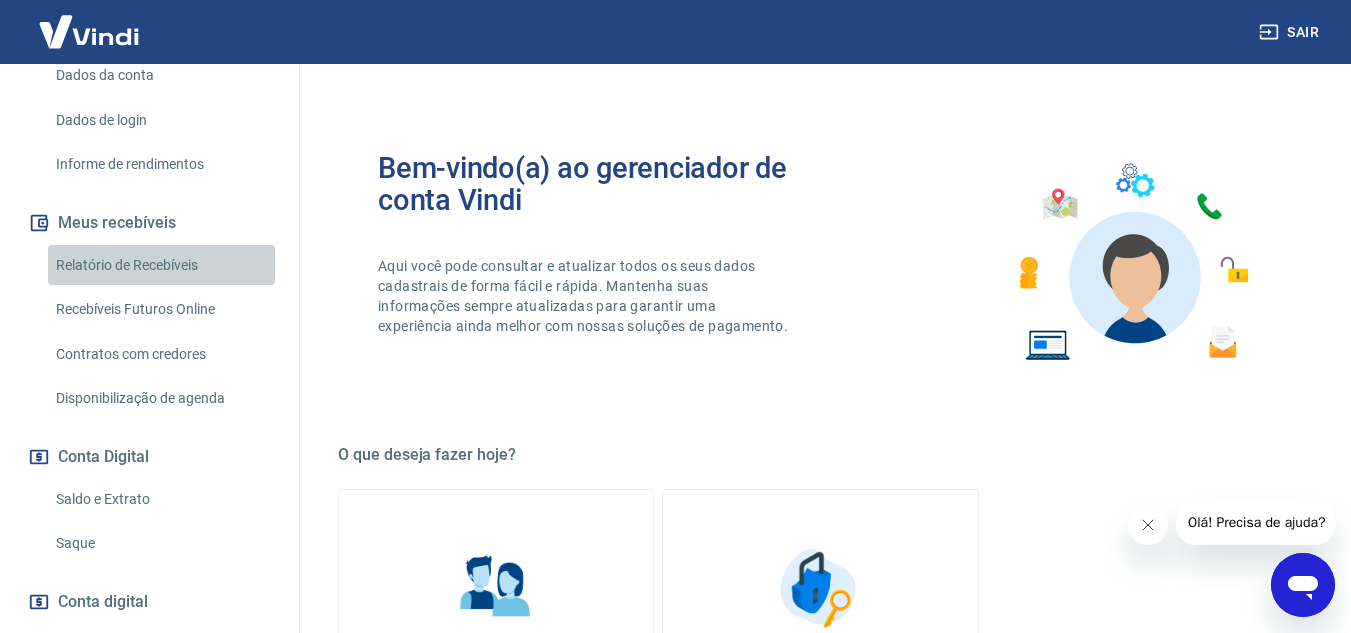 click on "Relatório de Recebíveis" at bounding box center [161, 265] 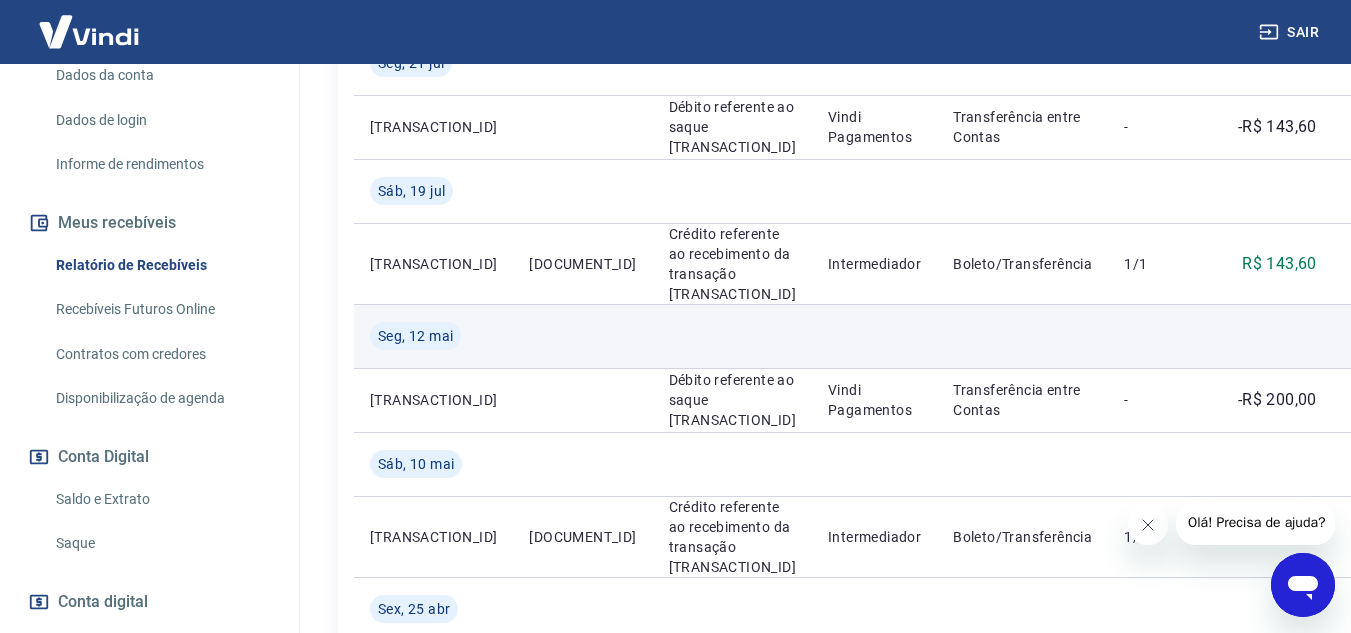 scroll, scrollTop: 770, scrollLeft: 0, axis: vertical 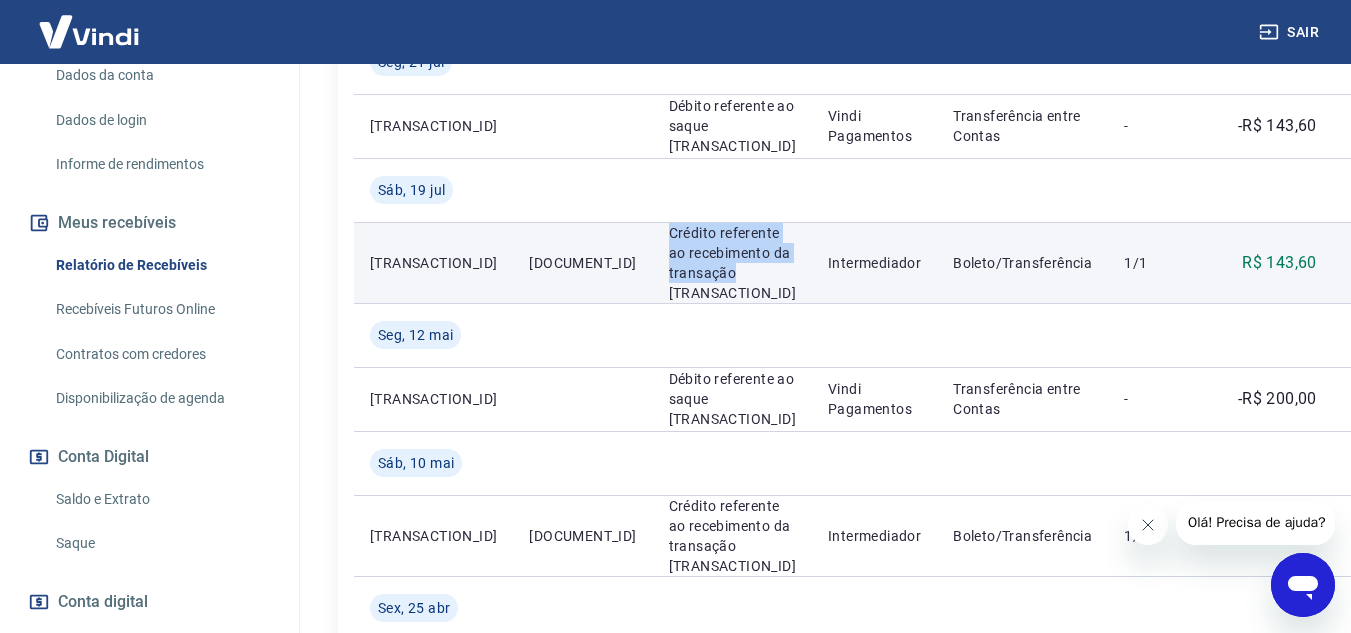 drag, startPoint x: 611, startPoint y: 306, endPoint x: 695, endPoint y: 385, distance: 115.31262 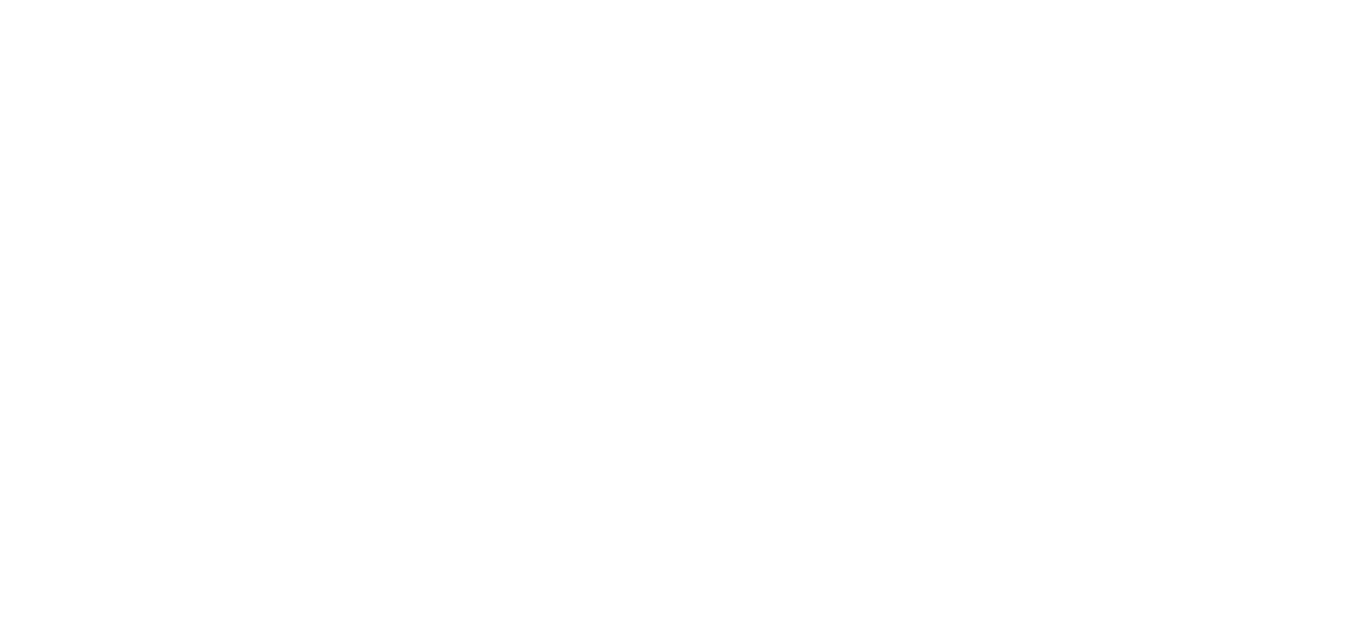 scroll, scrollTop: 0, scrollLeft: 0, axis: both 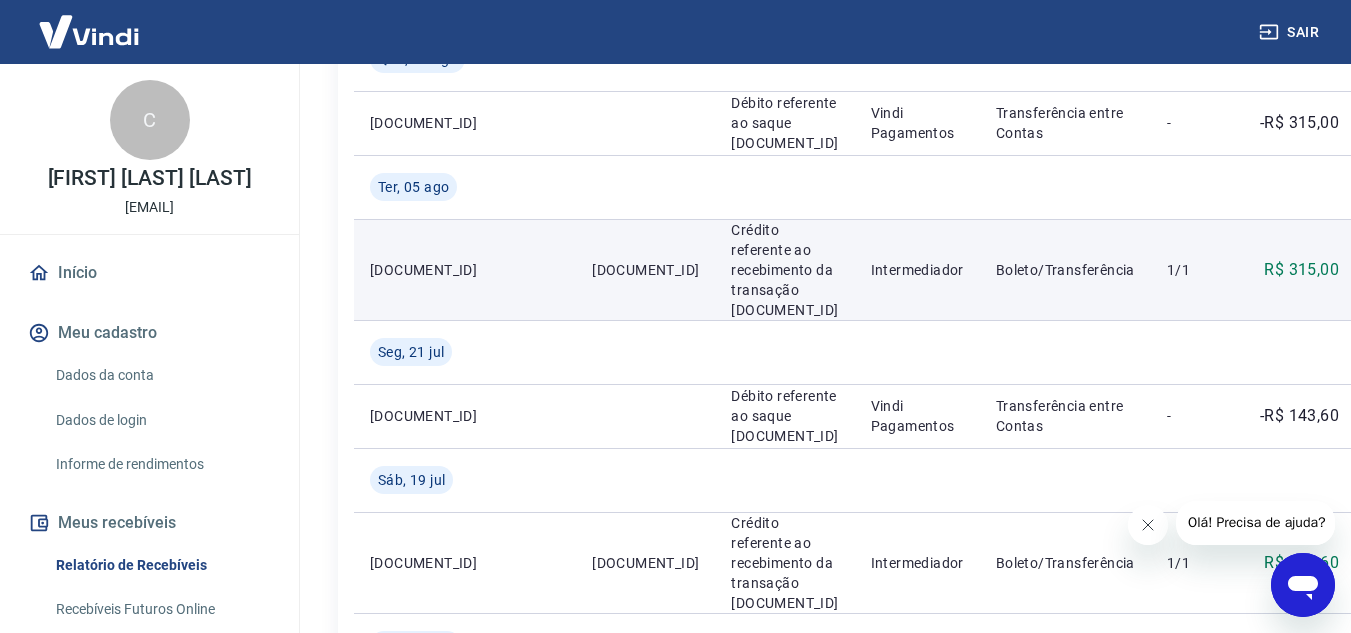 click on "[DOCUMENT_ID]" at bounding box center [465, 270] 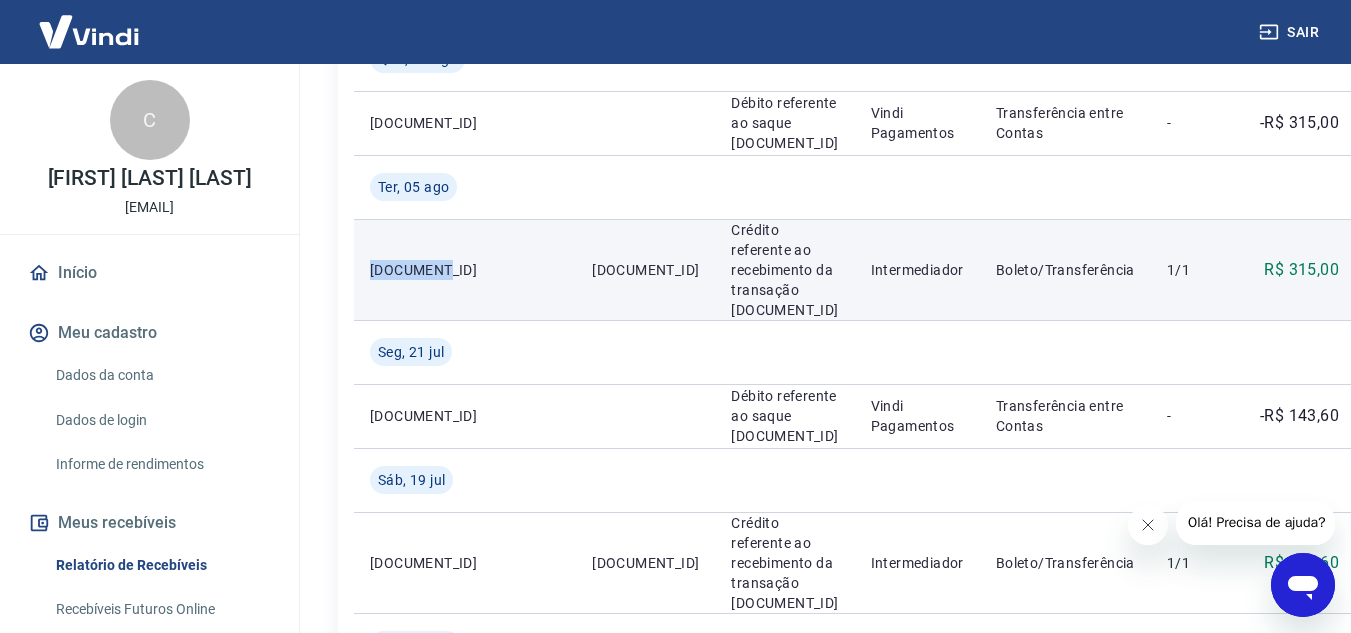 click on "[DOCUMENT_ID]" at bounding box center [465, 270] 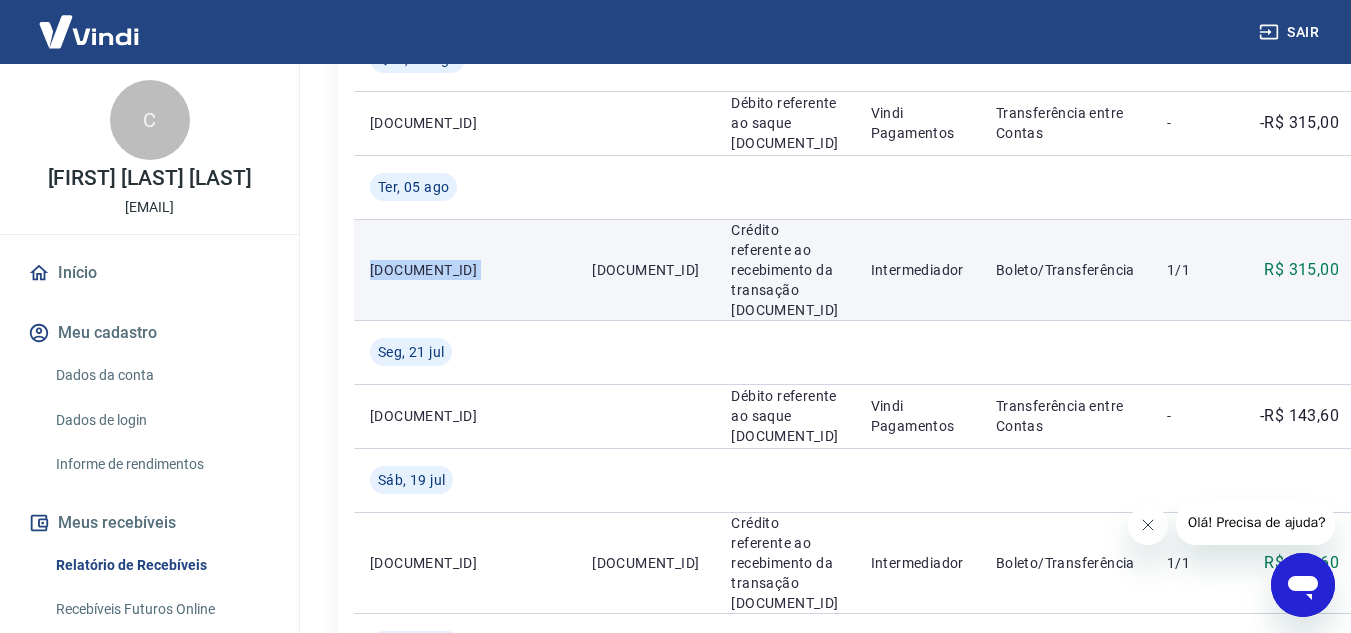 click on "[DOCUMENT_ID]" at bounding box center [465, 270] 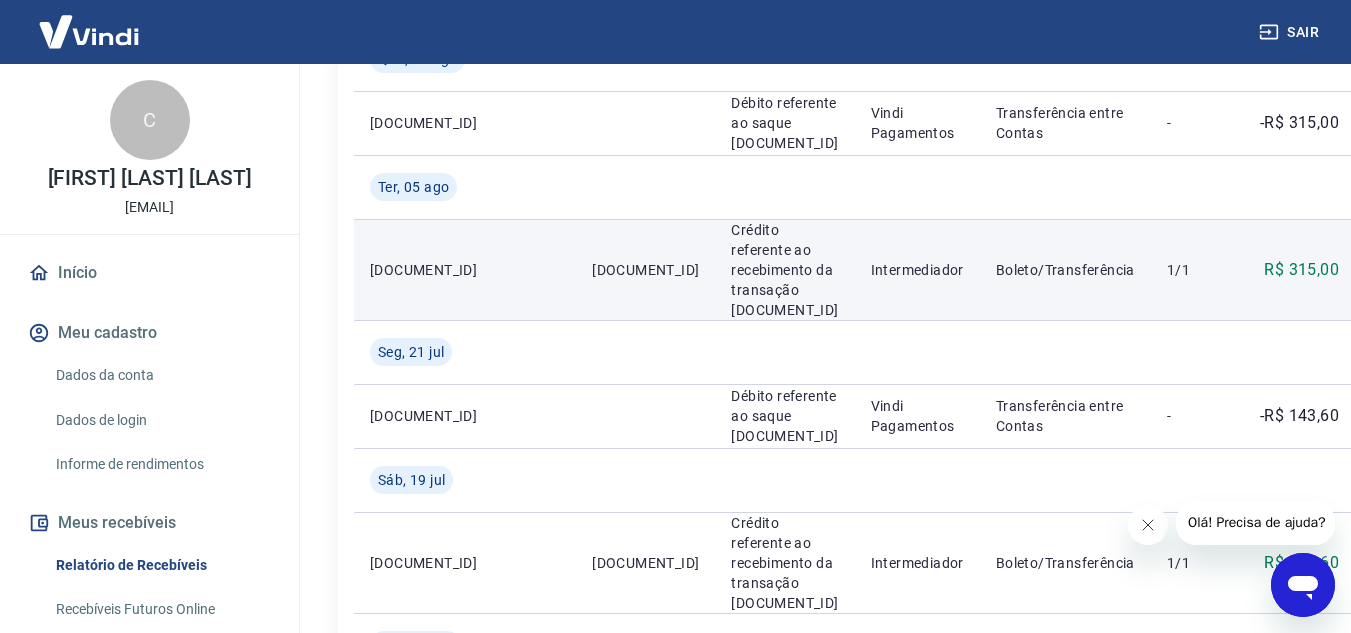 click at bounding box center [1395, 270] 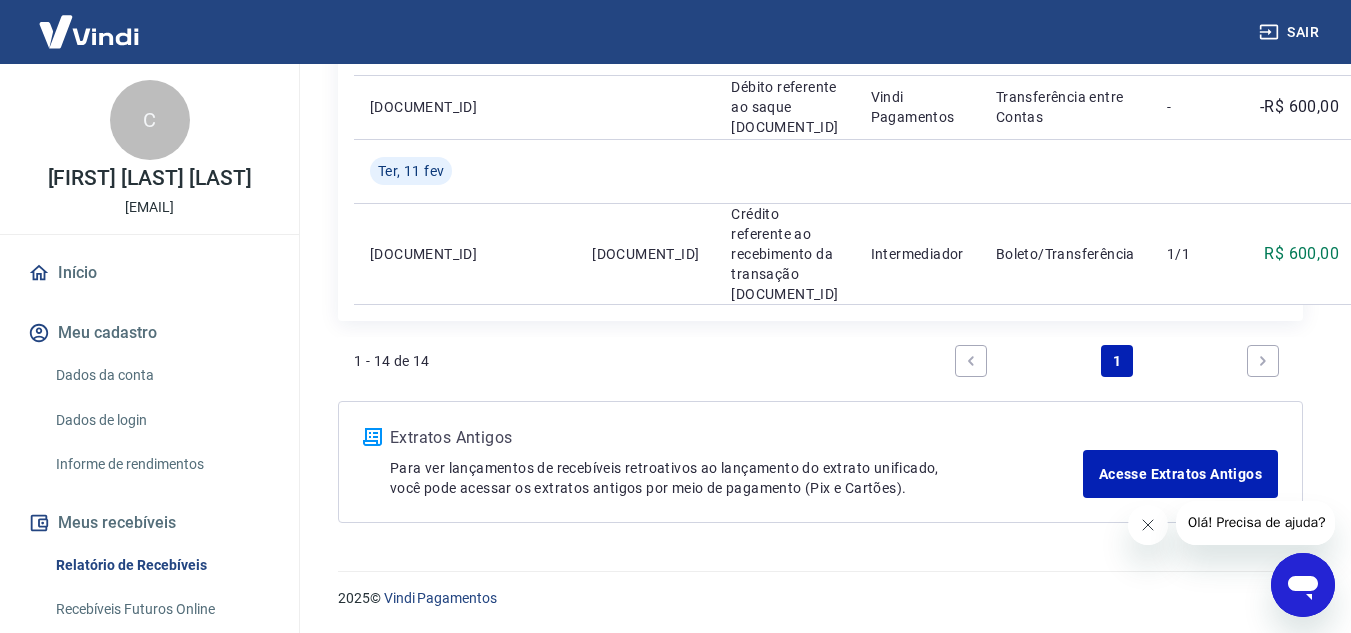 scroll, scrollTop: 2385, scrollLeft: 0, axis: vertical 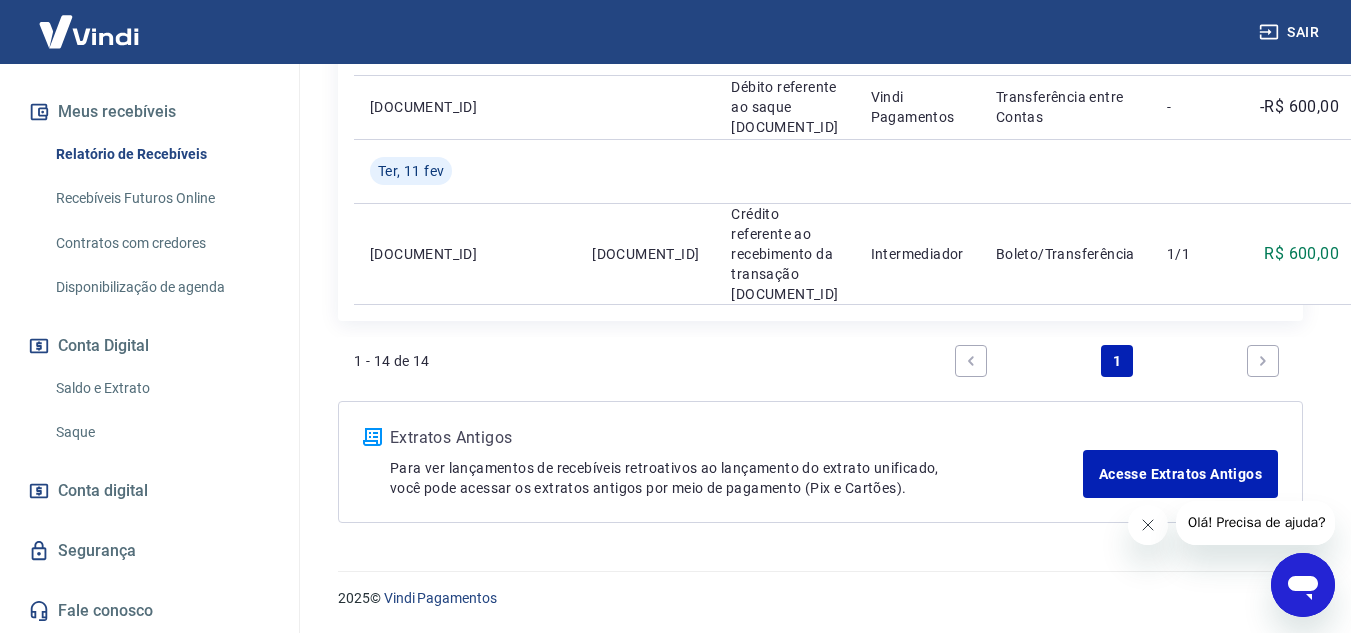 click on "Fale conosco" at bounding box center [149, 611] 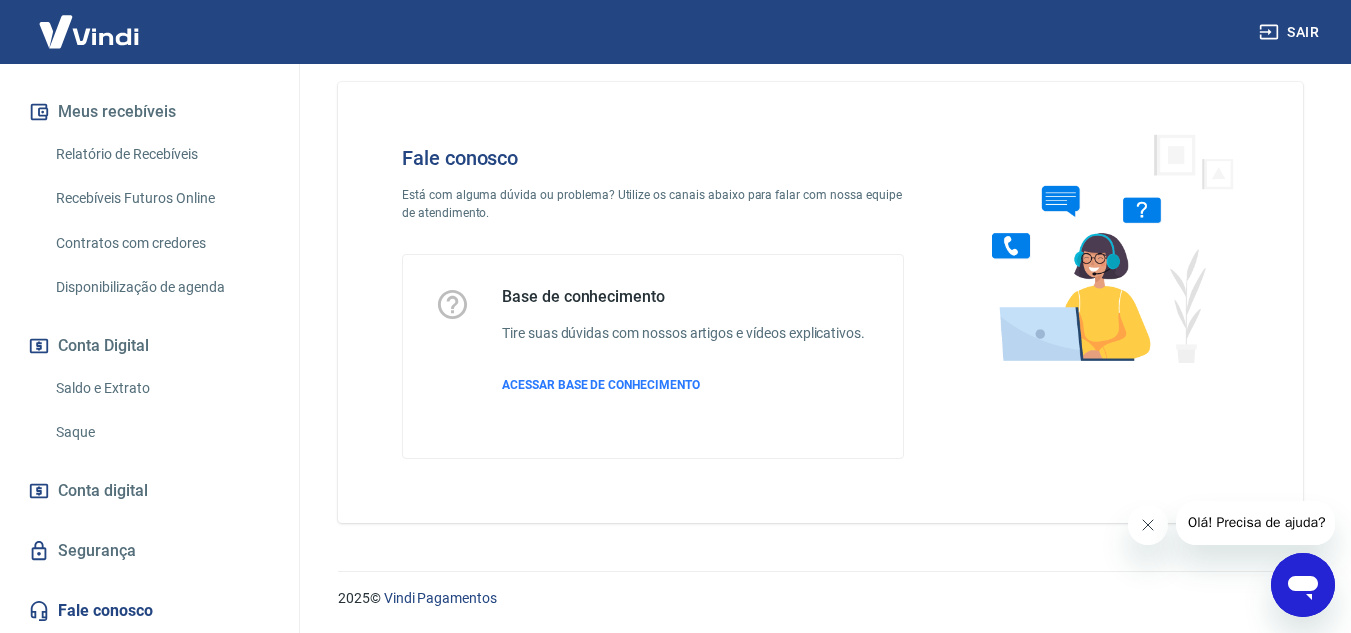 scroll, scrollTop: 22, scrollLeft: 0, axis: vertical 